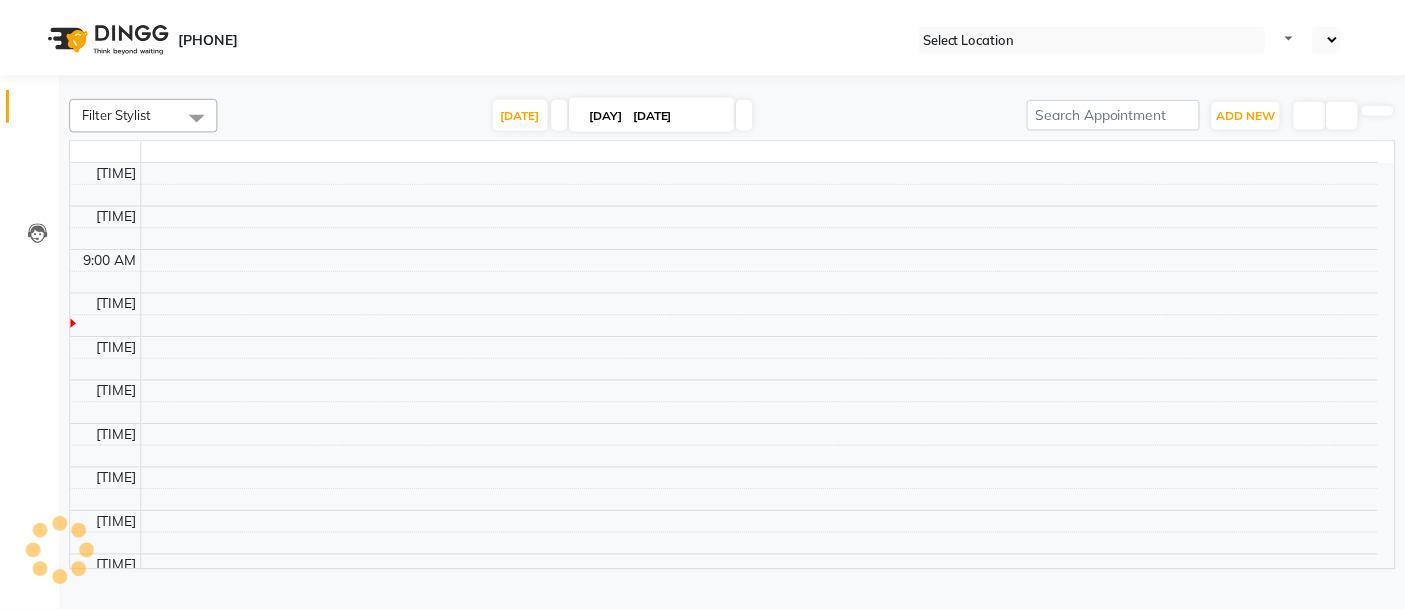 scroll, scrollTop: 0, scrollLeft: 0, axis: both 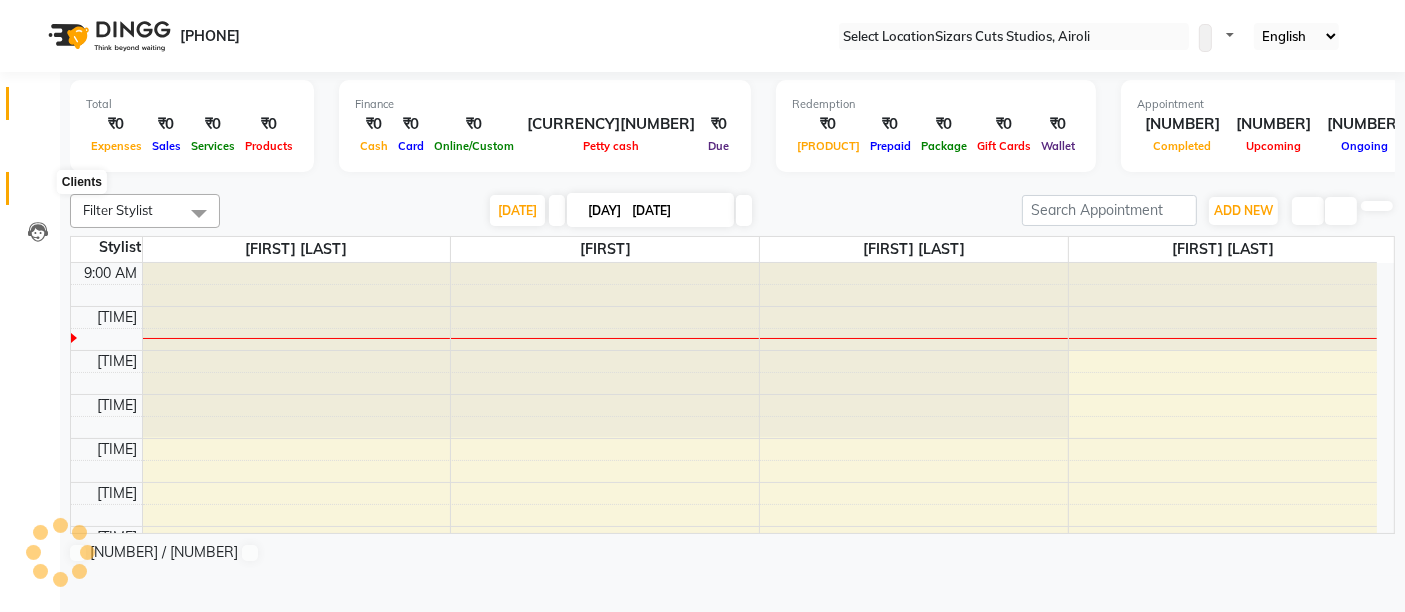 click at bounding box center [37, 193] 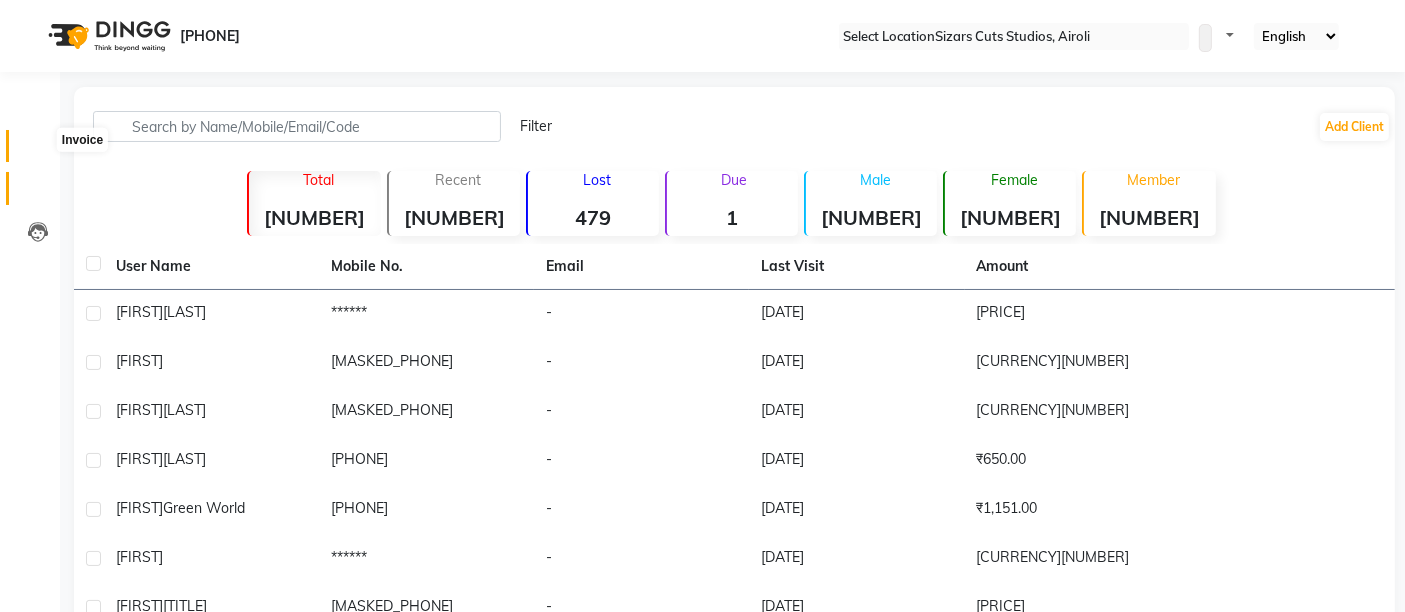 click at bounding box center (38, 151) 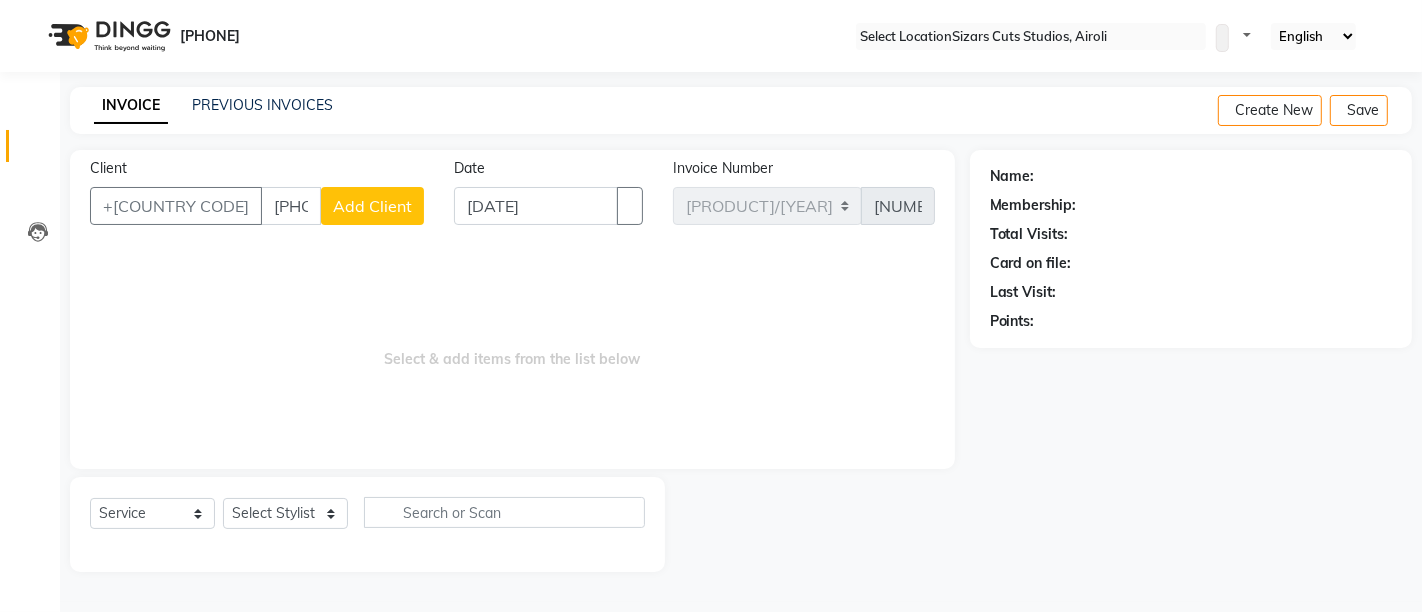 type on "[PHONE]" 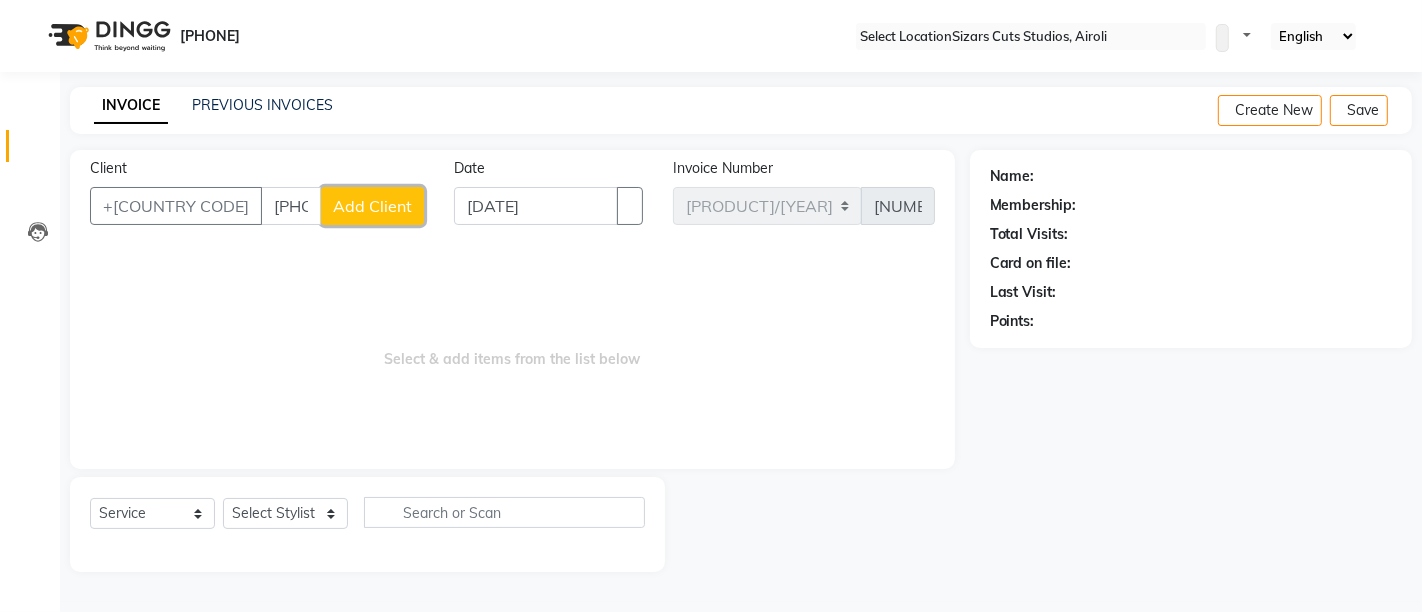 click on "Add Client" at bounding box center (372, 206) 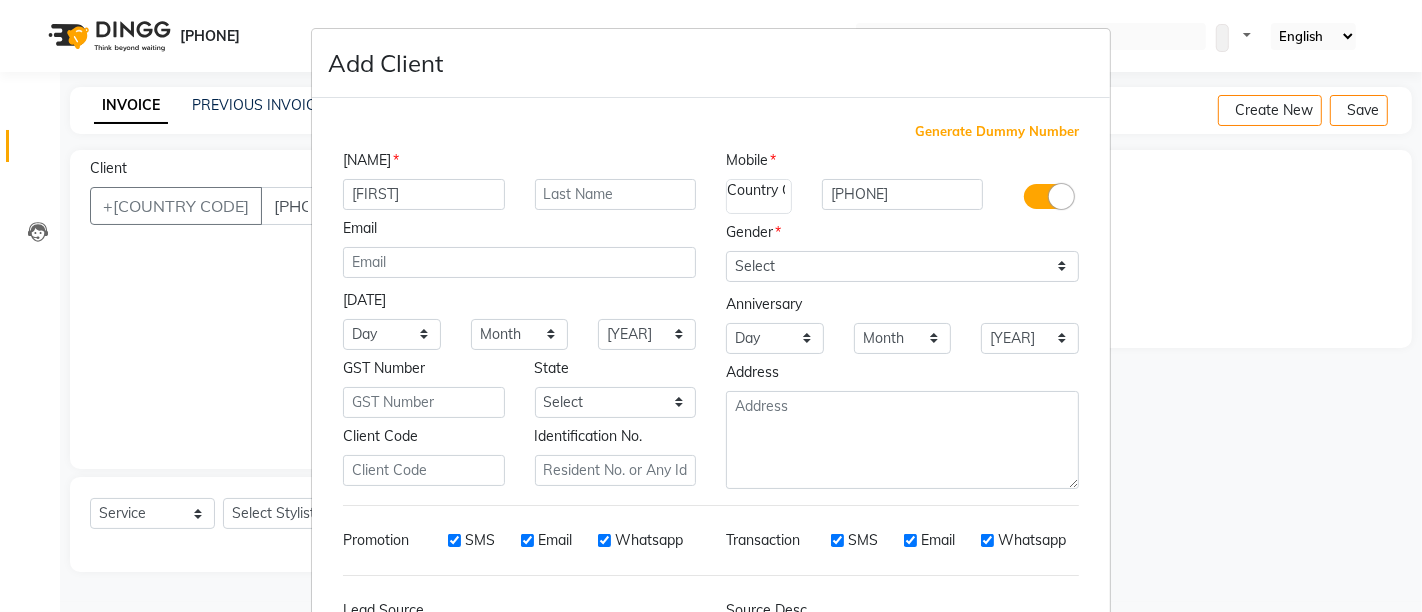 type on "[FIRST]" 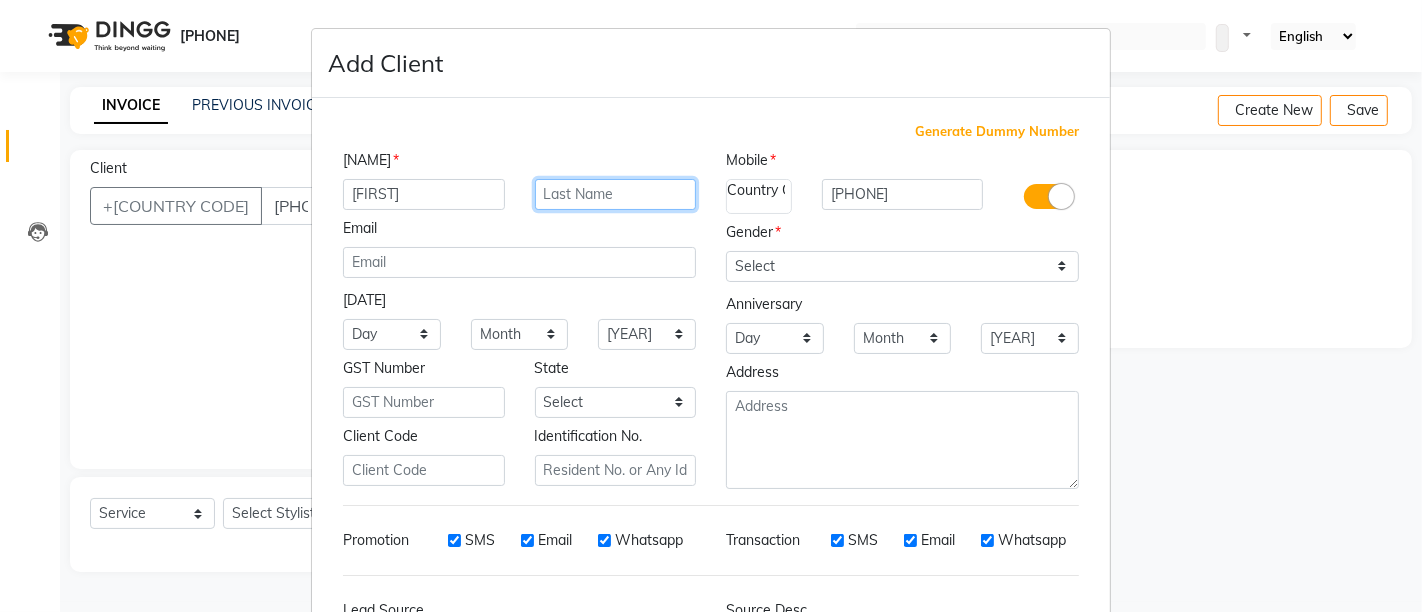 click at bounding box center [616, 194] 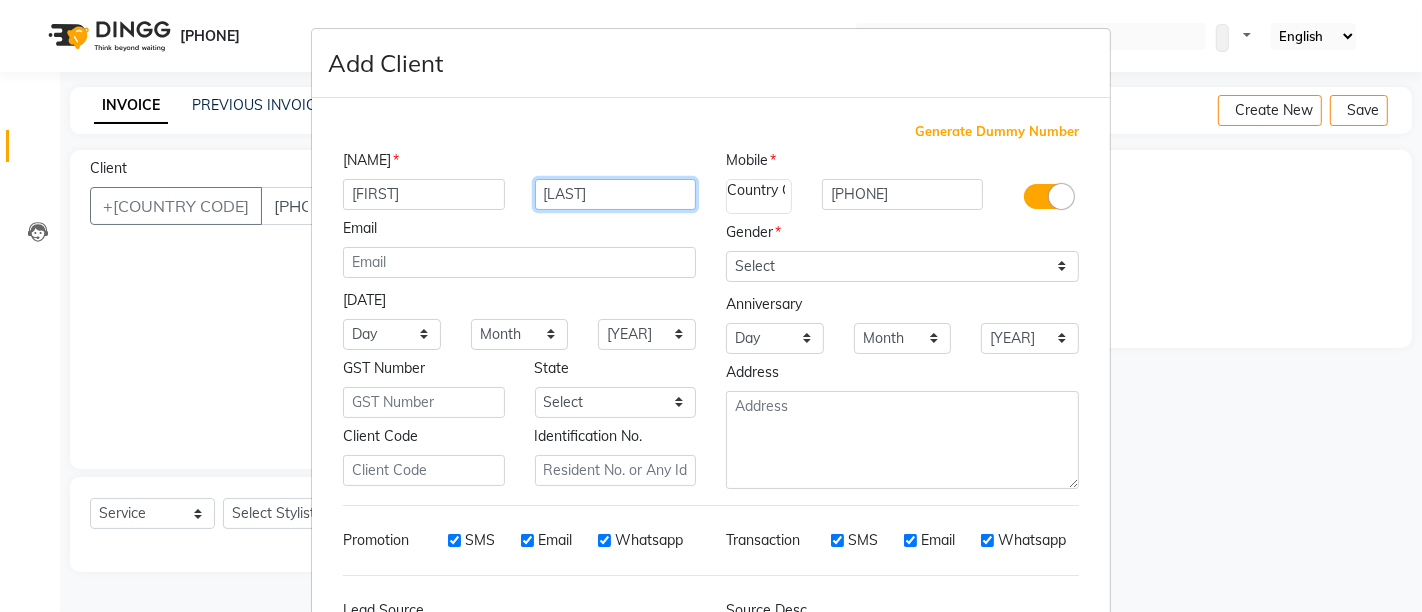 type on "[LAST]" 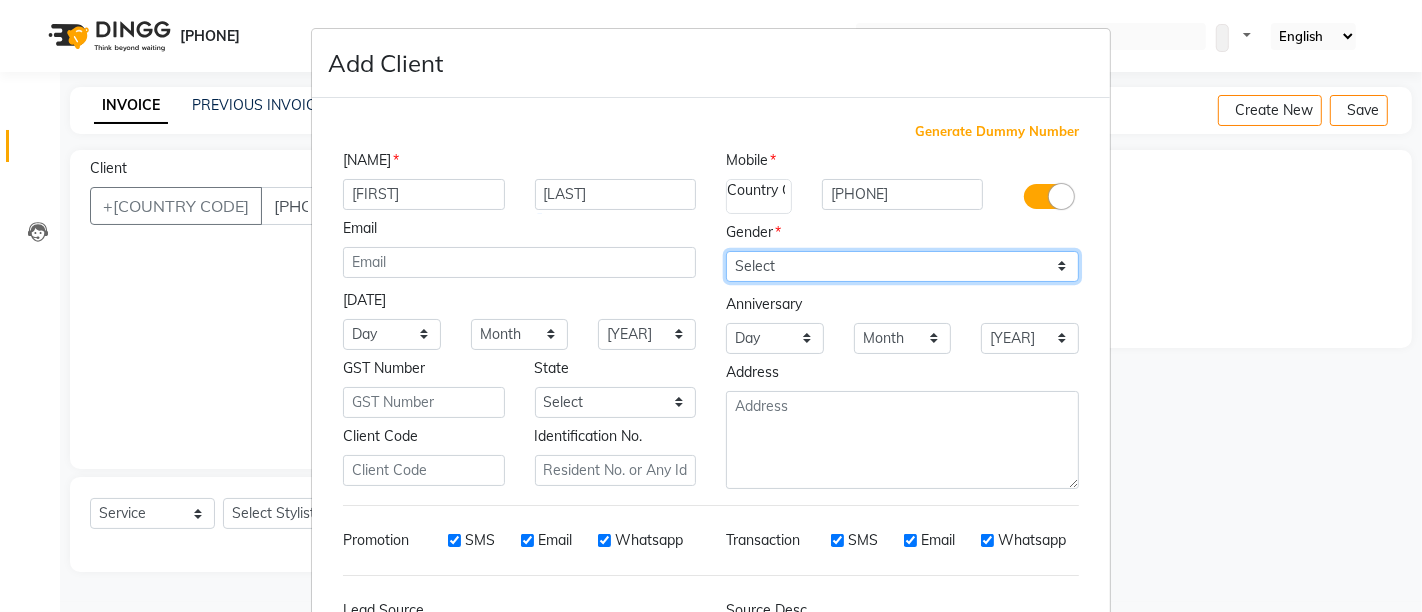 click on "Select Male Female Other Prefer Not To Say" at bounding box center [902, 266] 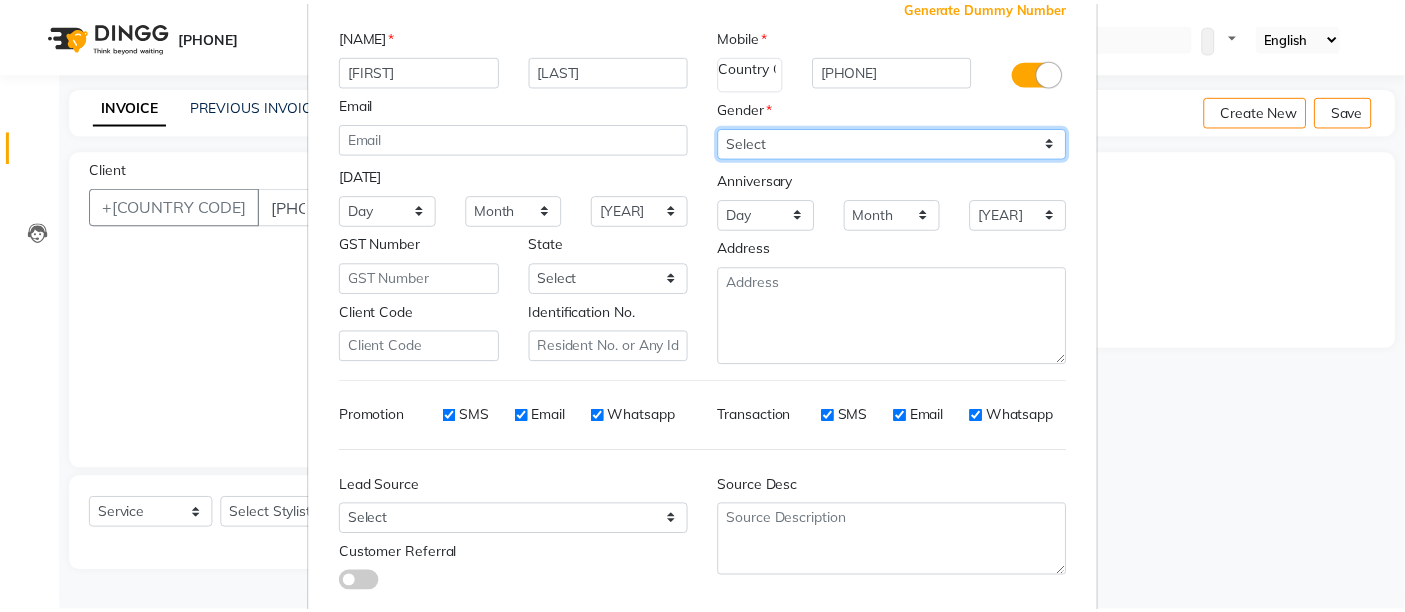 scroll, scrollTop: 234, scrollLeft: 0, axis: vertical 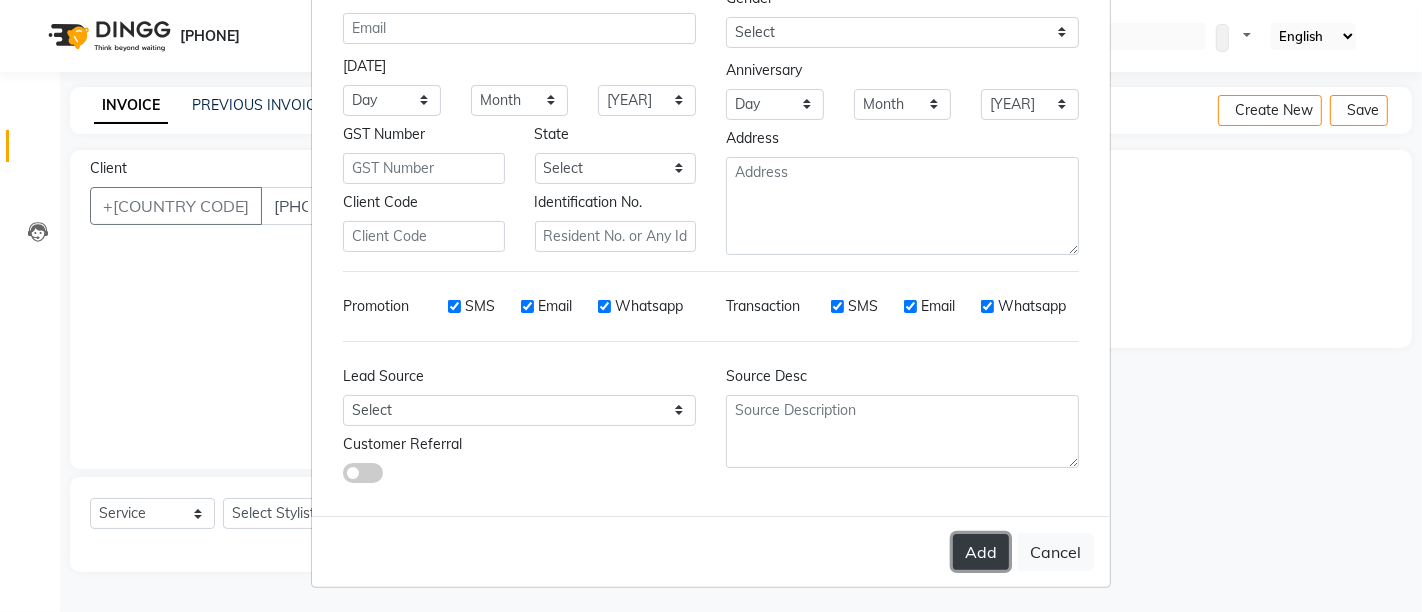 click on "Add" at bounding box center [981, 552] 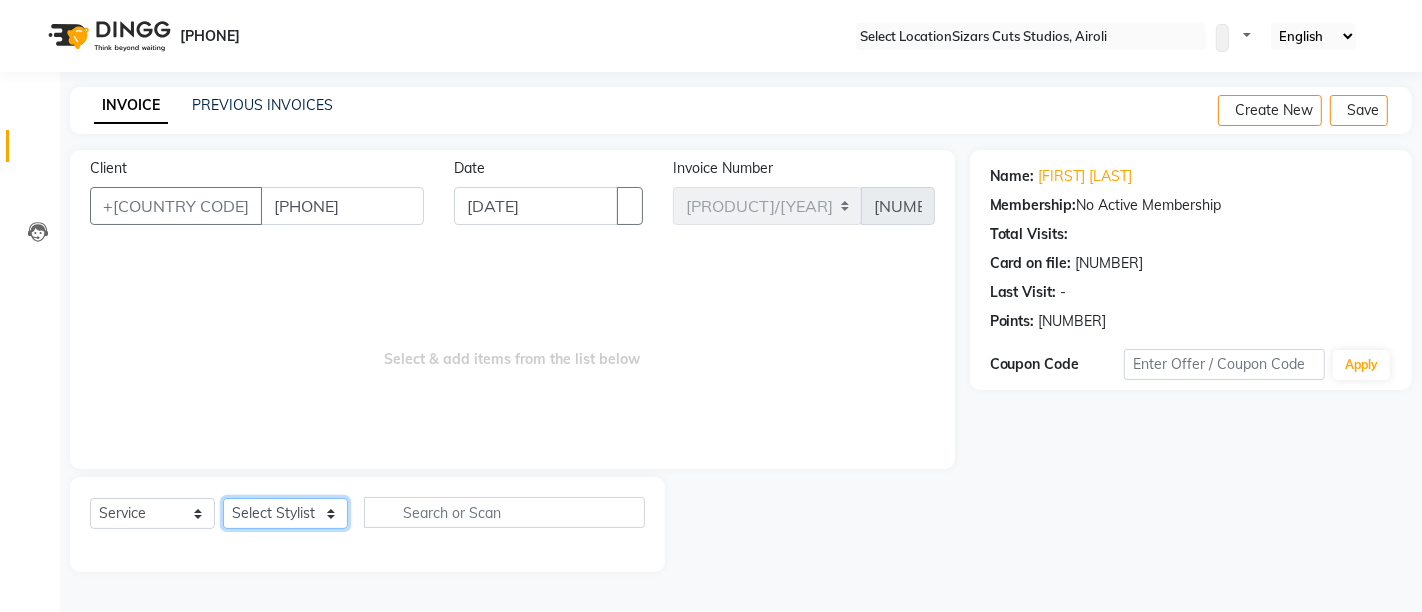 click on "Admin [FIRST] [LAST] [FIRST] [LAST] [FIRST]" at bounding box center (285, 513) 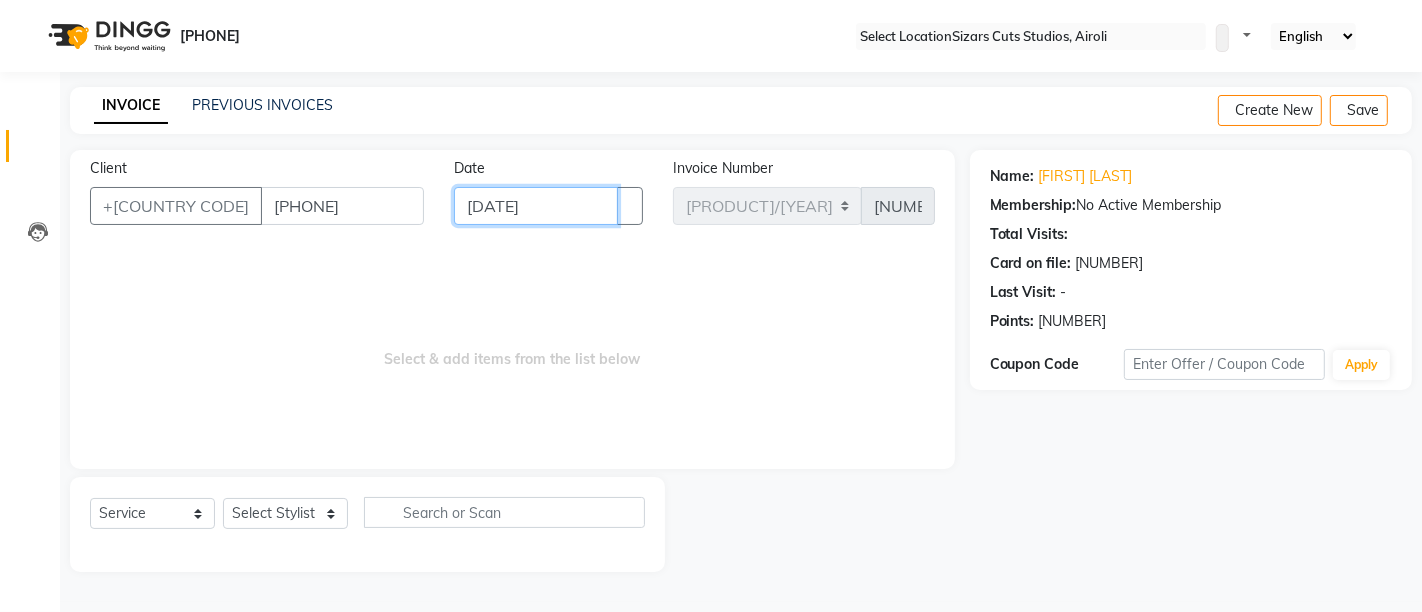 click on "[DATE]" at bounding box center (536, 206) 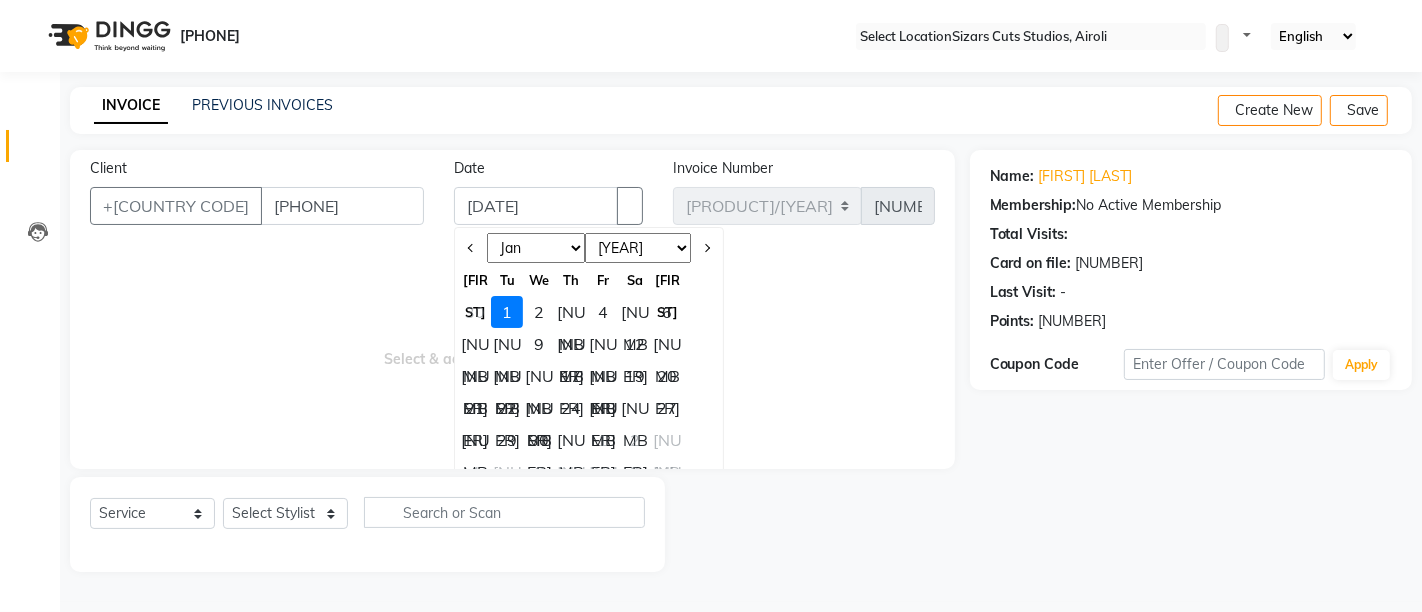 click on "30" at bounding box center (475, 312) 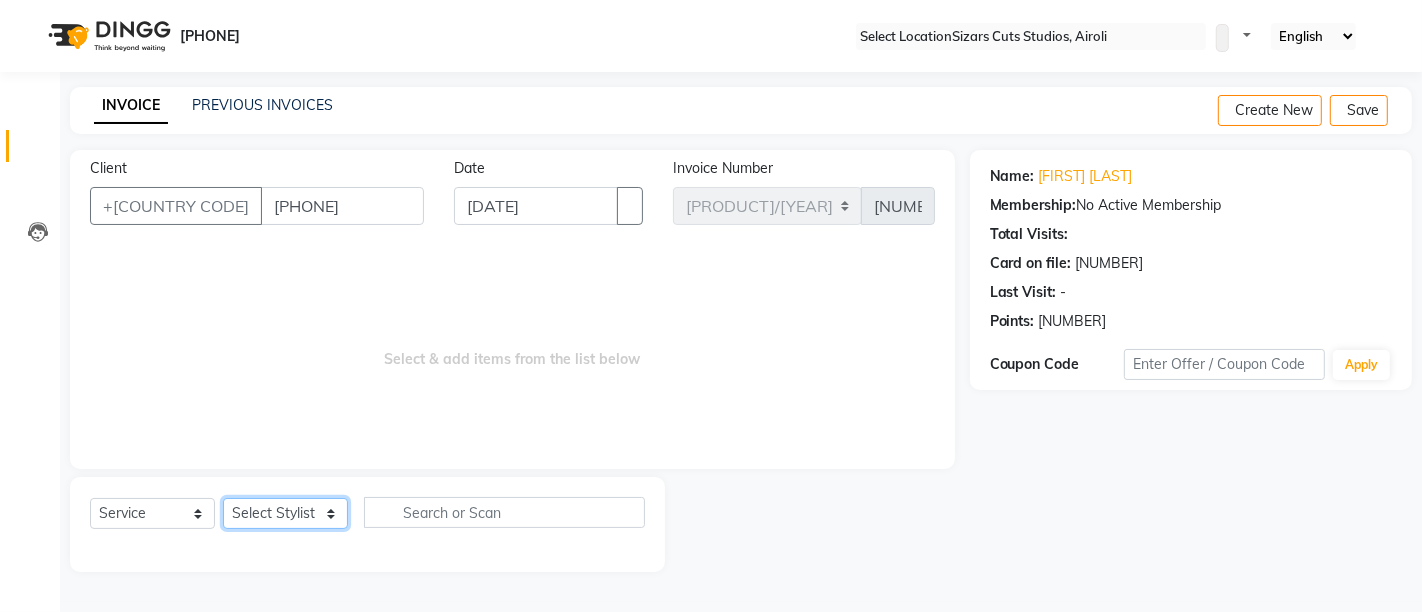 click on "Admin [FIRST] [LAST] [FIRST] [LAST] [FIRST]" at bounding box center [285, 513] 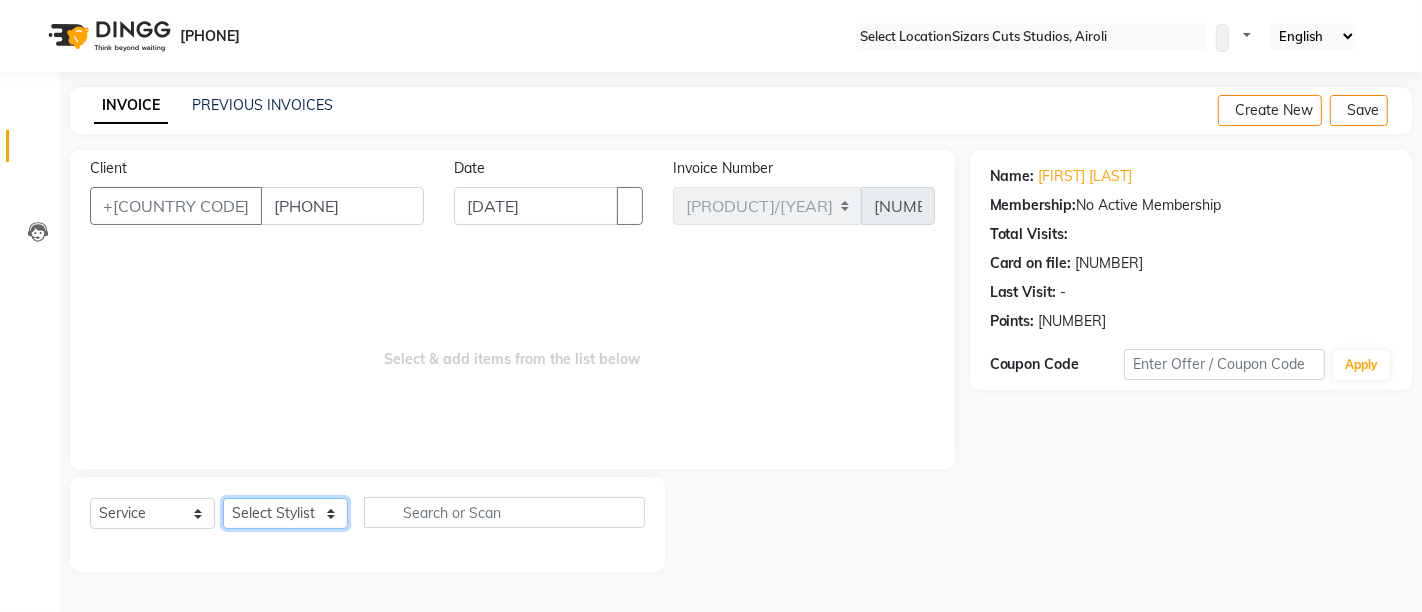 select on "[NUMBER]" 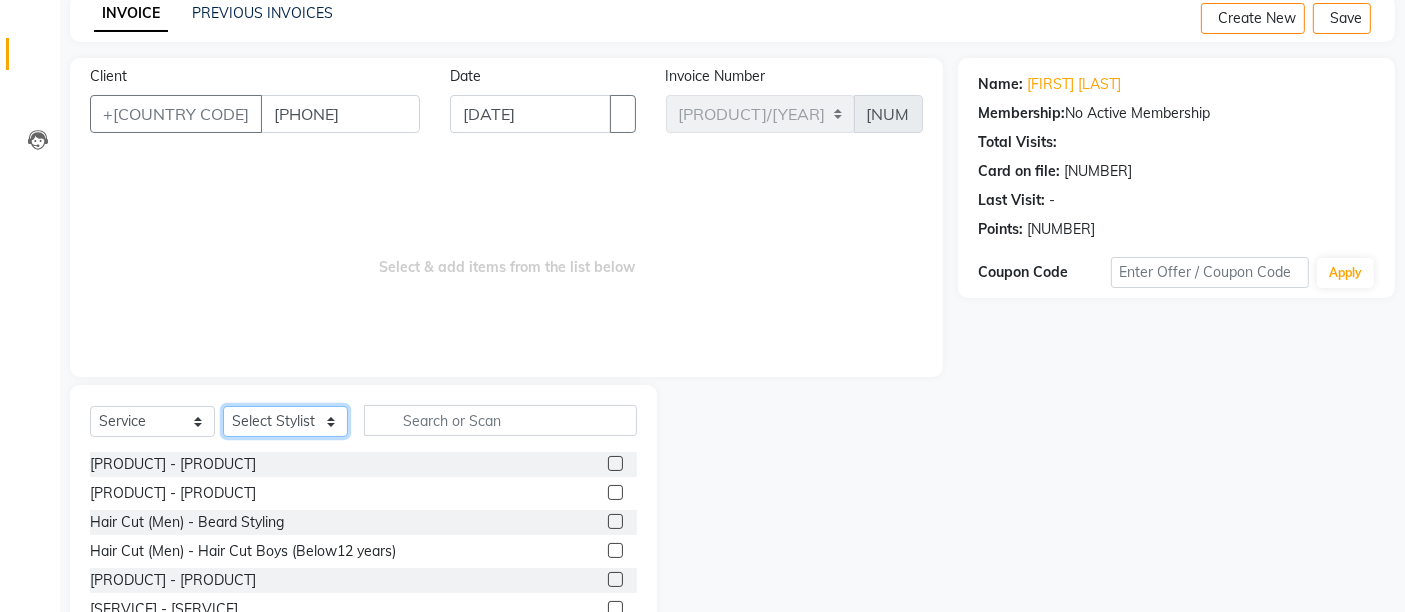 scroll, scrollTop: 188, scrollLeft: 0, axis: vertical 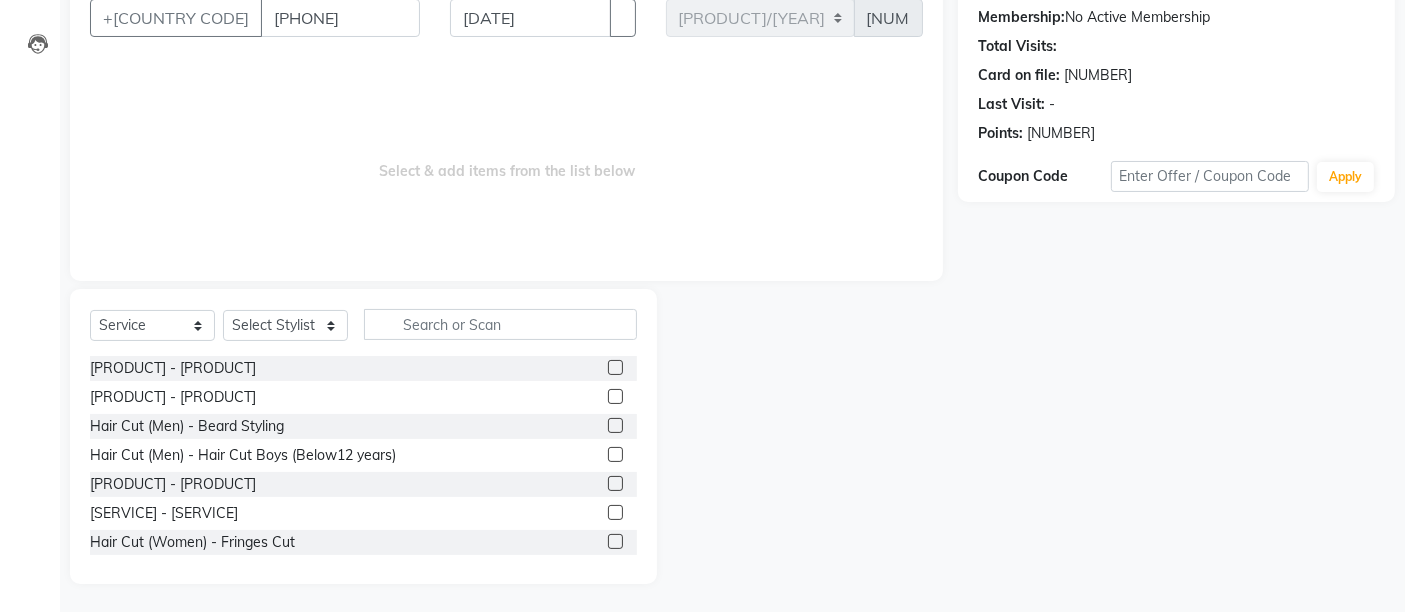 click at bounding box center [615, 367] 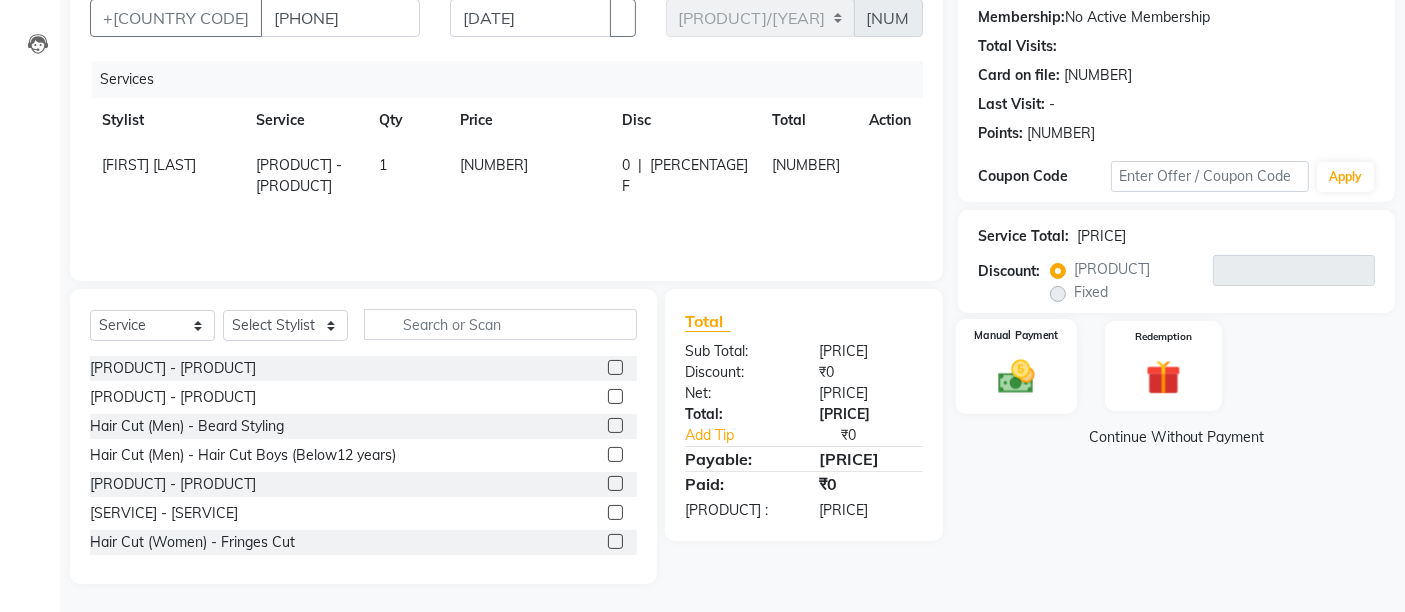 click at bounding box center (1017, 376) 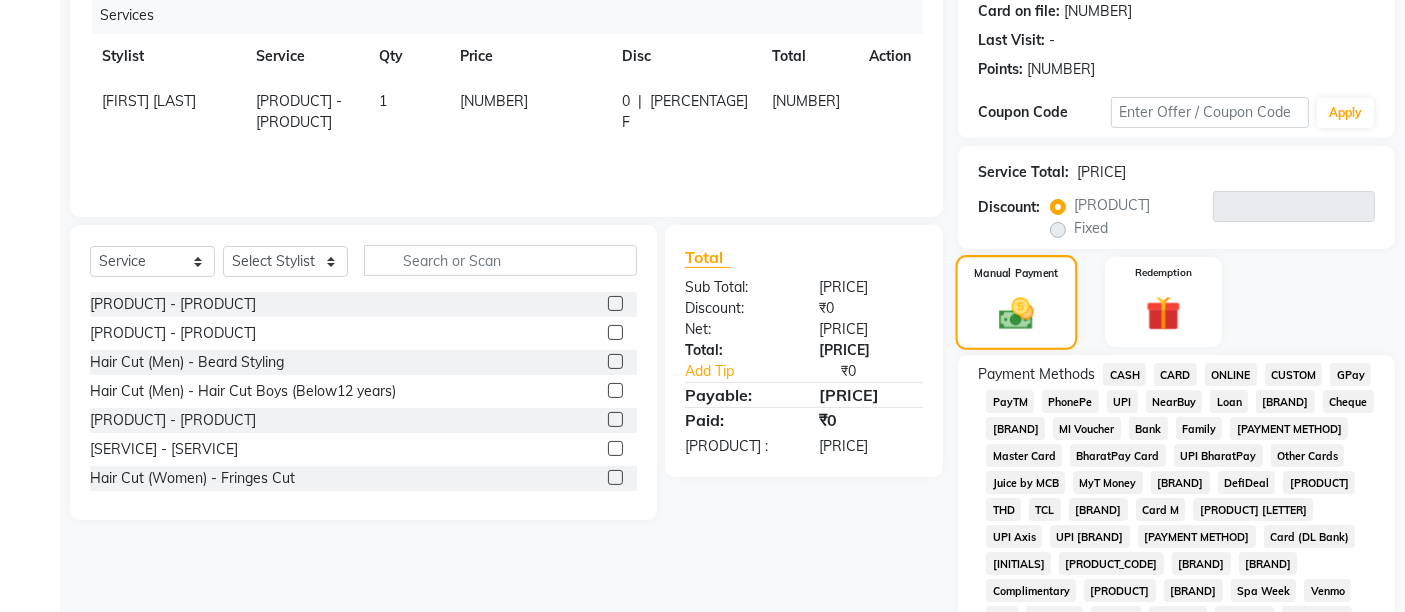 scroll, scrollTop: 299, scrollLeft: 0, axis: vertical 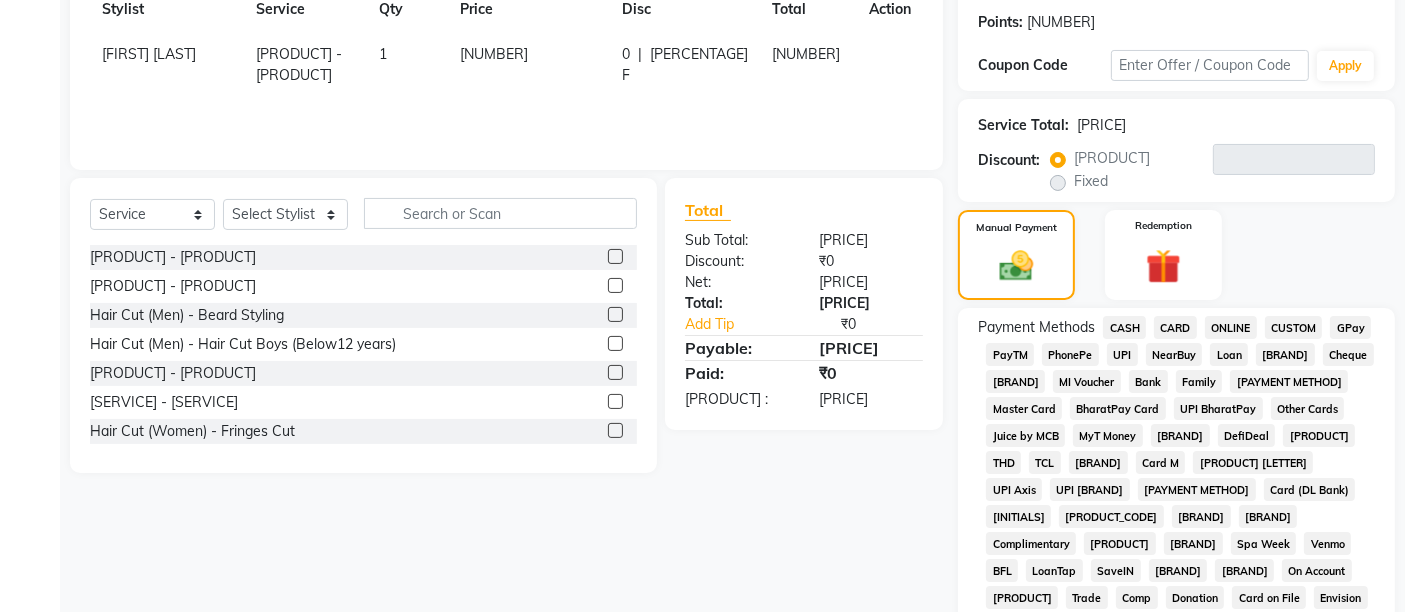 click on "CASH" at bounding box center [1124, 327] 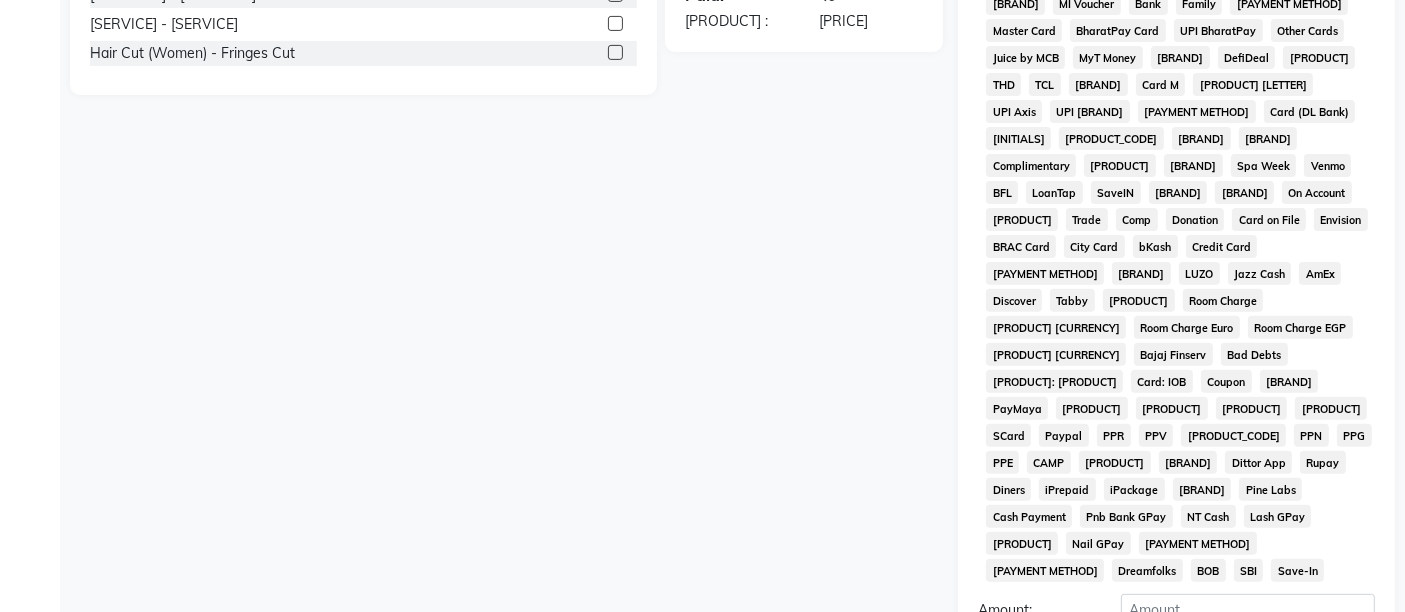 scroll, scrollTop: 743, scrollLeft: 0, axis: vertical 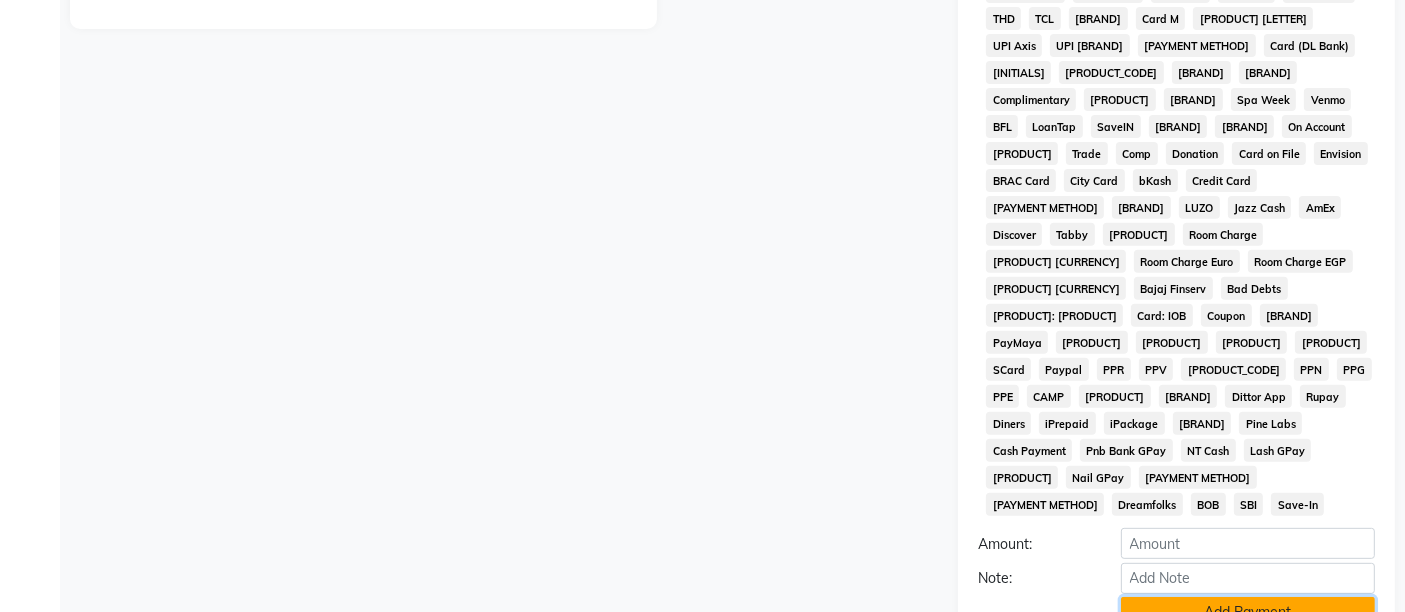 click on "Add Payment" at bounding box center (1248, 612) 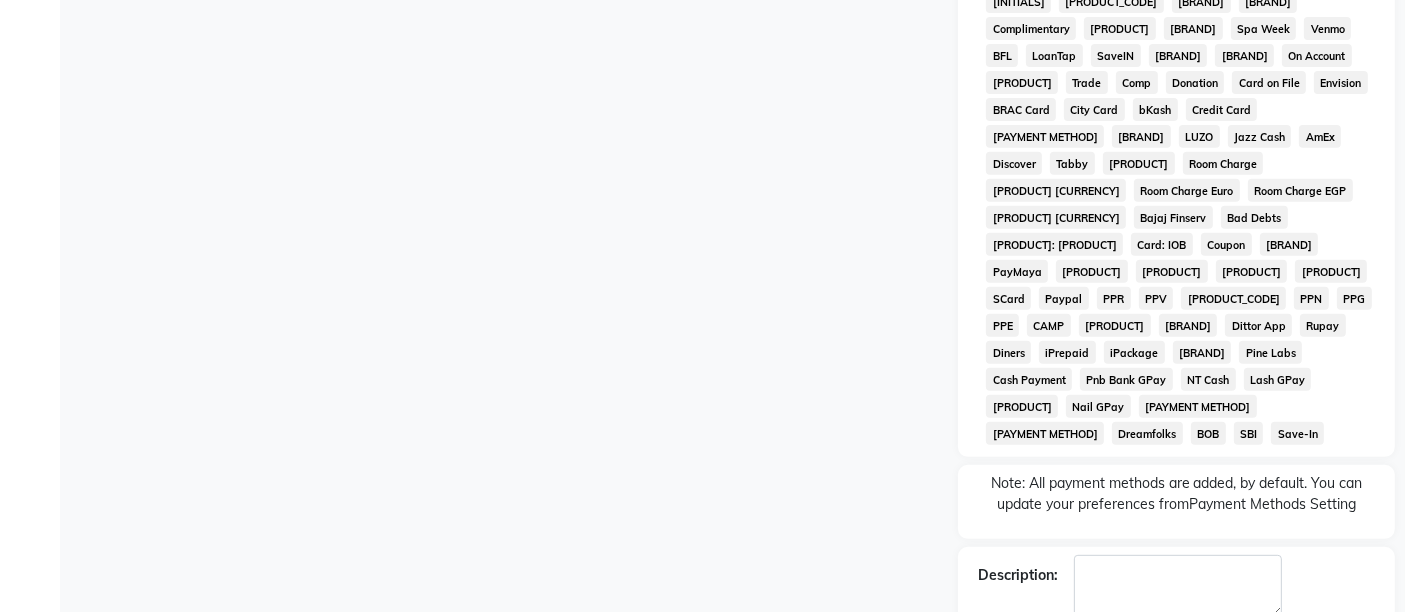 scroll, scrollTop: 848, scrollLeft: 0, axis: vertical 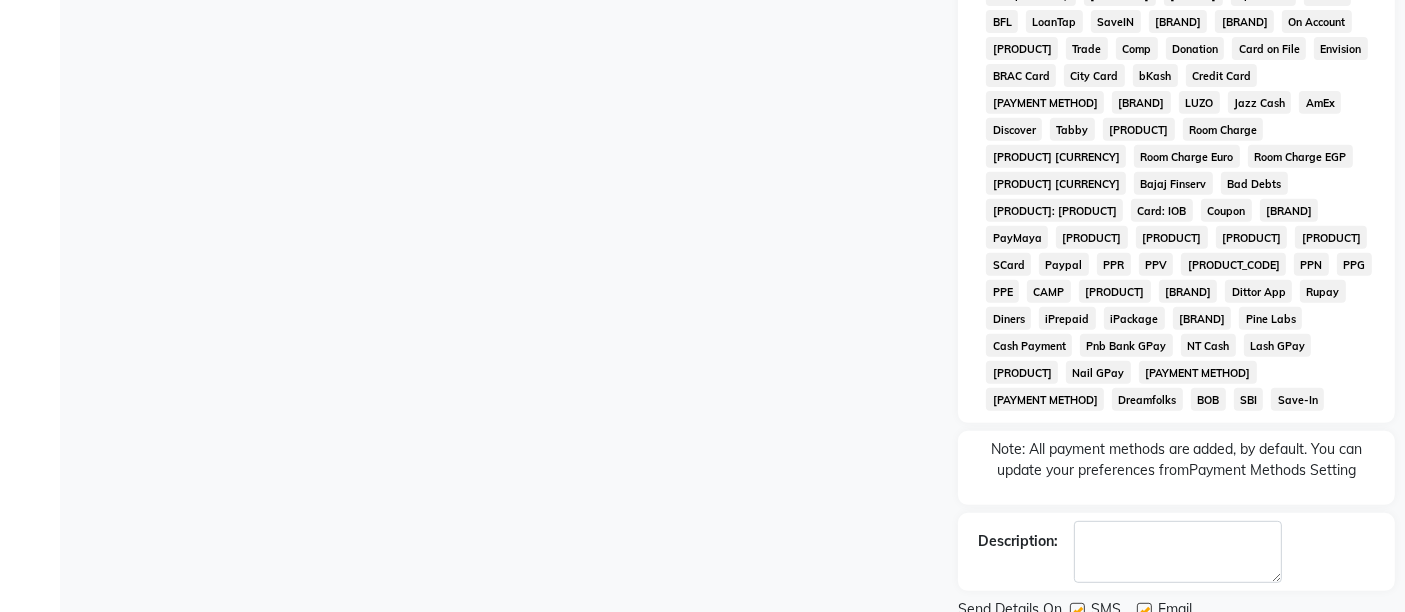 click at bounding box center [1144, 610] 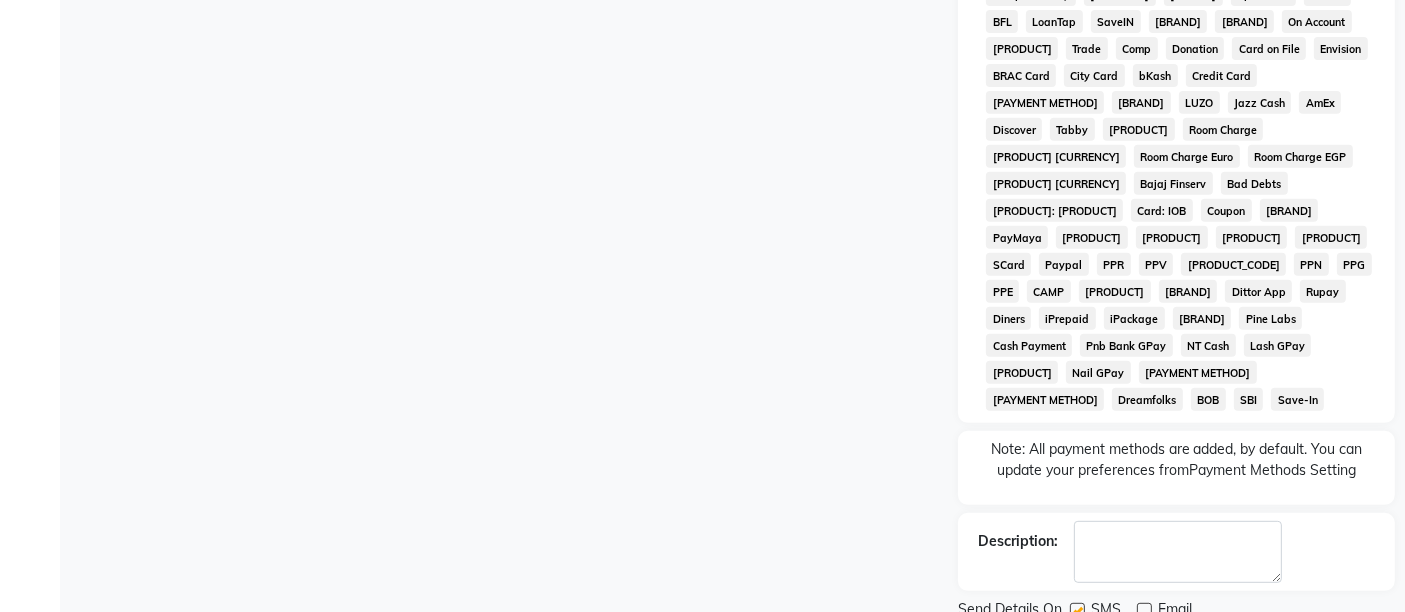 click at bounding box center [1077, 610] 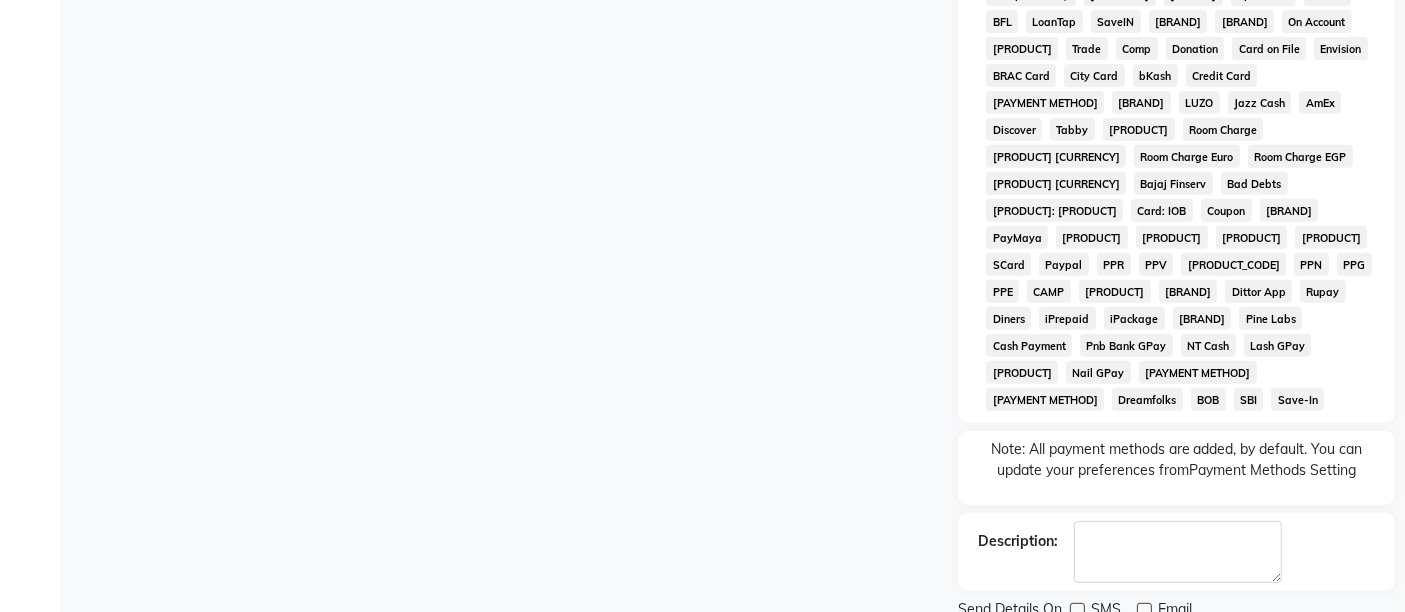 click on "Checkout" at bounding box center (1176, 643) 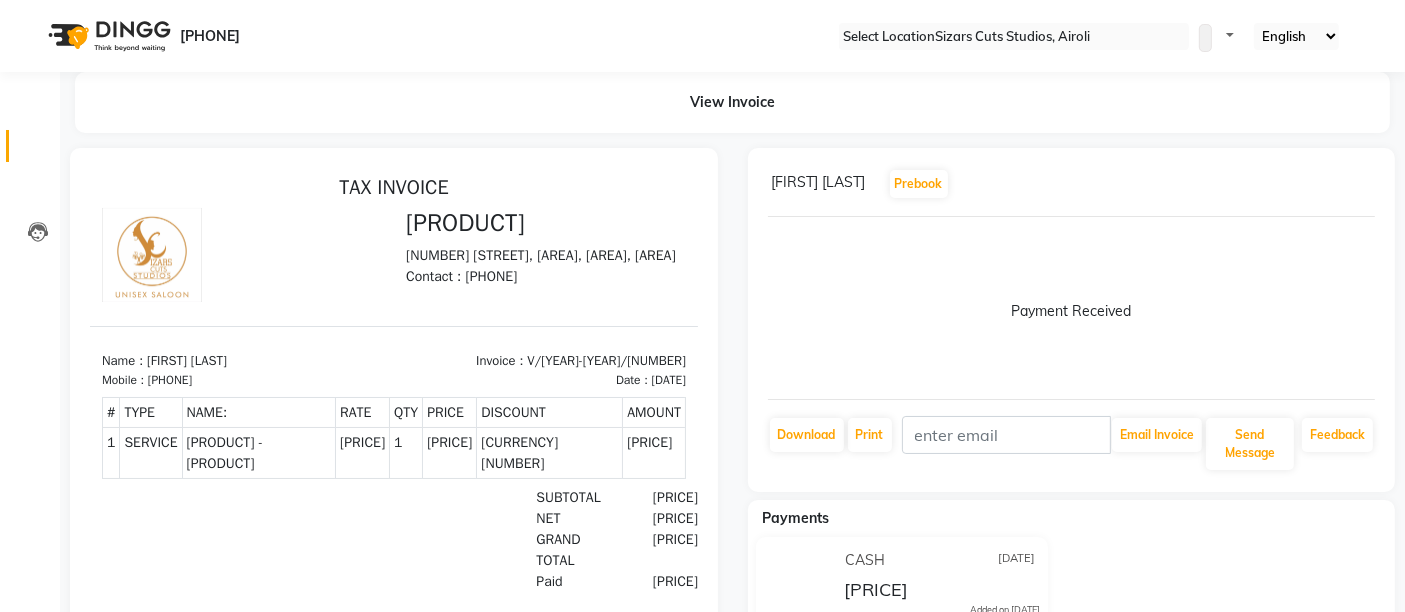 scroll, scrollTop: 0, scrollLeft: 0, axis: both 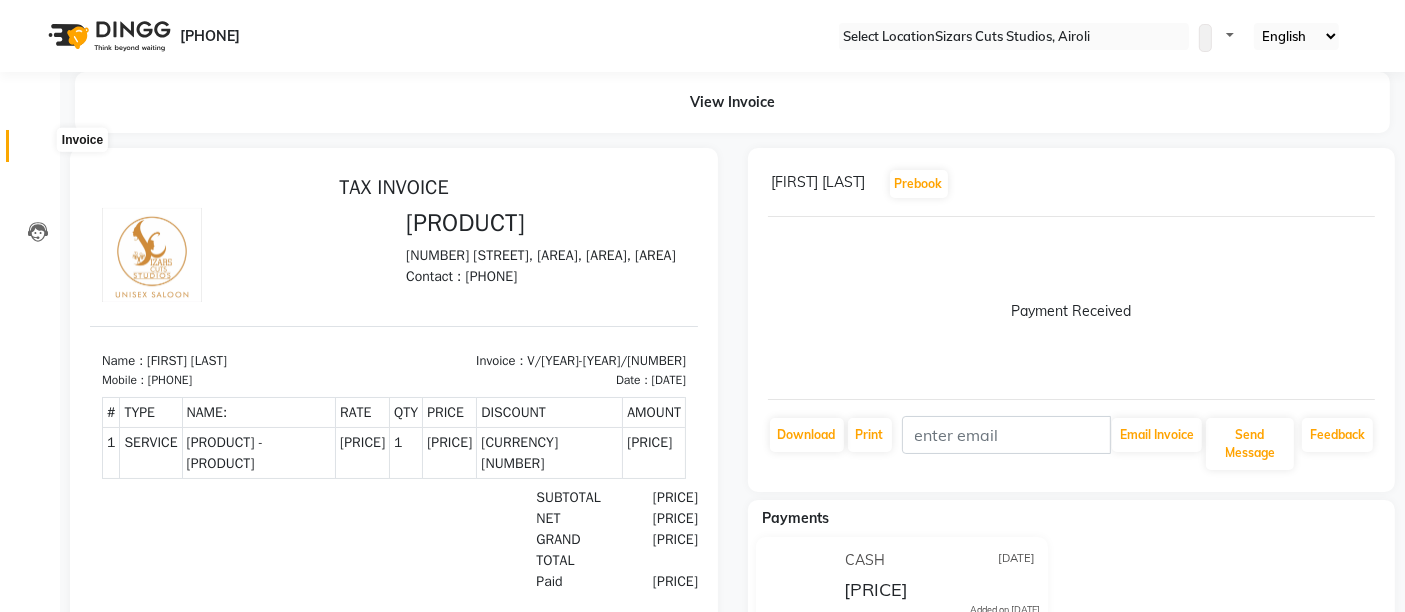 click at bounding box center [38, 151] 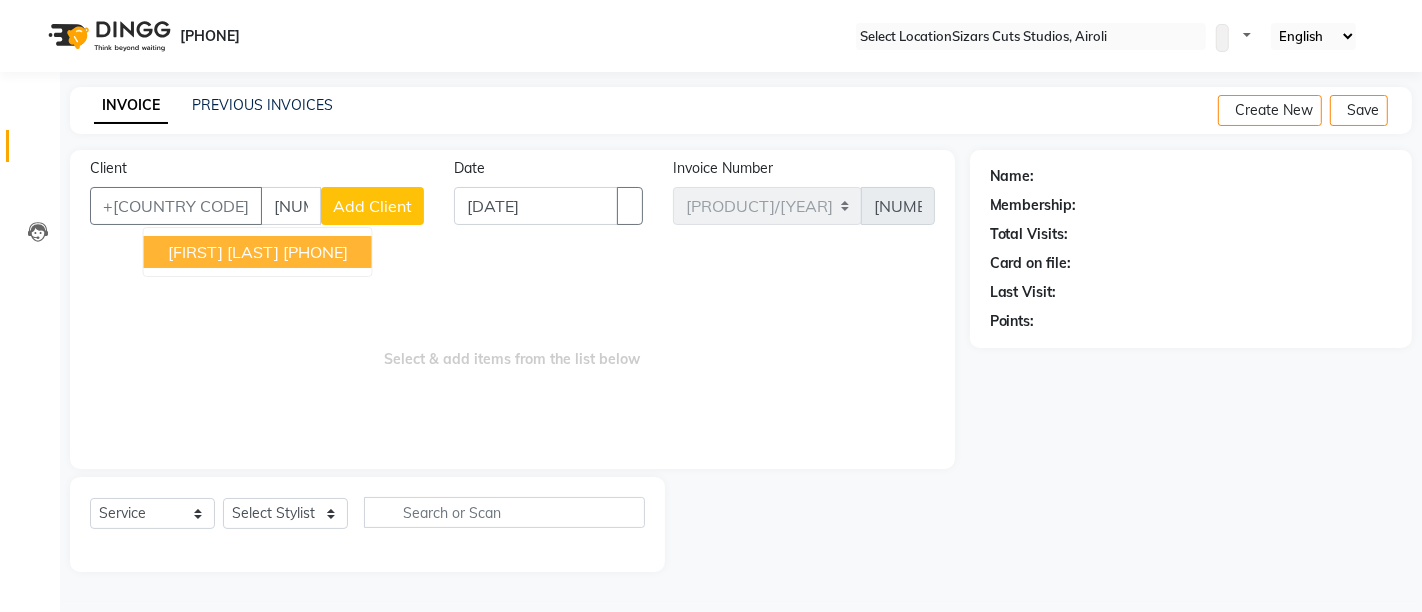 click on "[FIRST] [LAST]" at bounding box center (223, 252) 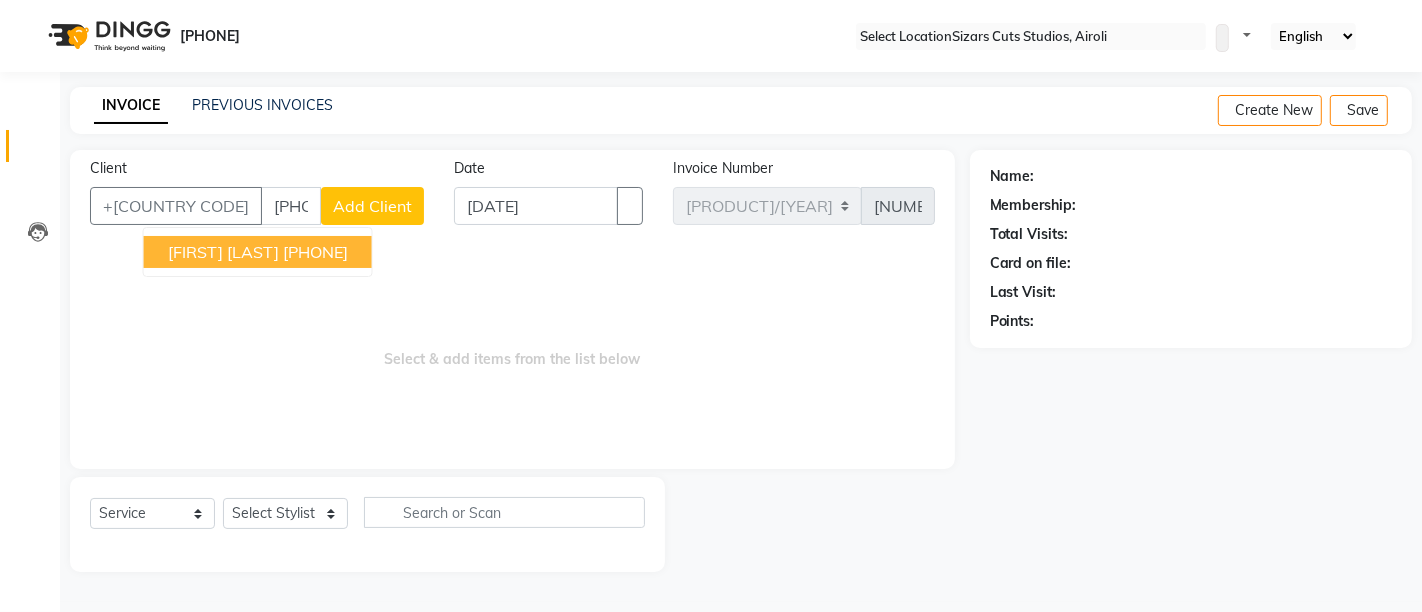 type on "[PHONE]" 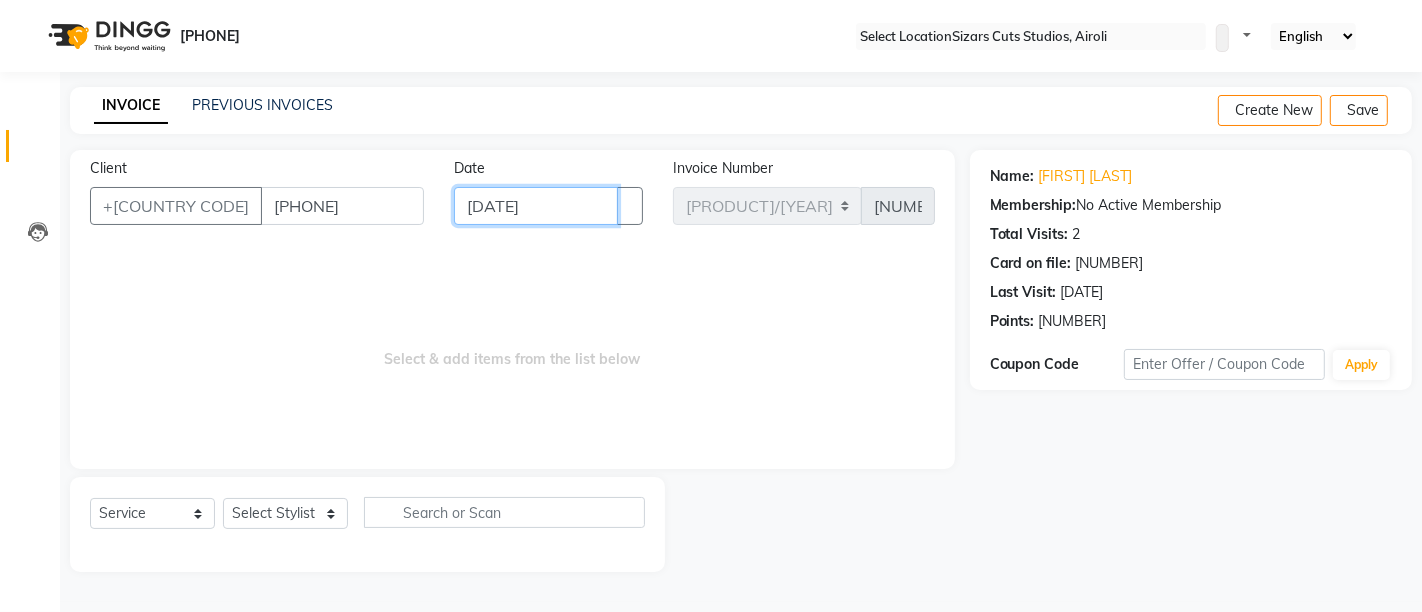 click on "[DATE]" at bounding box center (536, 206) 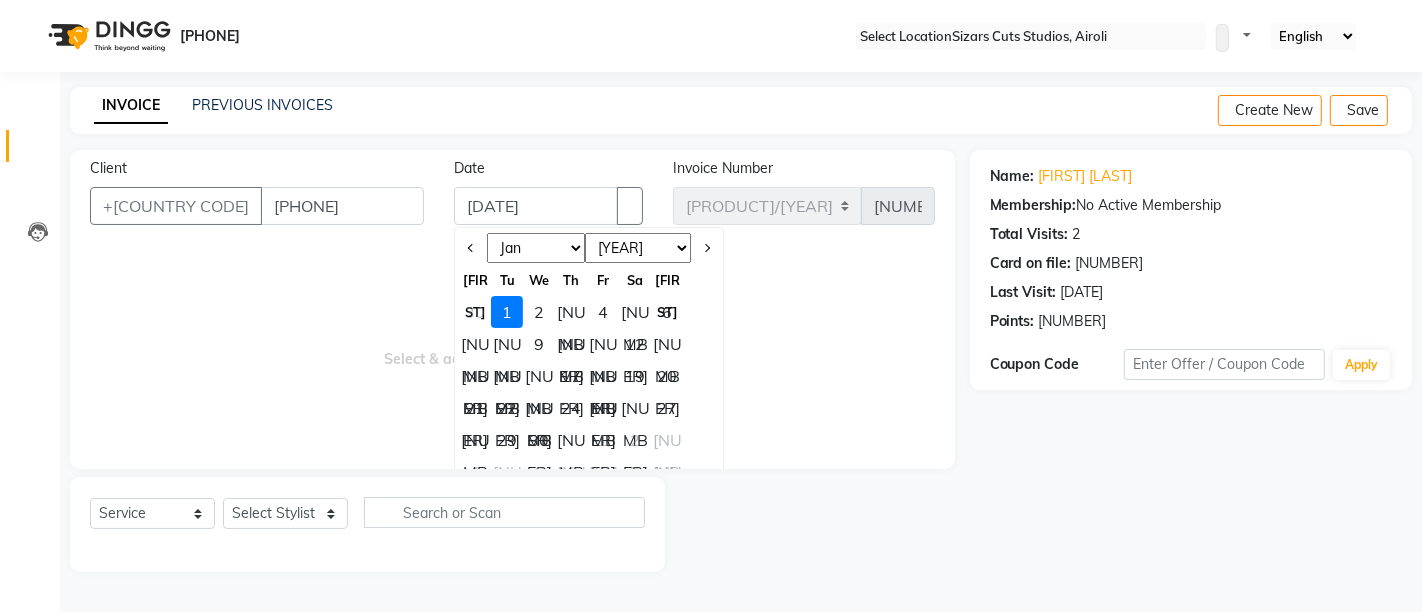 click on "30" at bounding box center [475, 312] 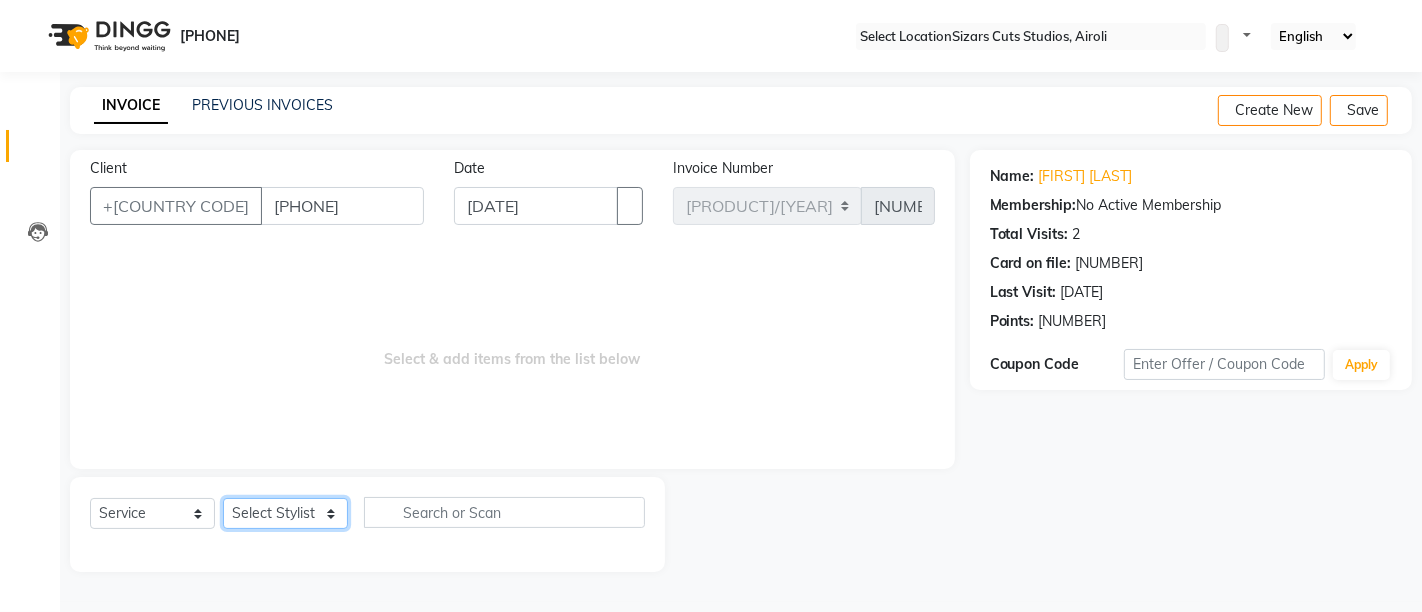 click on "Admin [FIRST] [LAST] [FIRST] [LAST] [FIRST]" at bounding box center [285, 513] 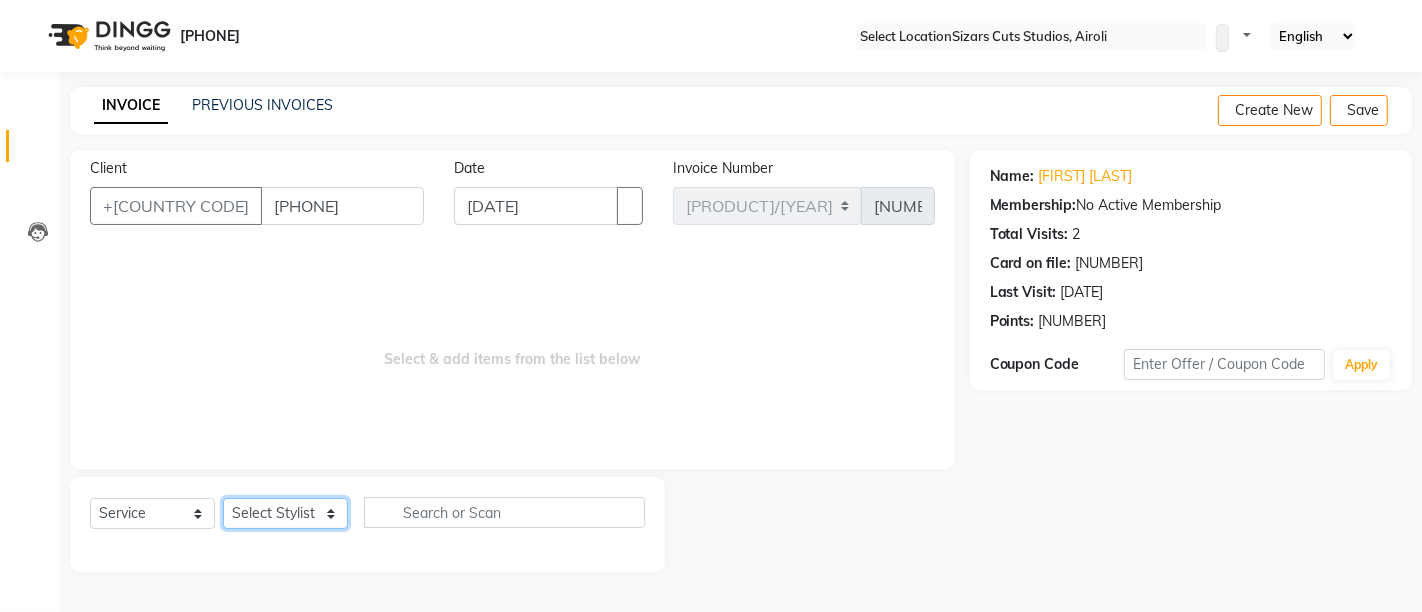 click on "Admin [FIRST] [LAST] [FIRST] [LAST] [FIRST]" at bounding box center (285, 513) 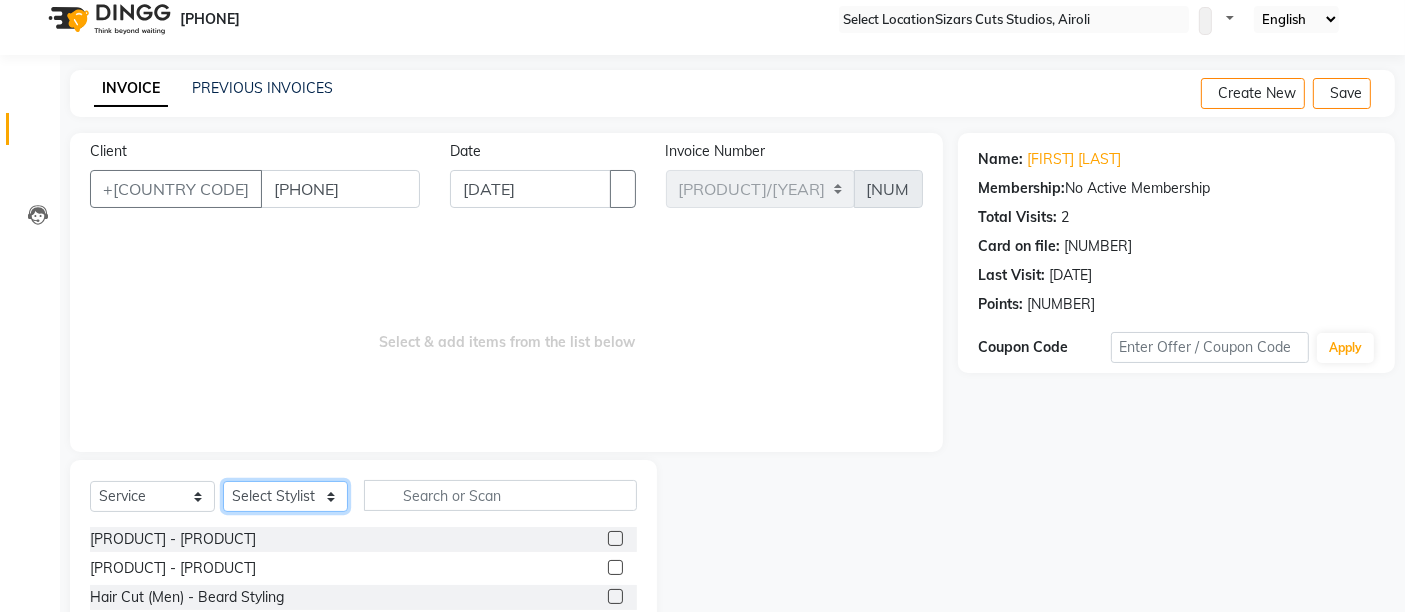 scroll, scrollTop: 188, scrollLeft: 0, axis: vertical 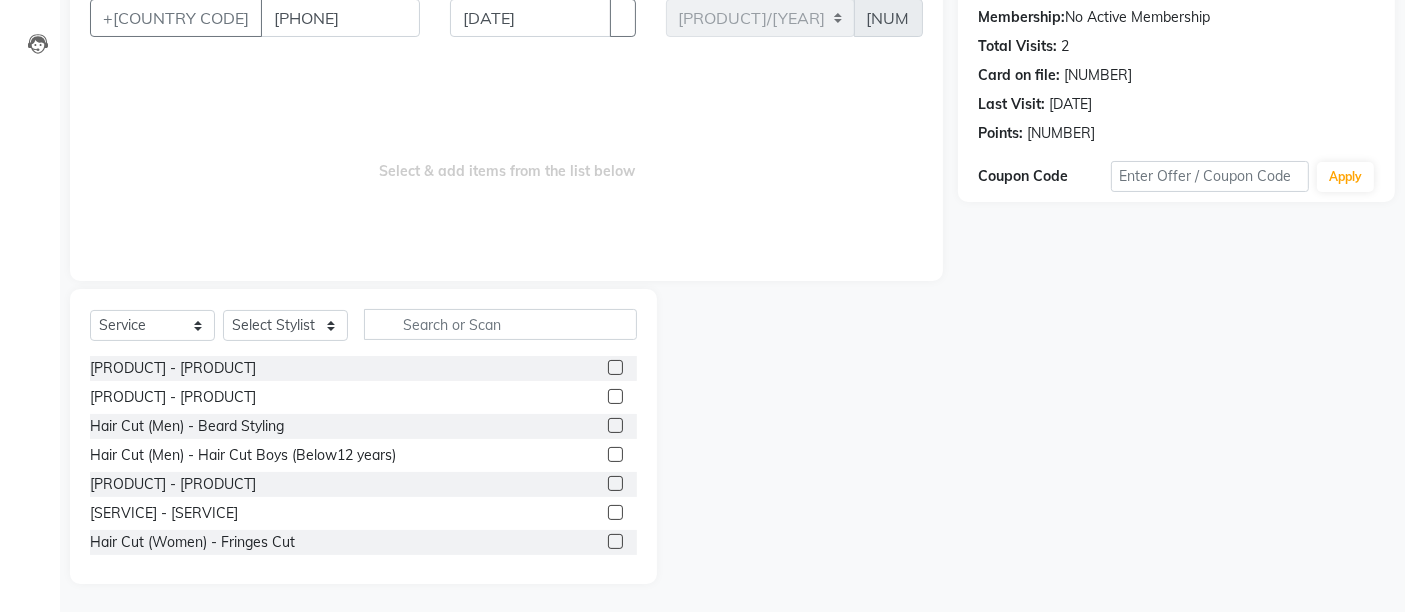 click at bounding box center [615, 396] 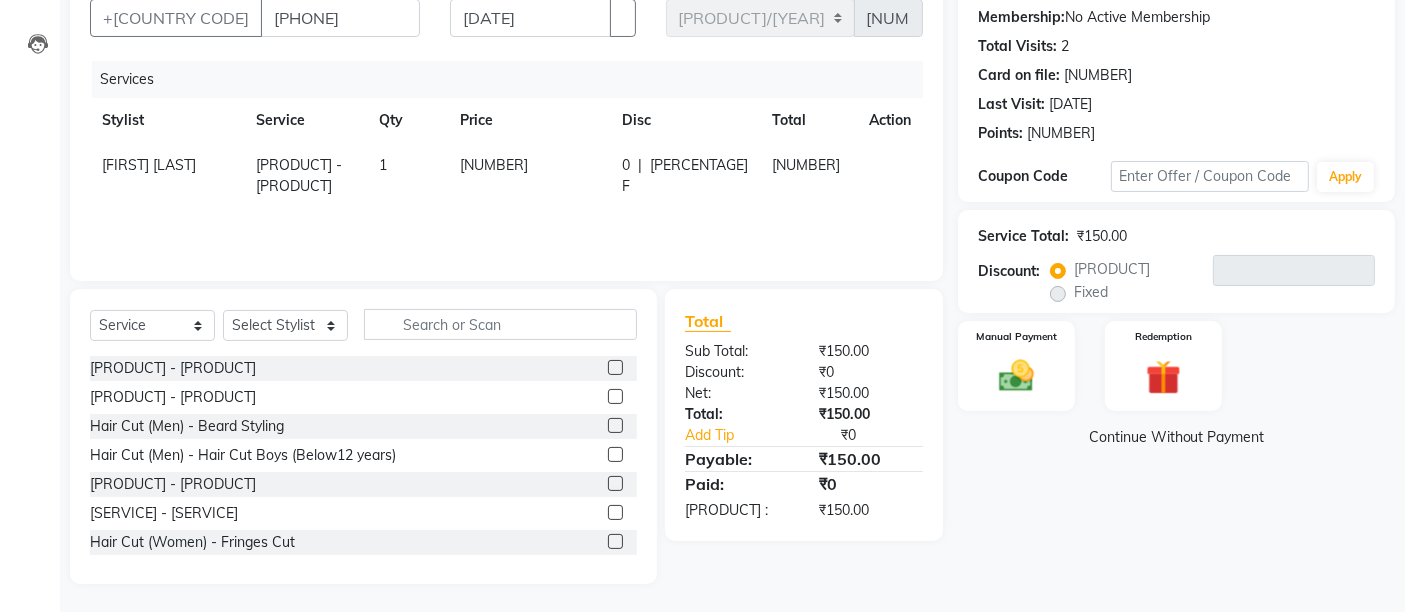 click at bounding box center (615, 454) 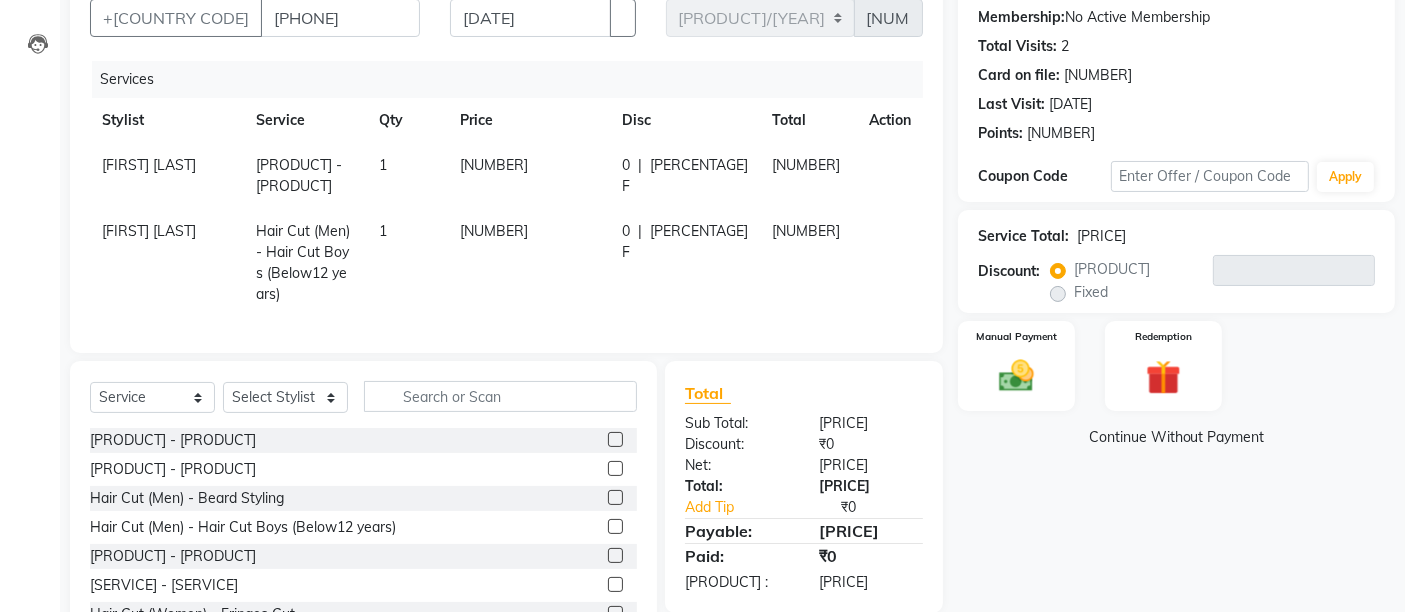 scroll, scrollTop: 256, scrollLeft: 0, axis: vertical 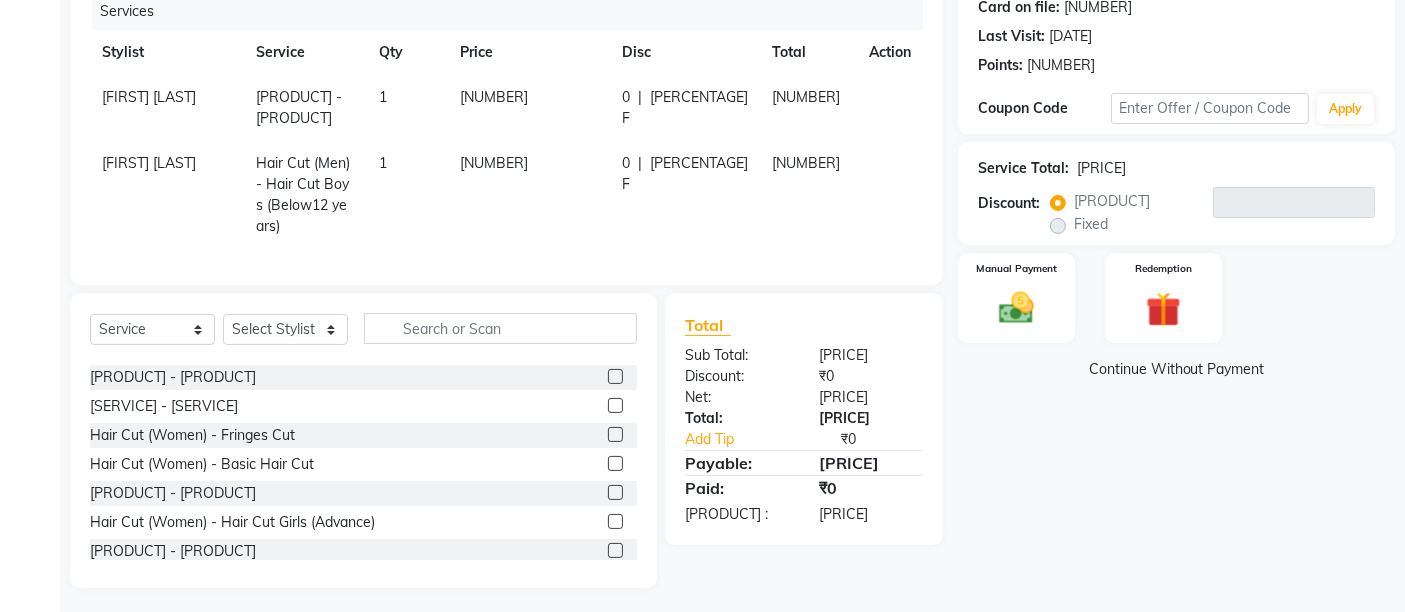 click at bounding box center [615, 550] 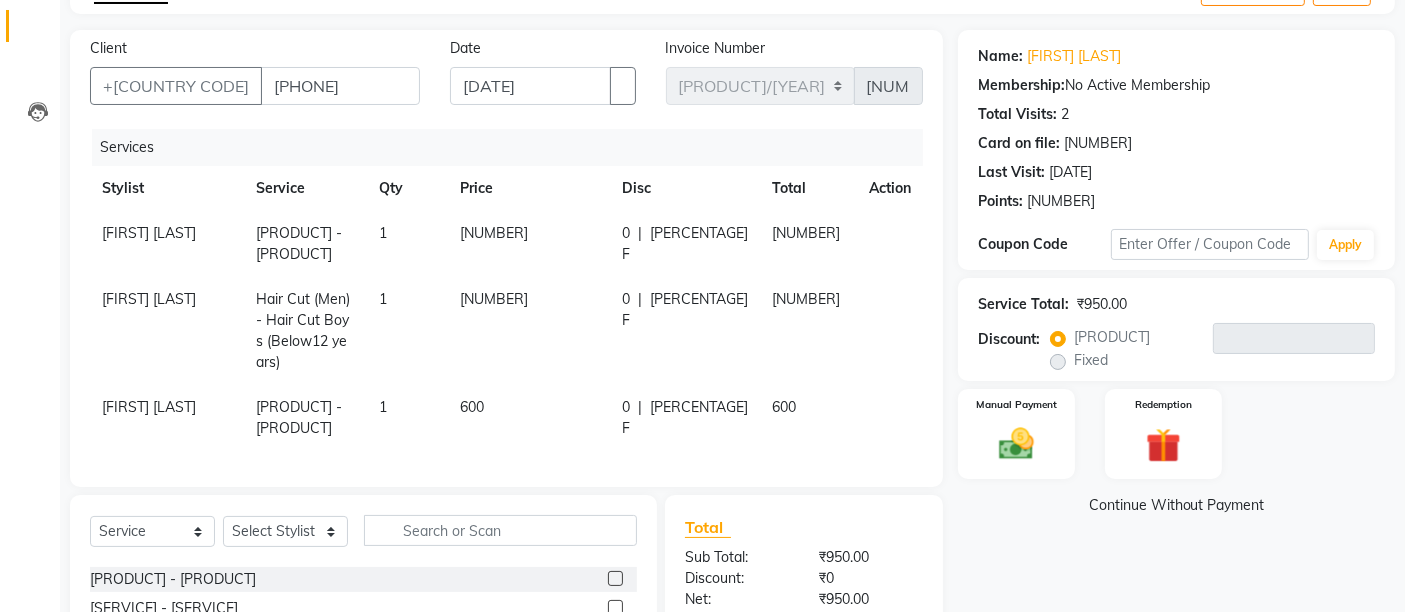 scroll, scrollTop: 342, scrollLeft: 0, axis: vertical 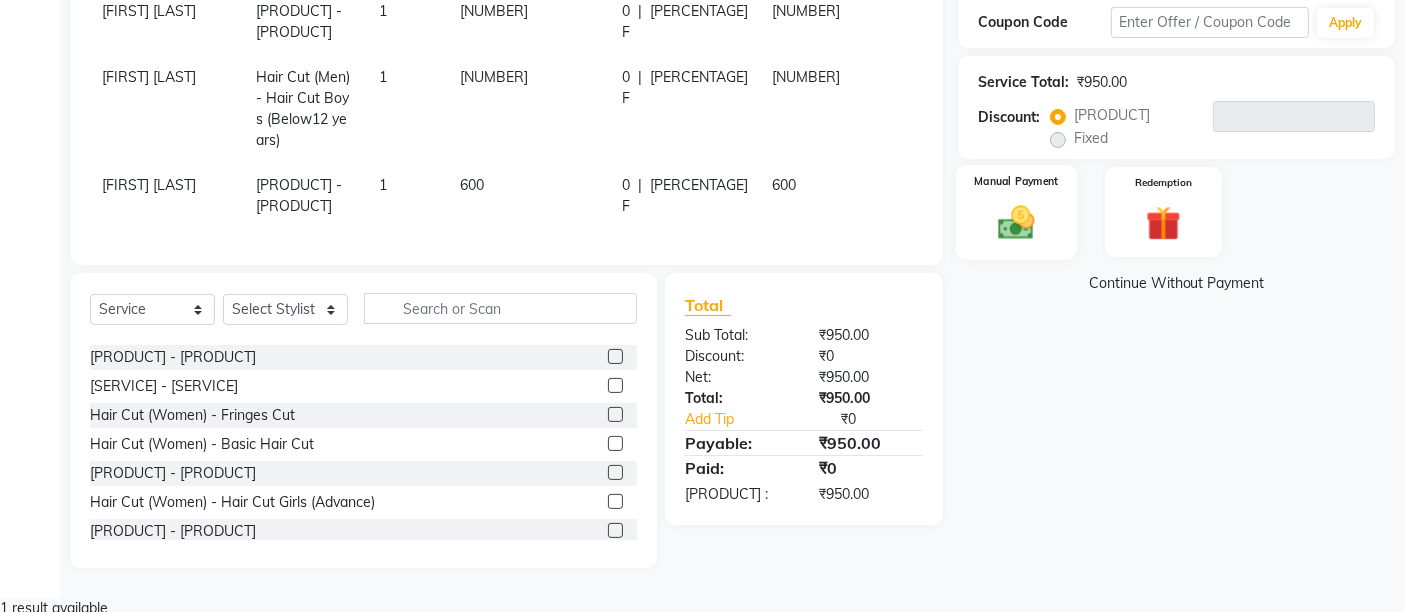 click at bounding box center (1017, 222) 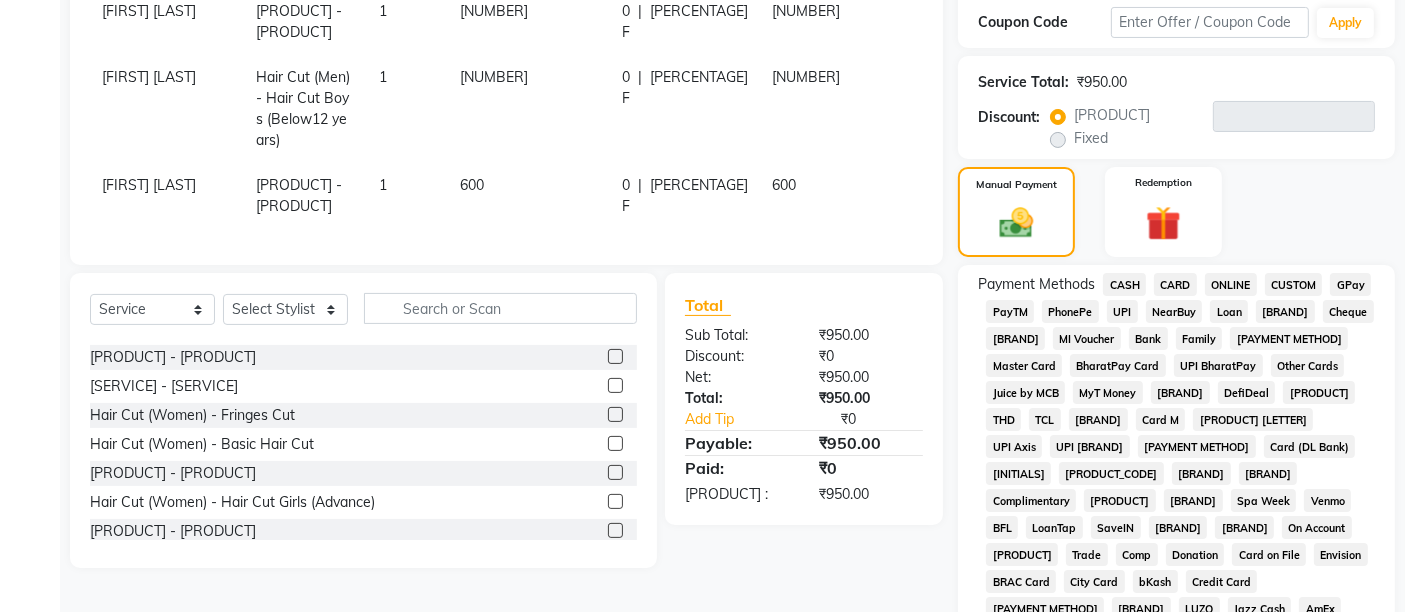 click on "UPI" at bounding box center [1124, 284] 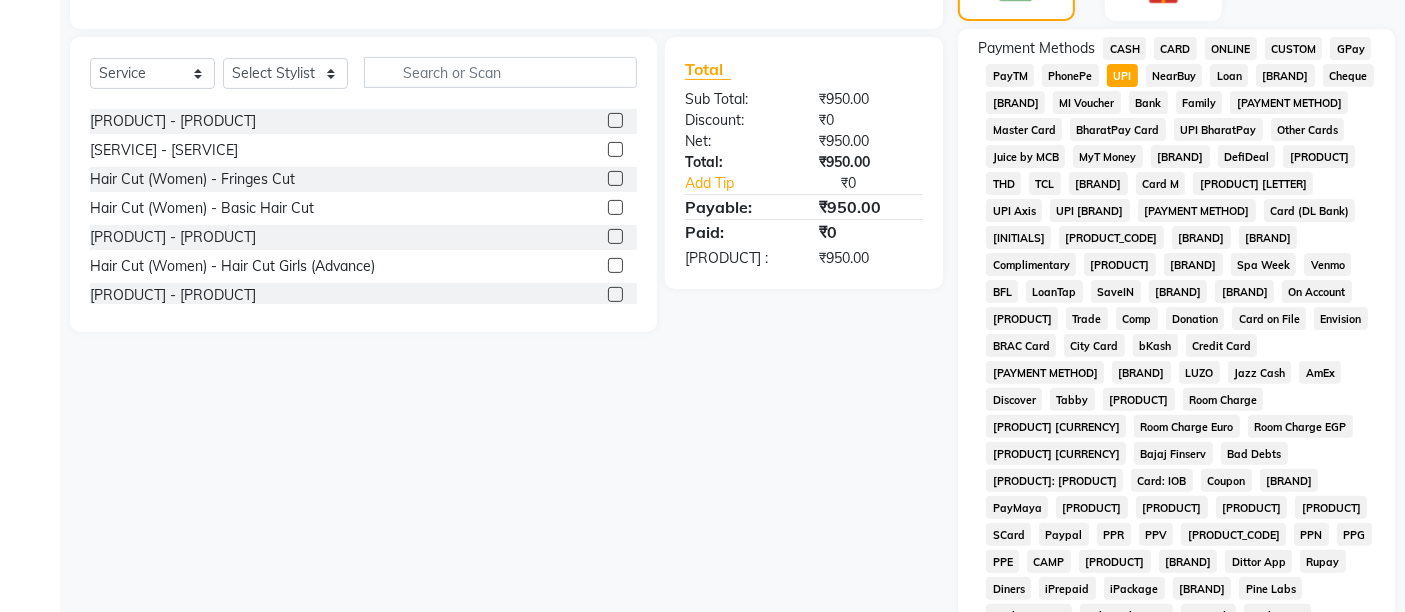 scroll, scrollTop: 676, scrollLeft: 0, axis: vertical 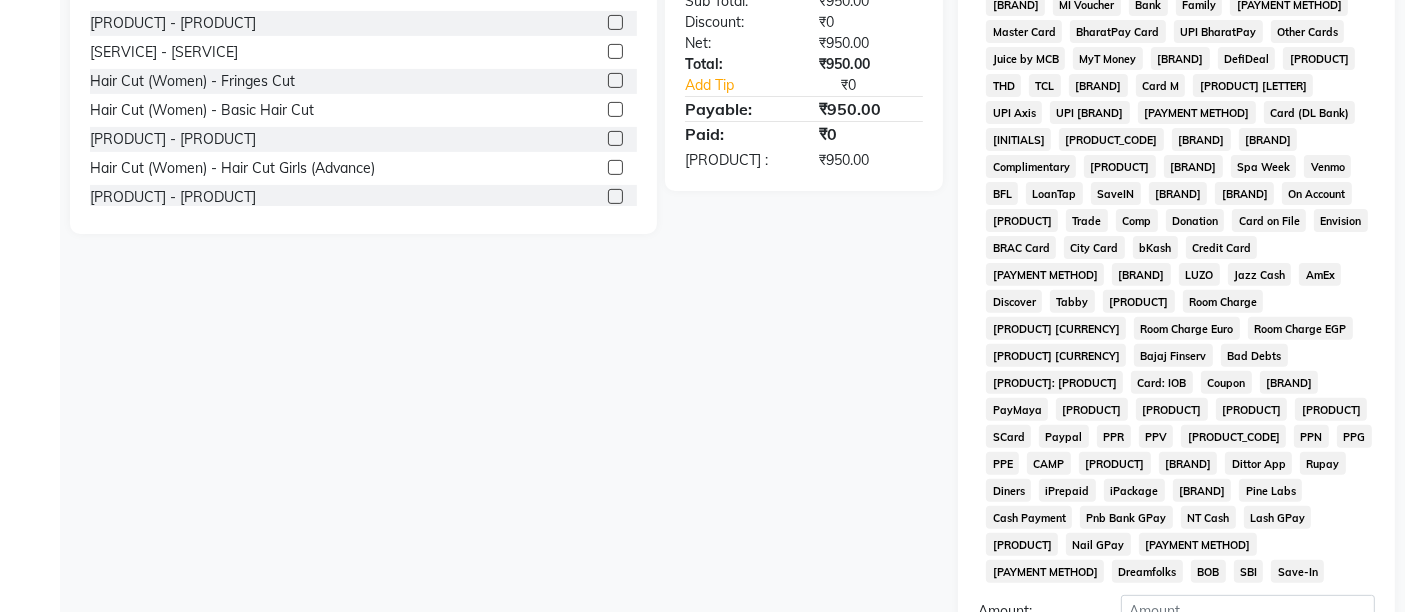 click on "Add Payment" at bounding box center [1248, 679] 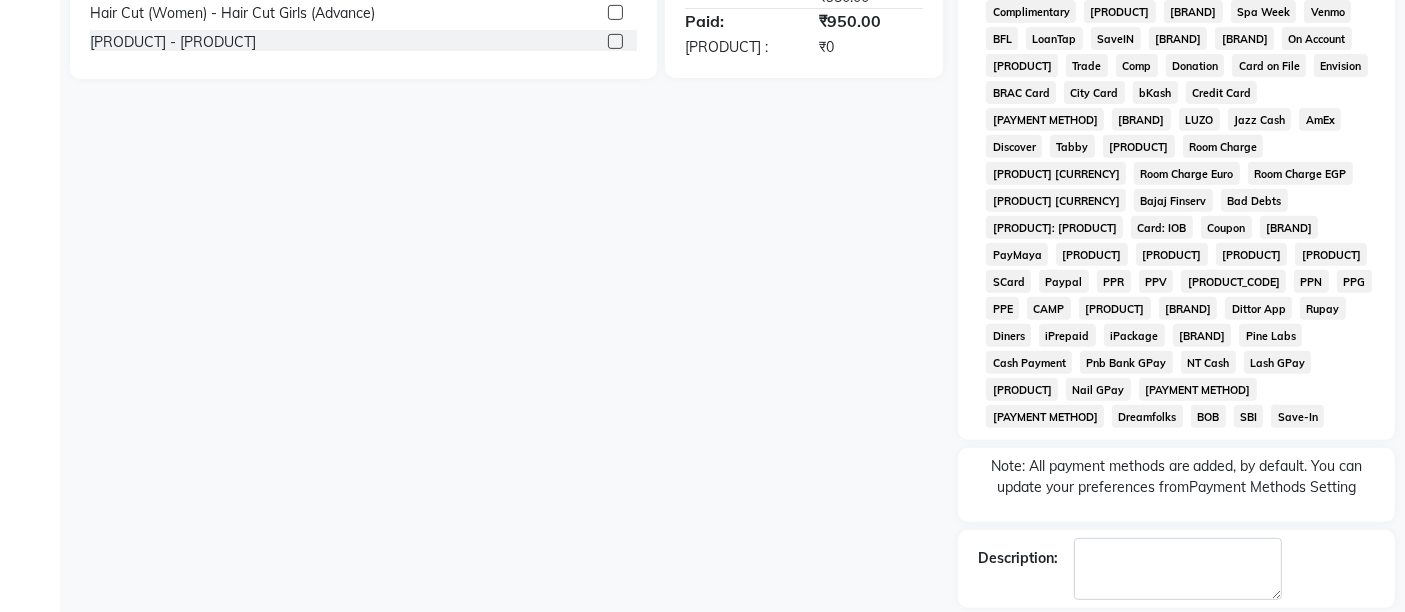 scroll, scrollTop: 848, scrollLeft: 0, axis: vertical 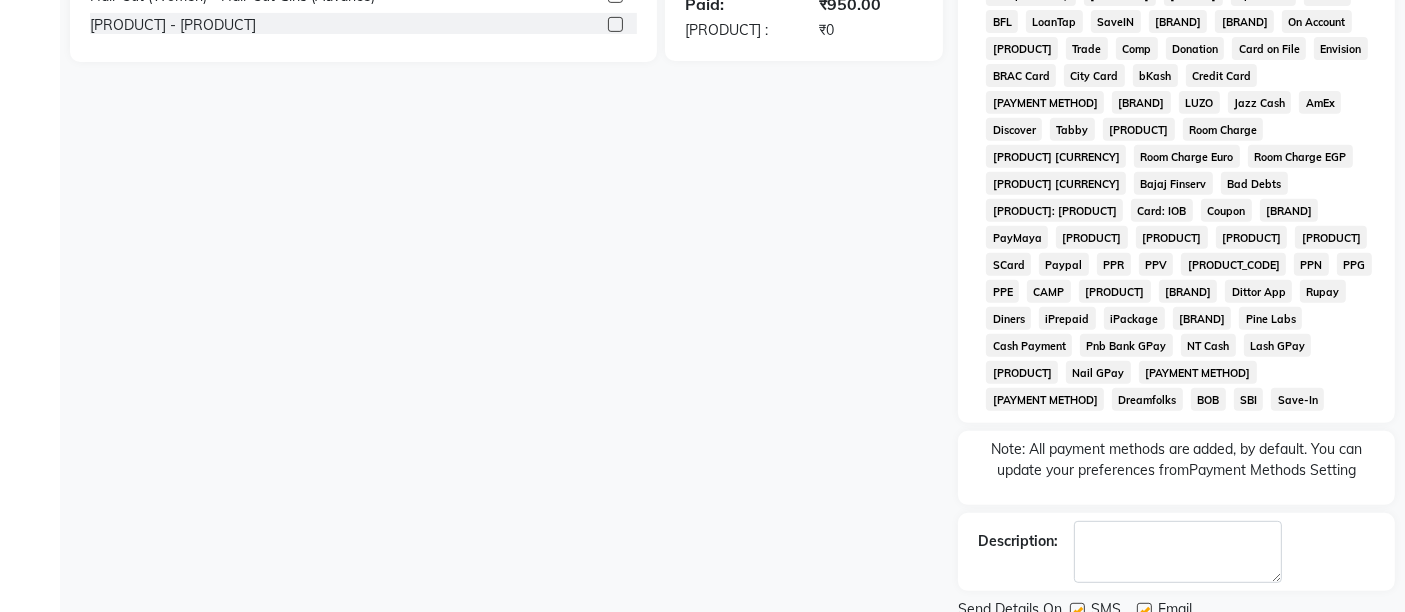 click at bounding box center (1144, 610) 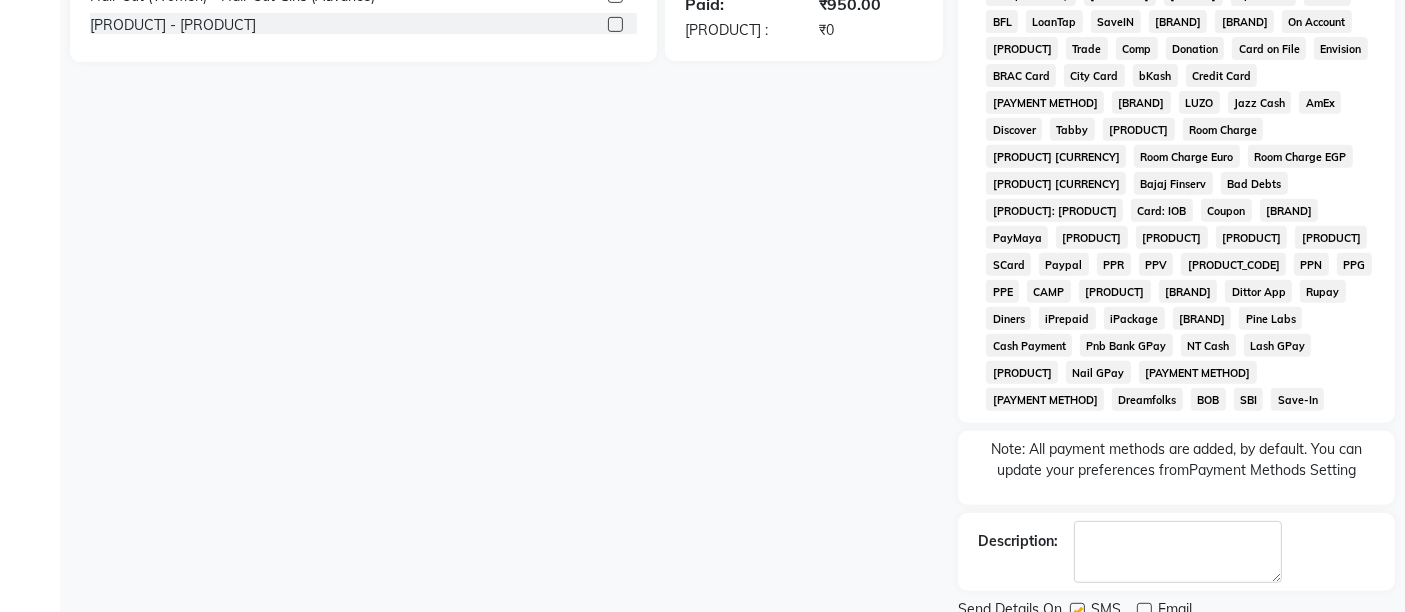 click at bounding box center (1077, 610) 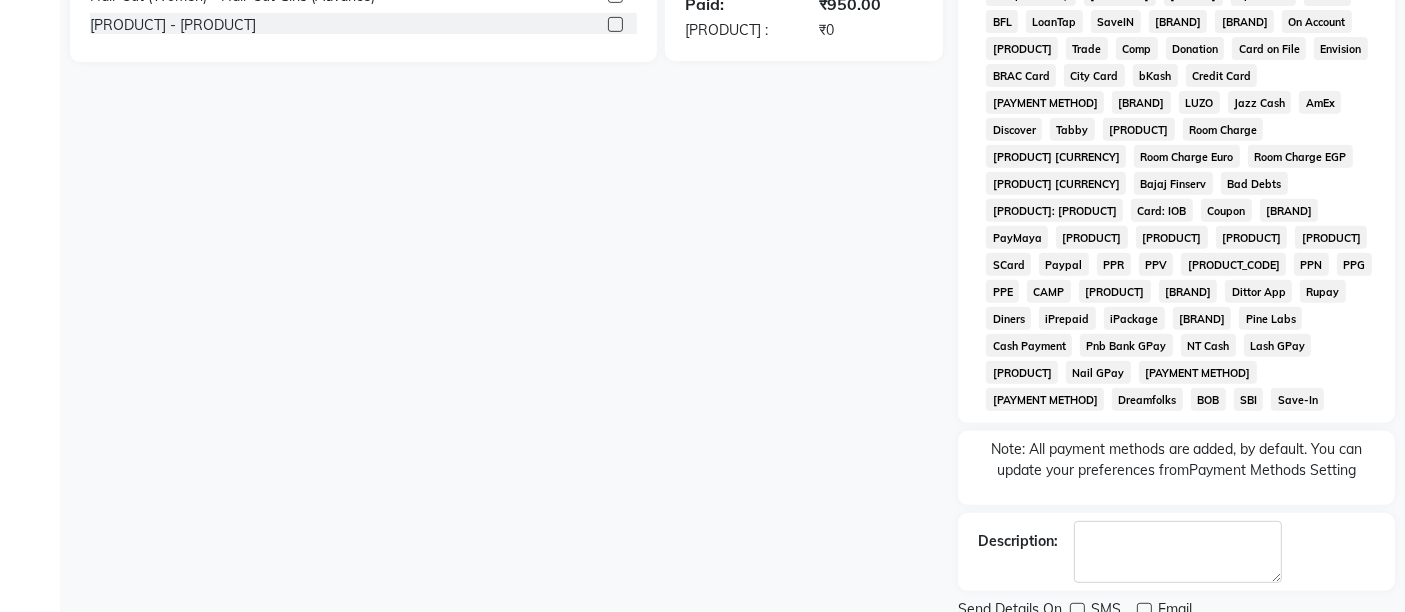 click on "Checkout" at bounding box center (1176, 643) 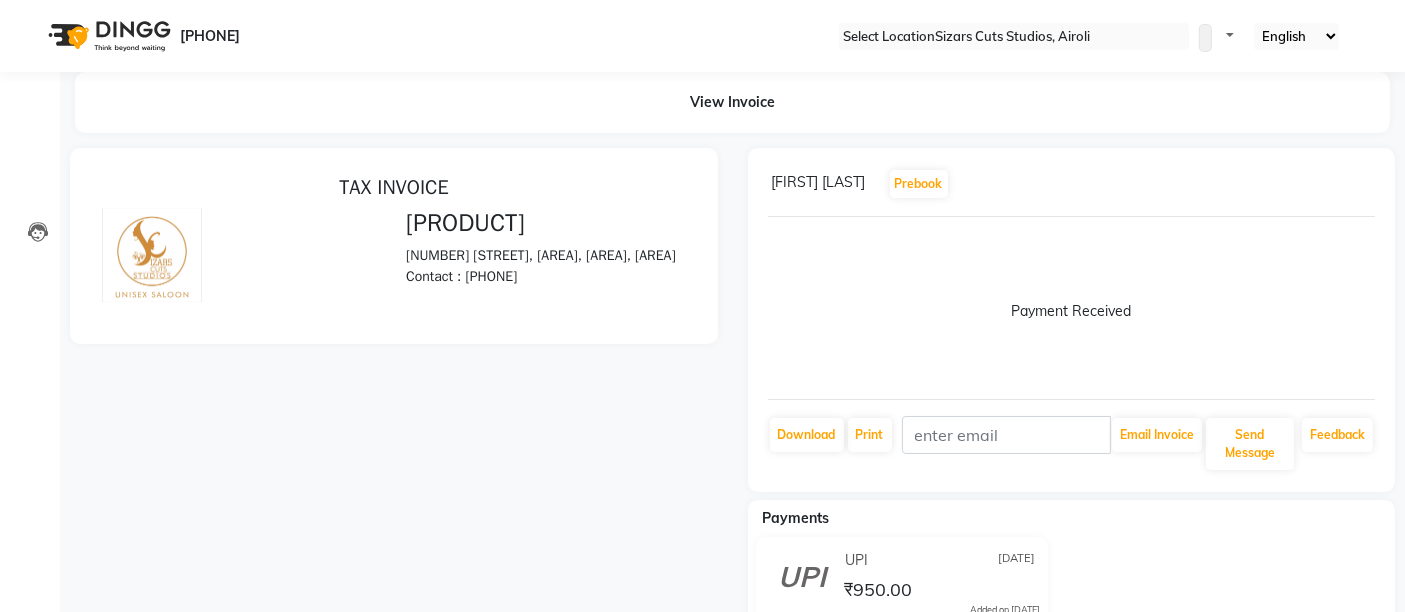 scroll, scrollTop: 0, scrollLeft: 0, axis: both 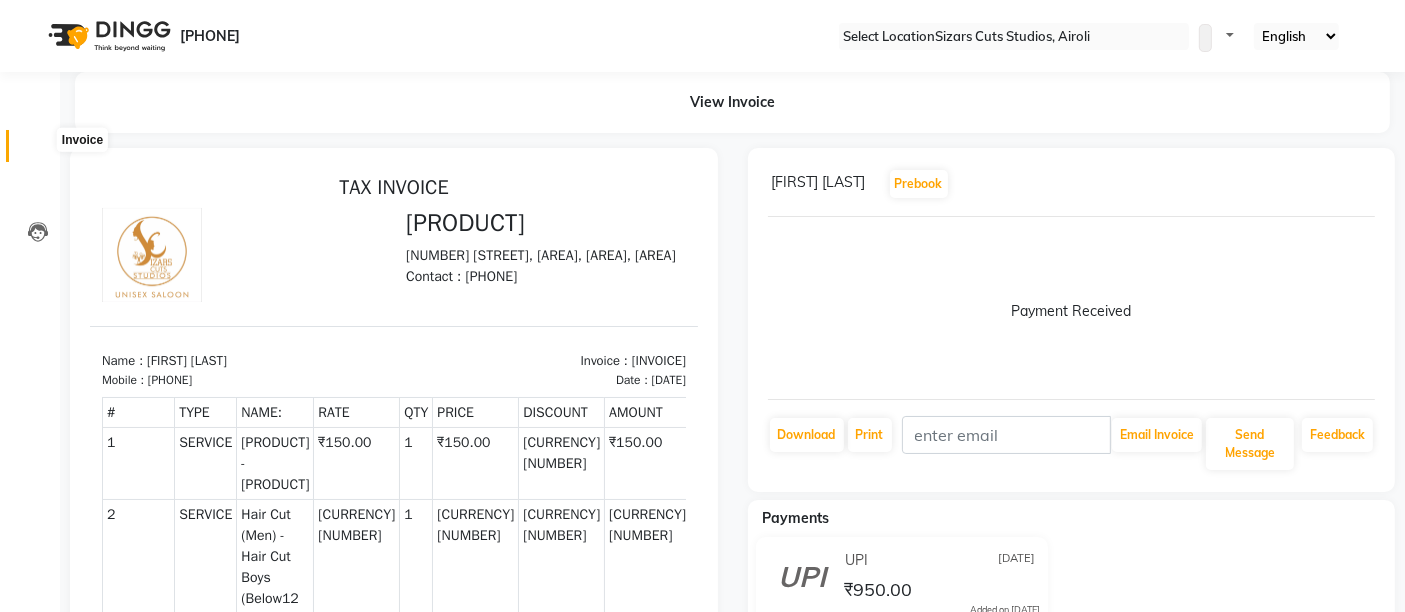 click at bounding box center [38, 151] 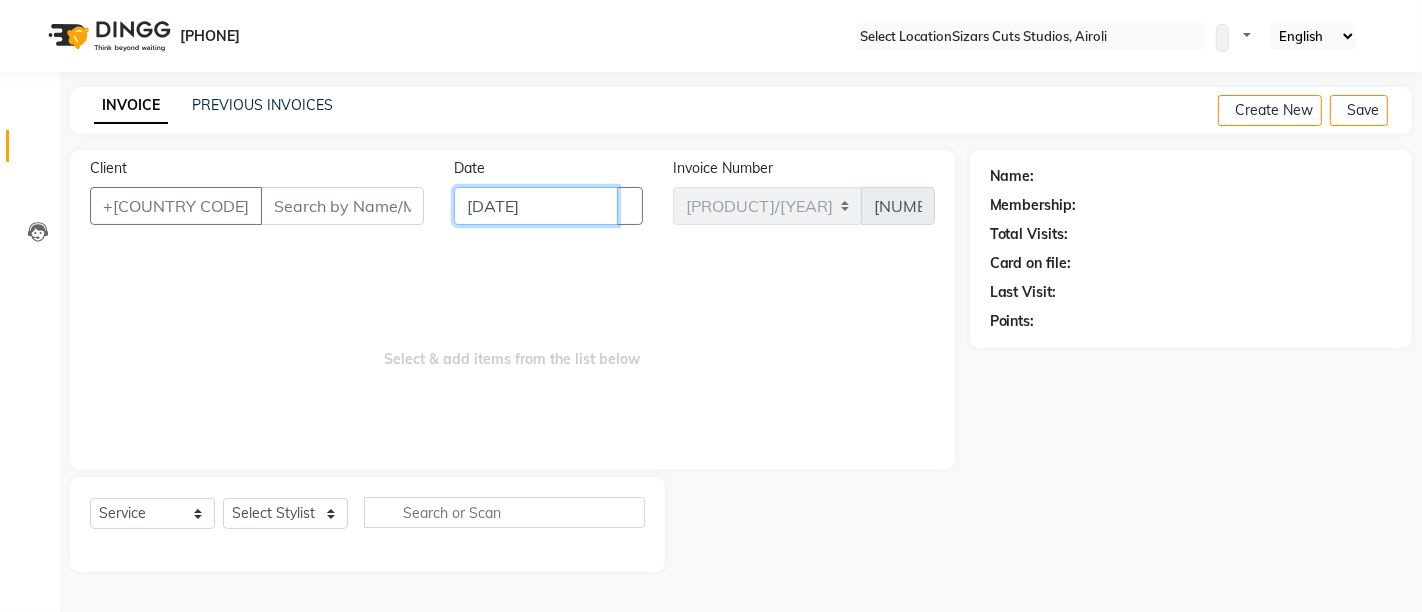 click on "[DATE]" at bounding box center (536, 206) 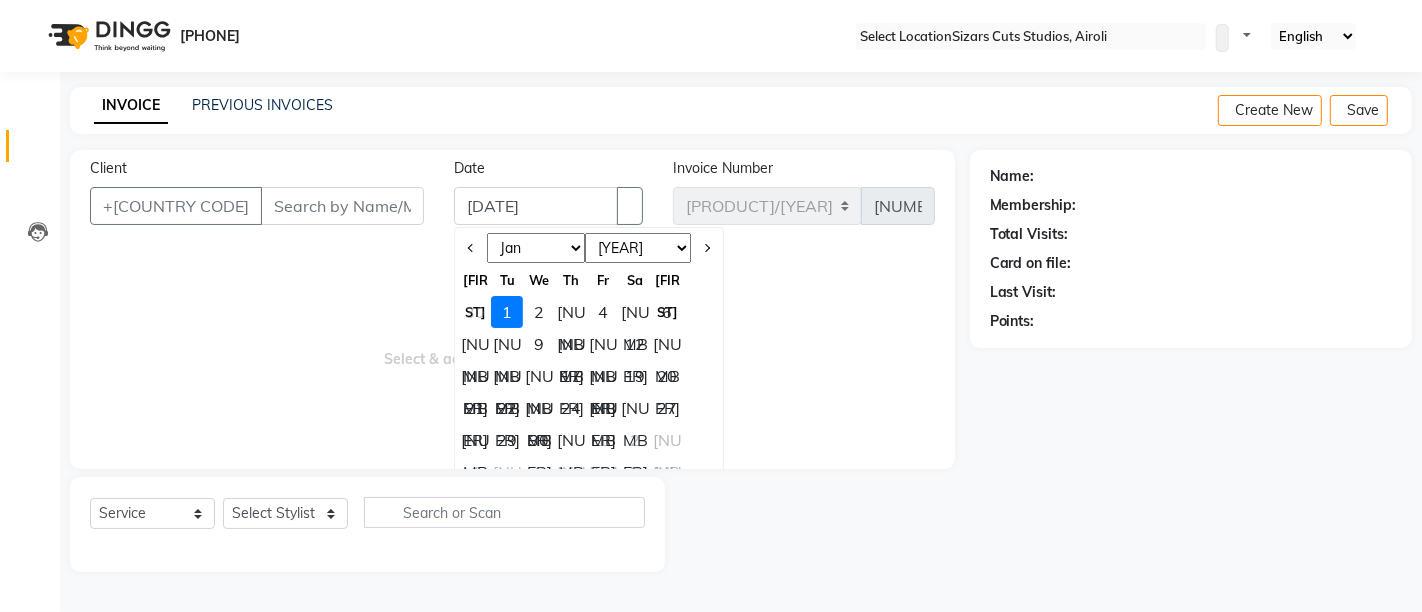 click on "30" at bounding box center [475, 312] 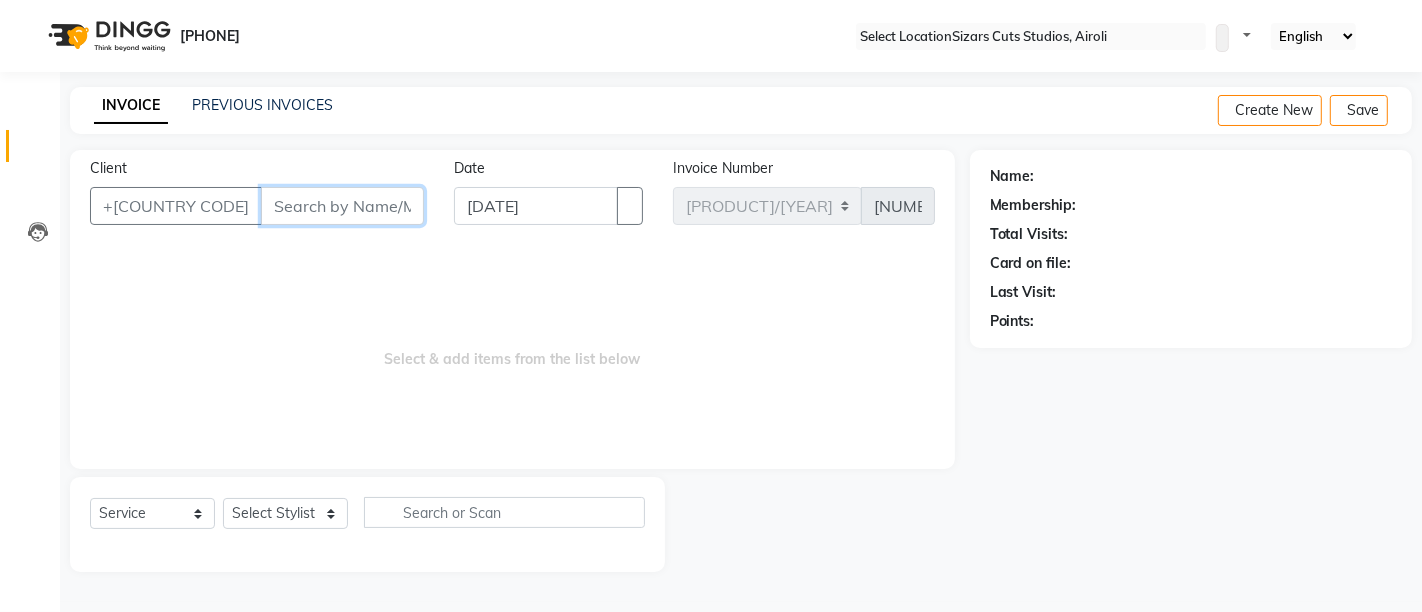 click on "Client" at bounding box center (342, 206) 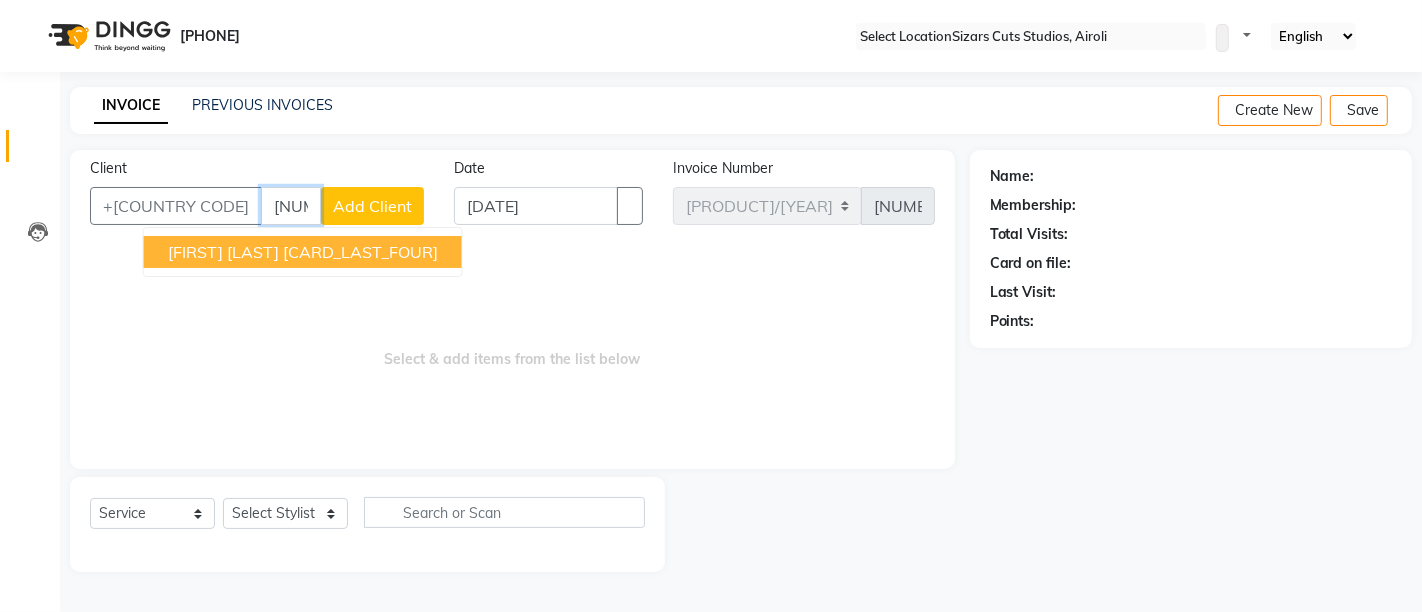 click on "[CARD_LAST_FOUR]" at bounding box center [360, 252] 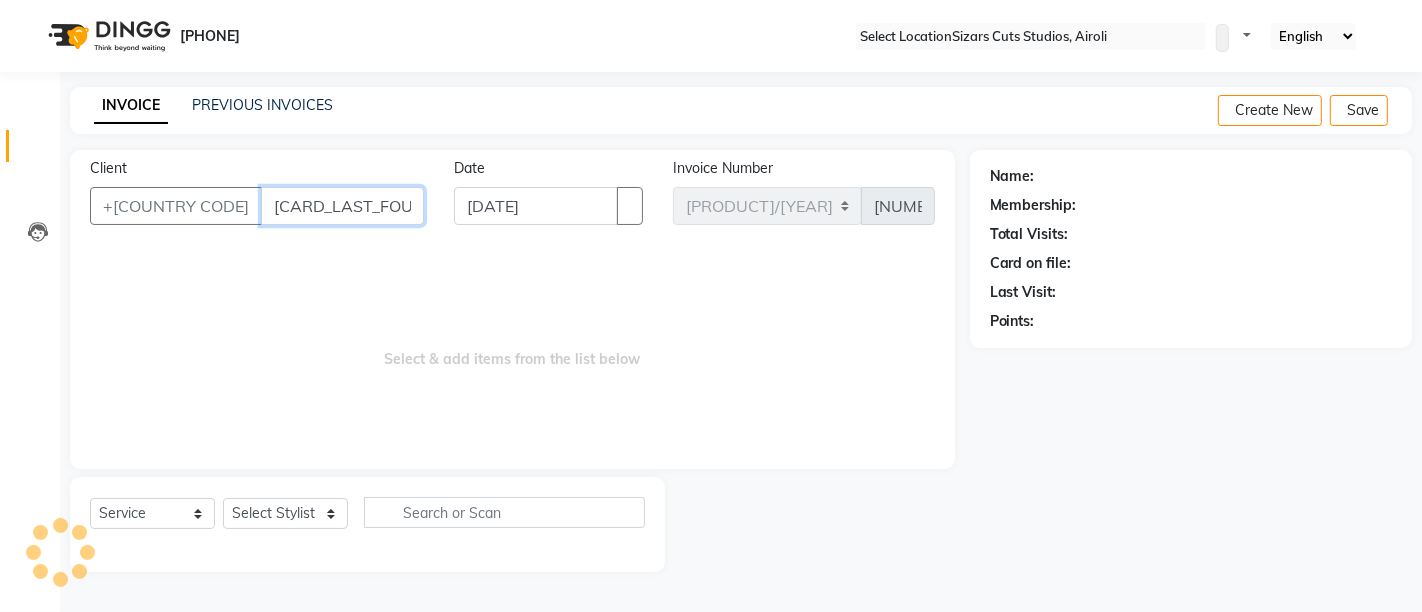 type on "[CARD_LAST_FOUR]" 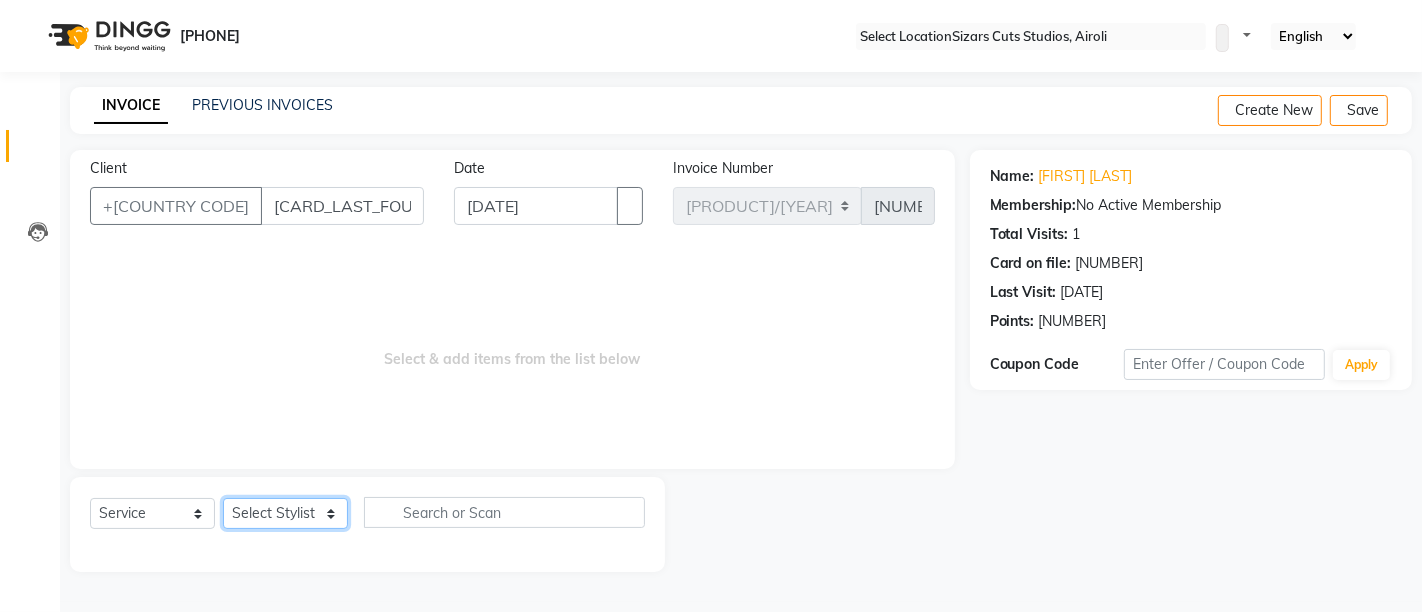 click on "Admin [FIRST] [LAST] [FIRST] [LAST] [FIRST]" at bounding box center (285, 513) 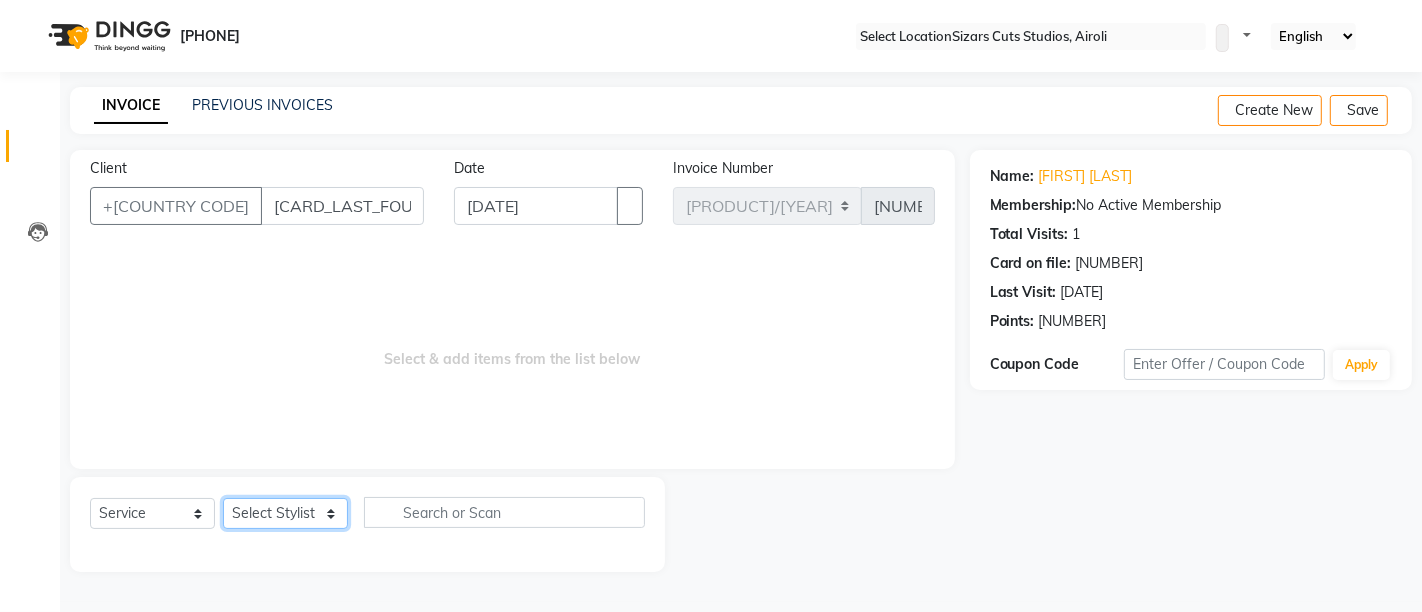 select on "[NUMBER]" 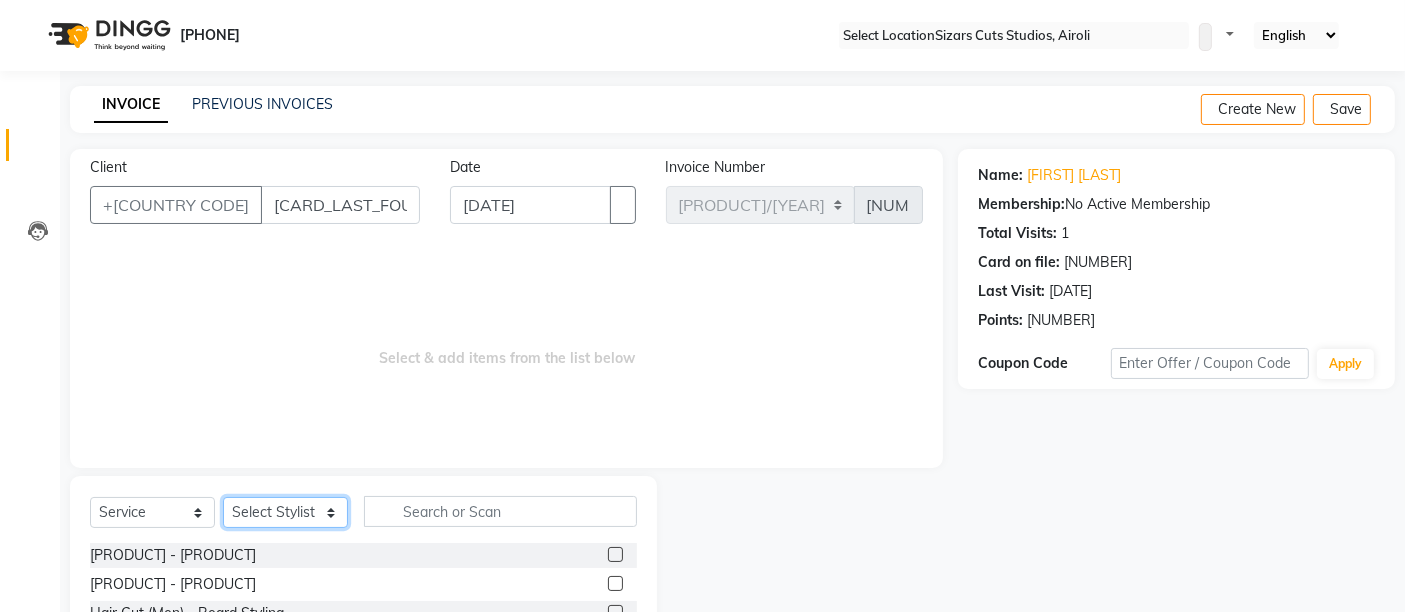 scroll, scrollTop: 188, scrollLeft: 0, axis: vertical 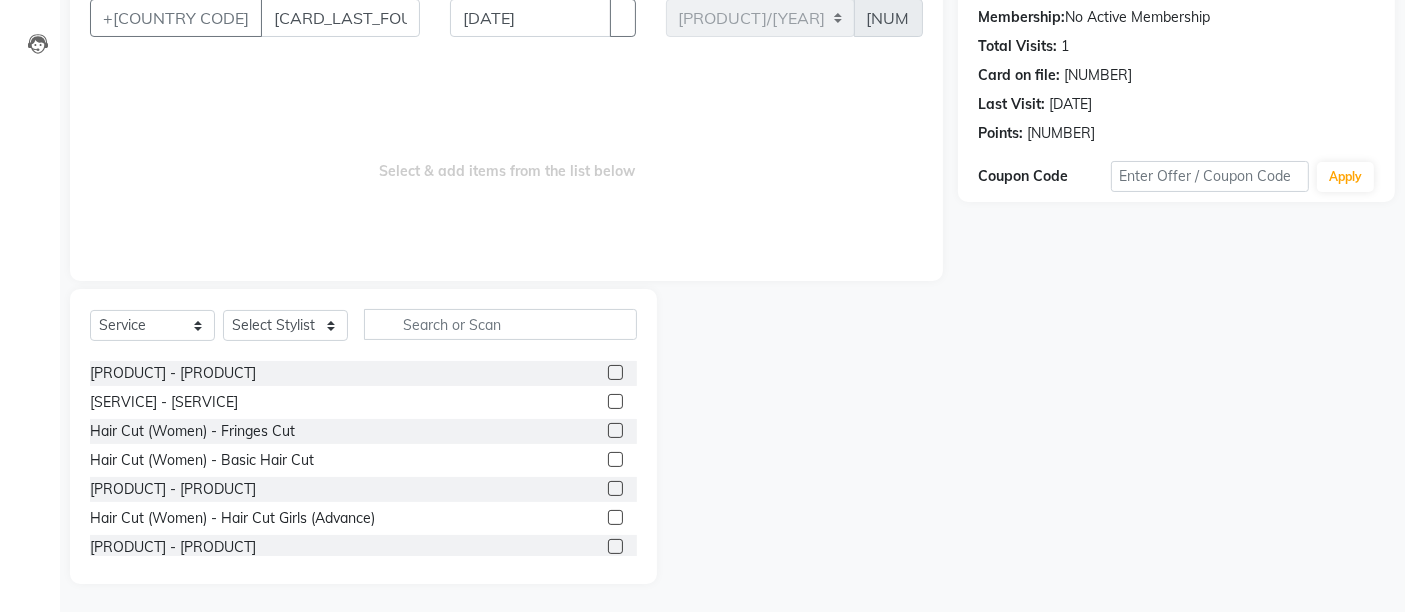 click at bounding box center (615, 546) 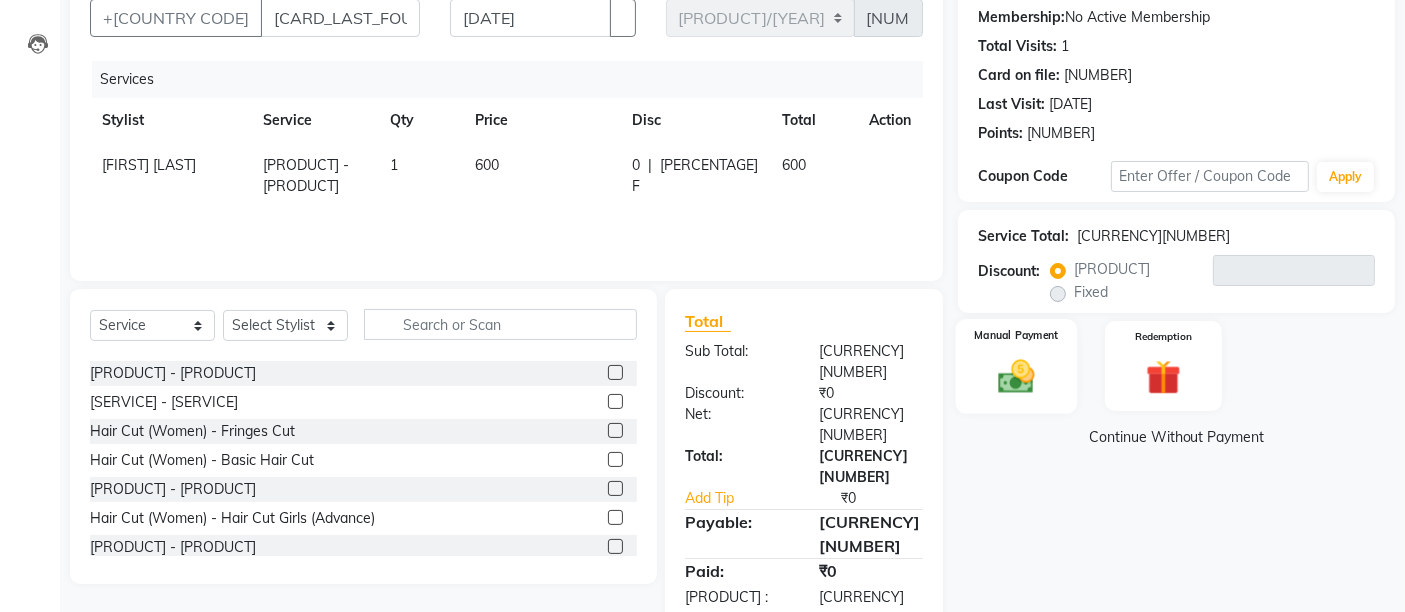 click at bounding box center [1017, 376] 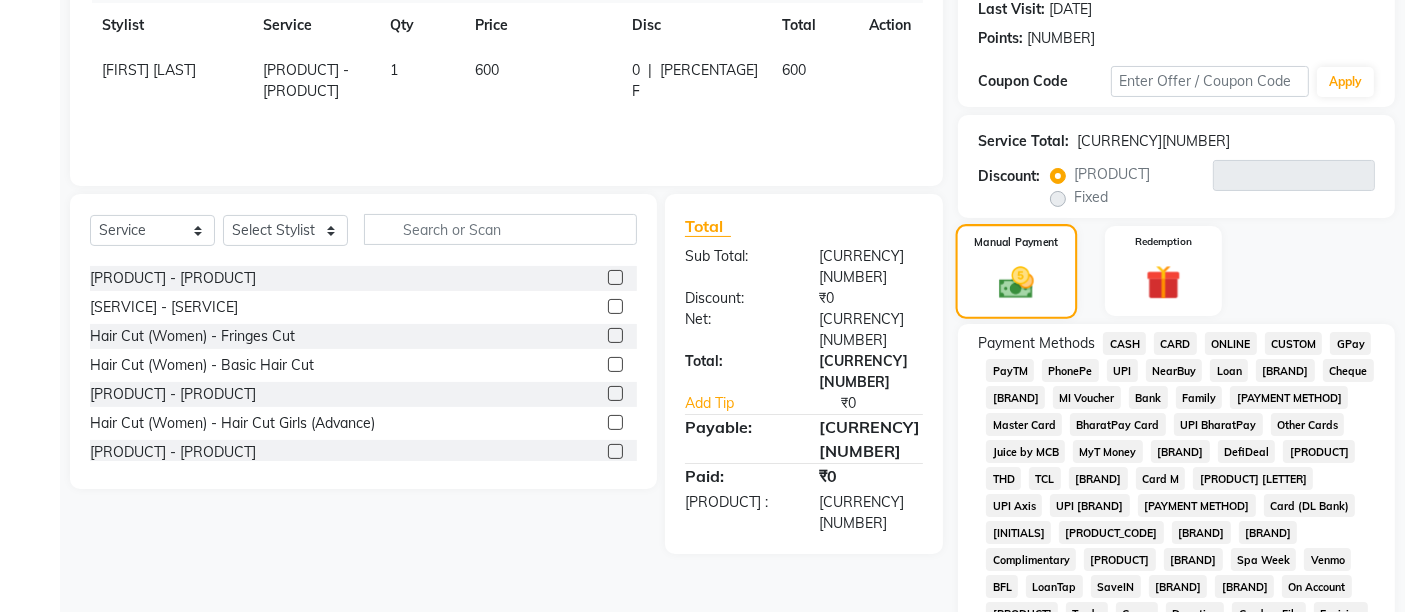 scroll, scrollTop: 521, scrollLeft: 0, axis: vertical 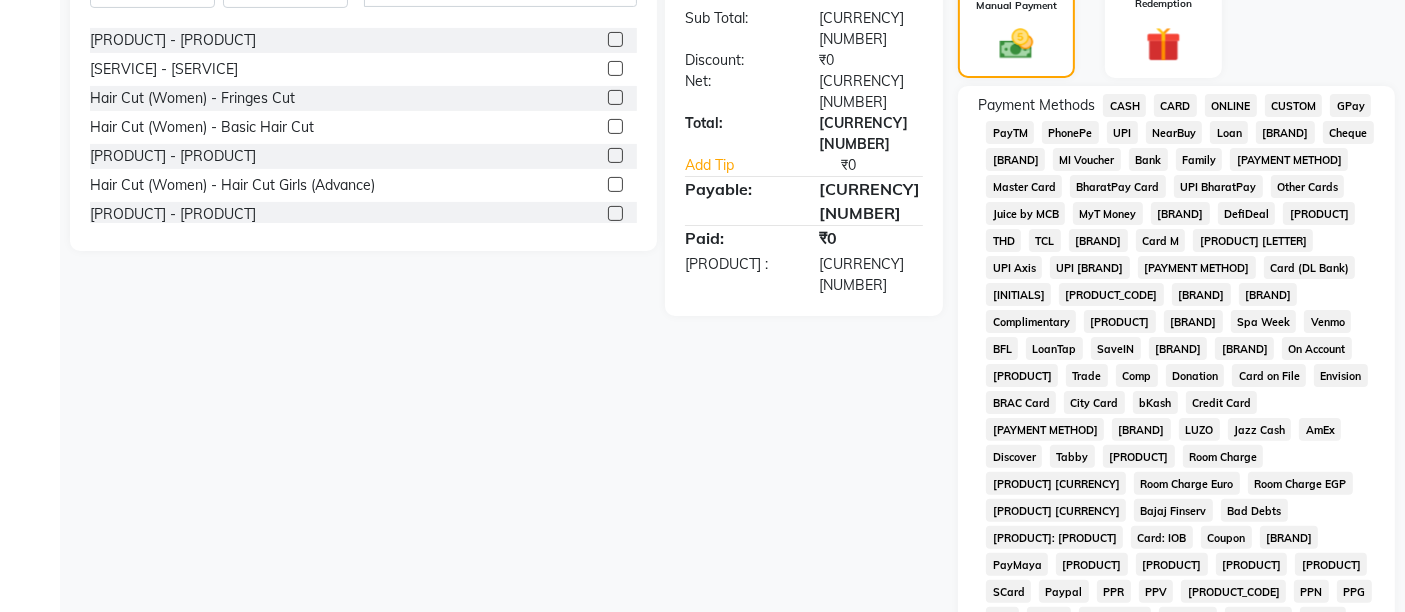 click on "CARD" at bounding box center (1124, 105) 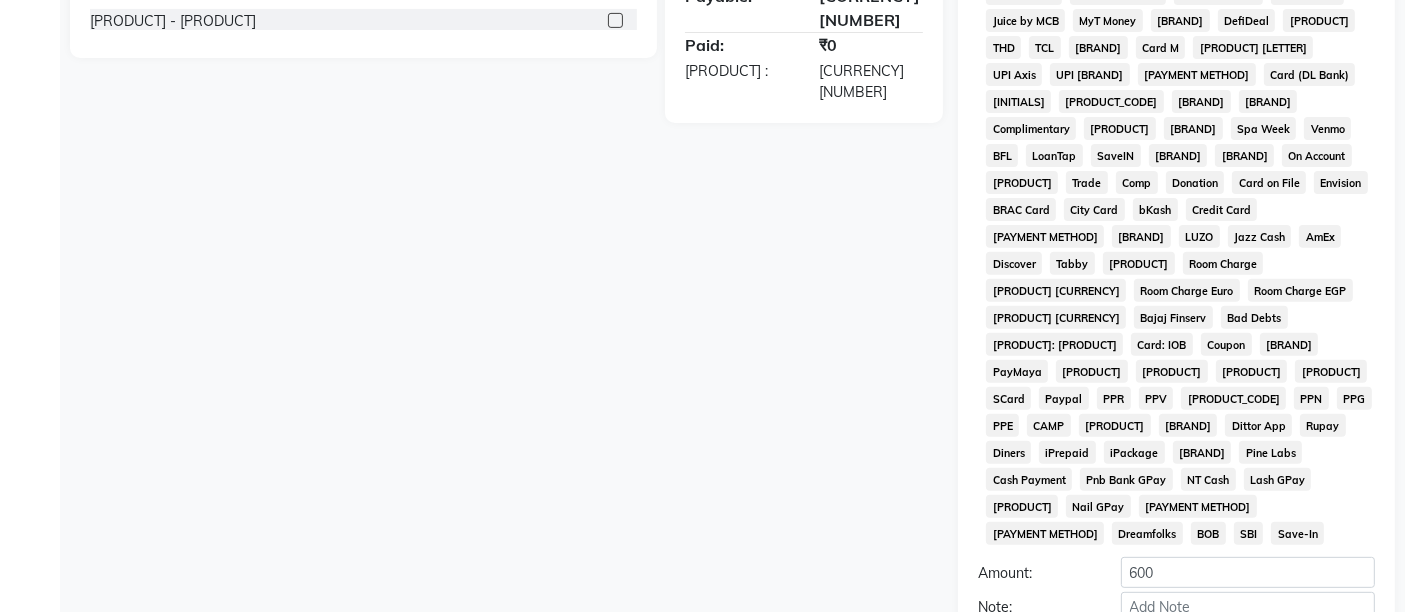 scroll, scrollTop: 842, scrollLeft: 0, axis: vertical 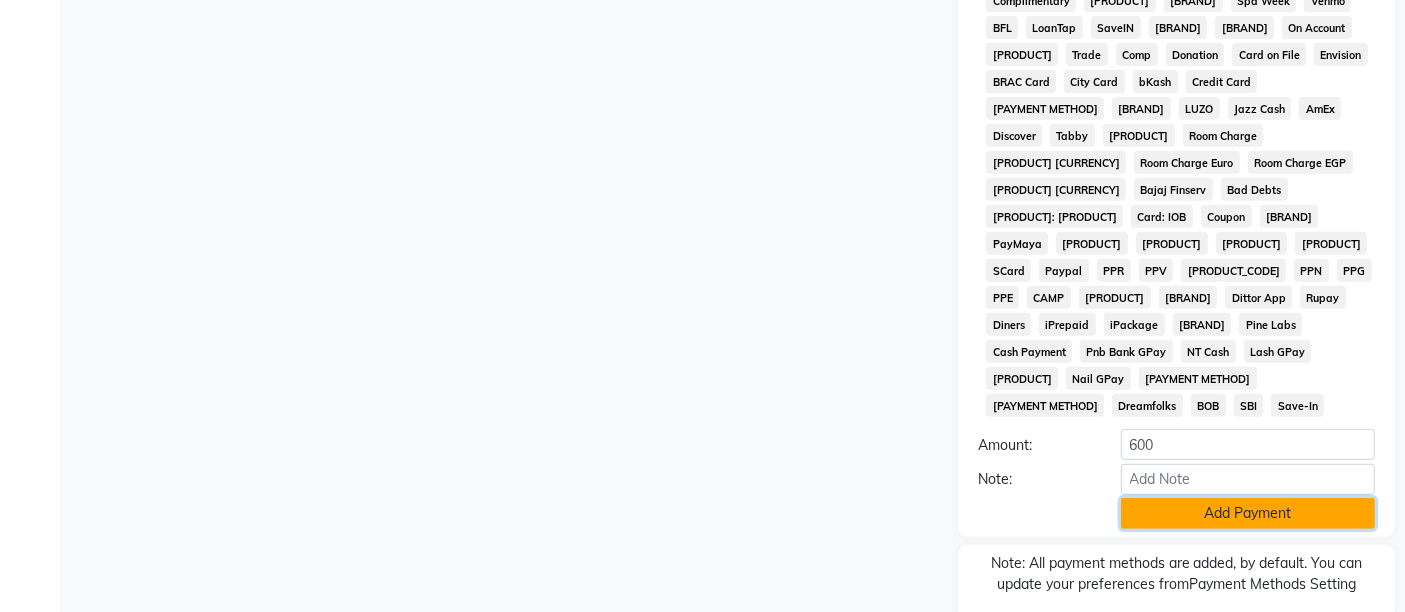 click on "Add Payment" at bounding box center (1248, 513) 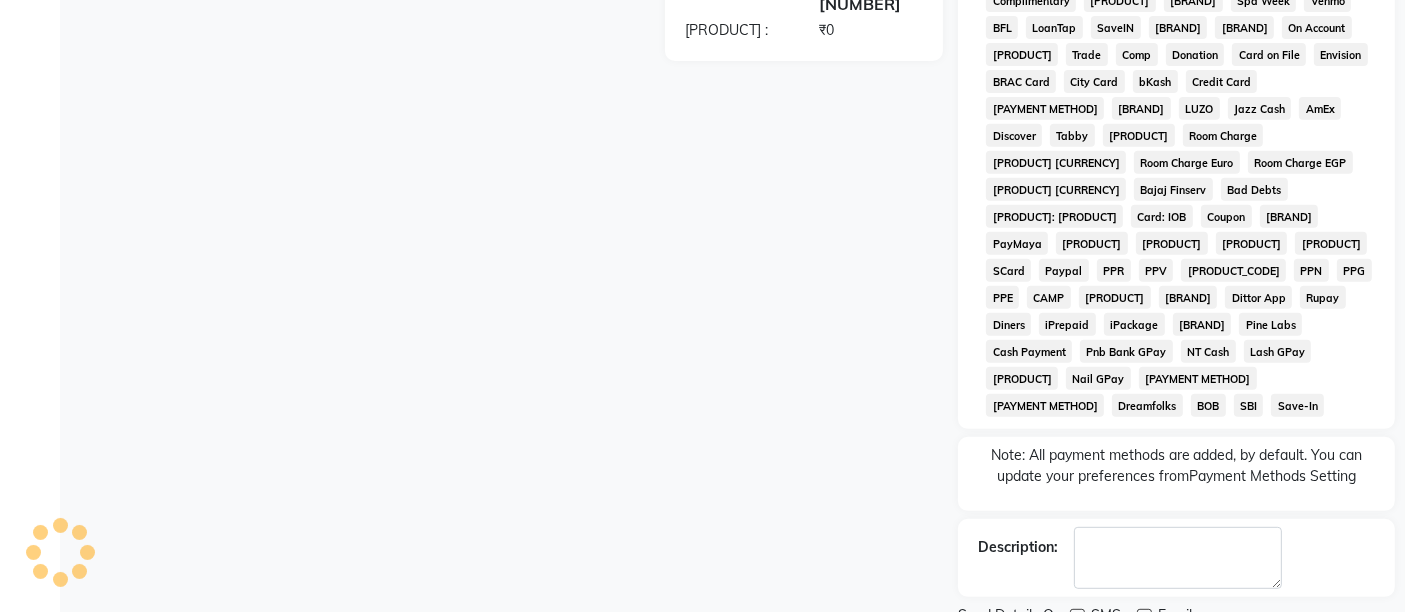 scroll, scrollTop: 848, scrollLeft: 0, axis: vertical 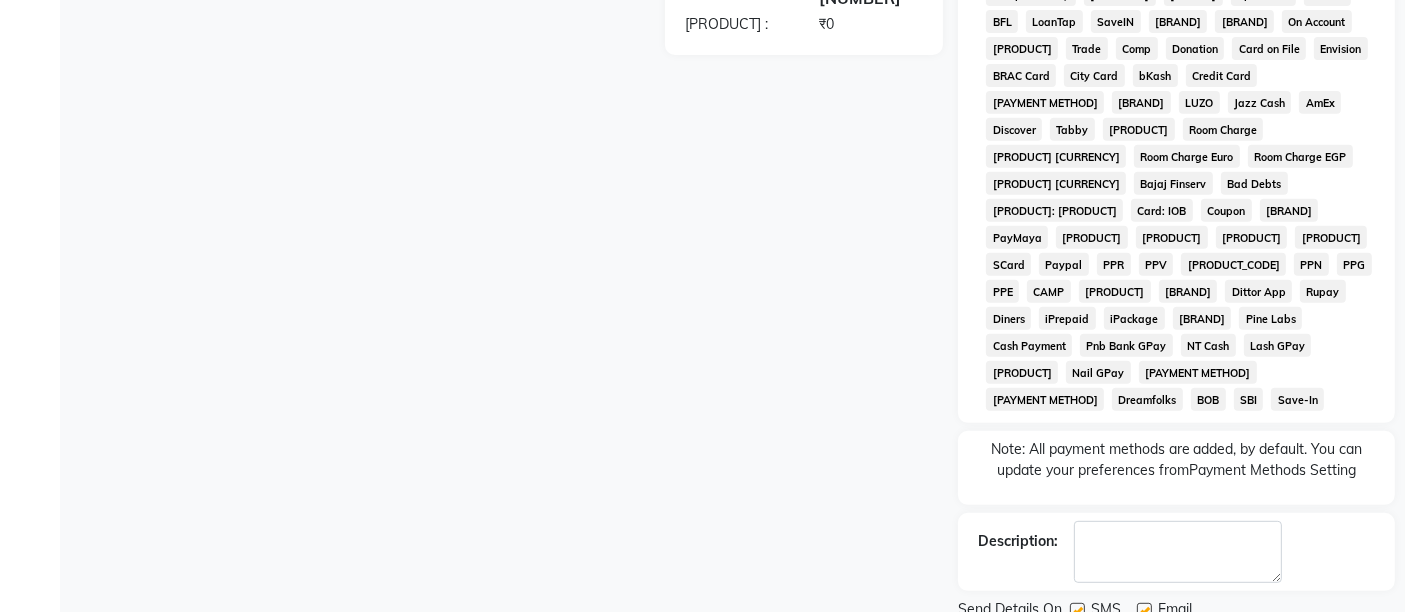 click at bounding box center [1144, 610] 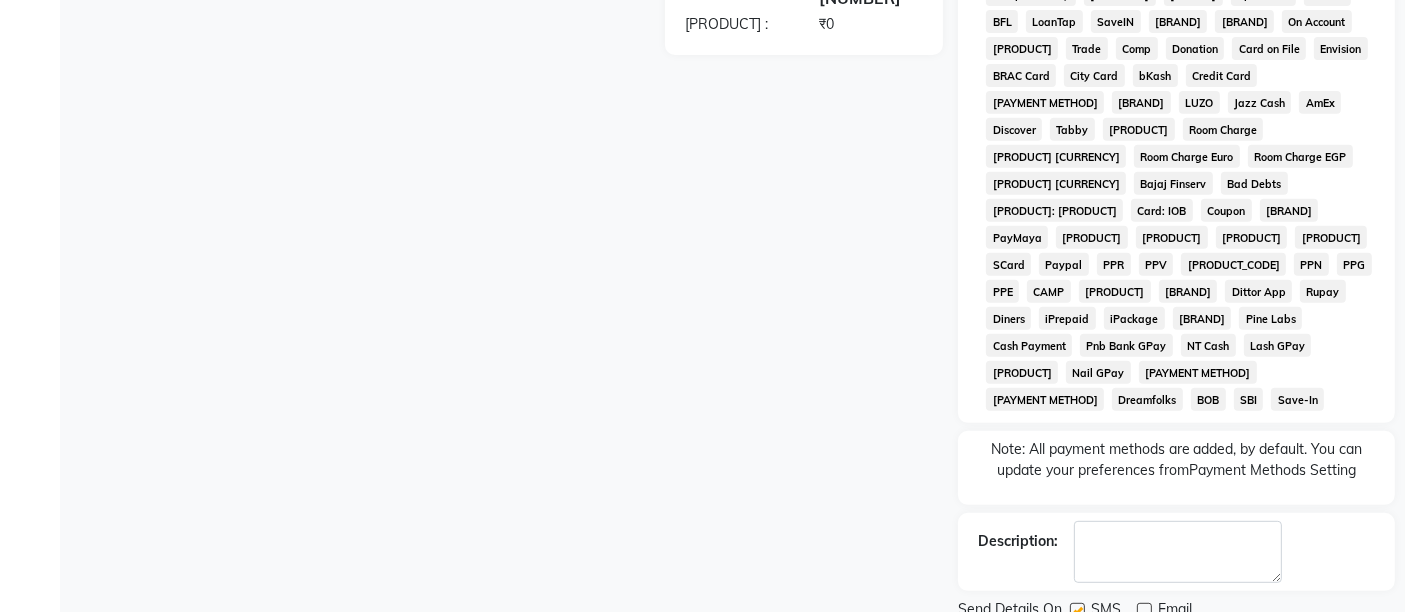 drag, startPoint x: 1082, startPoint y: 535, endPoint x: 1085, endPoint y: 574, distance: 39.115215 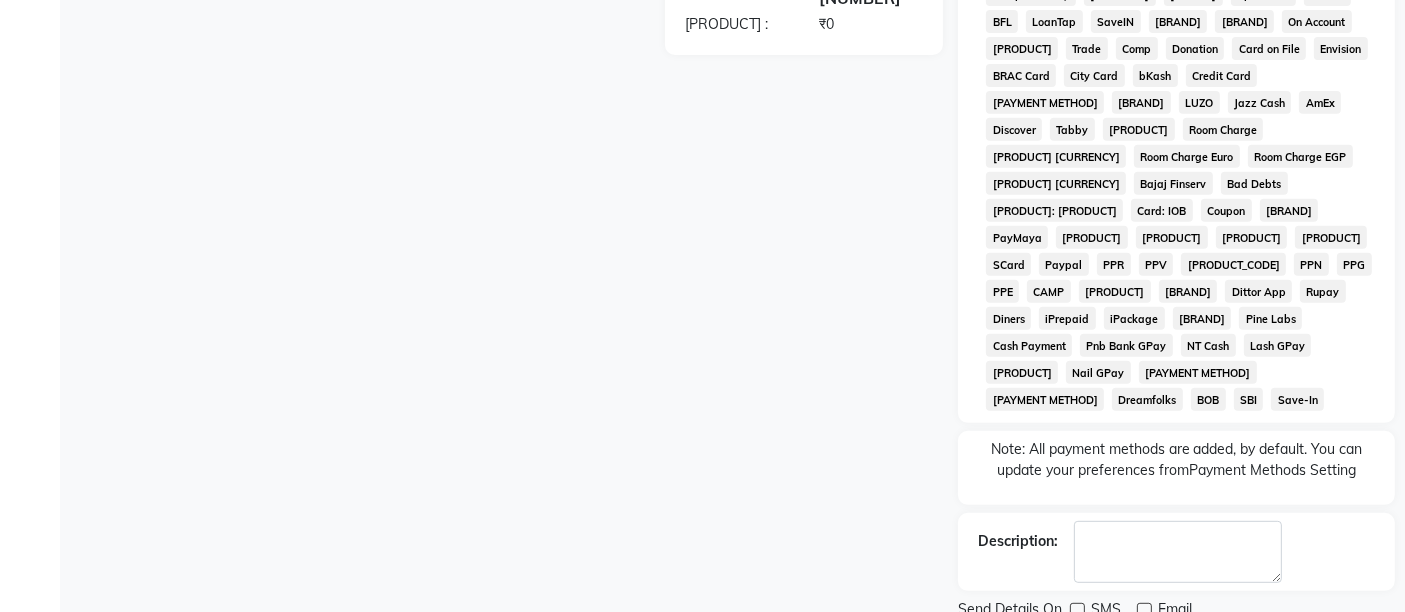 click on "Checkout" at bounding box center (1176, 643) 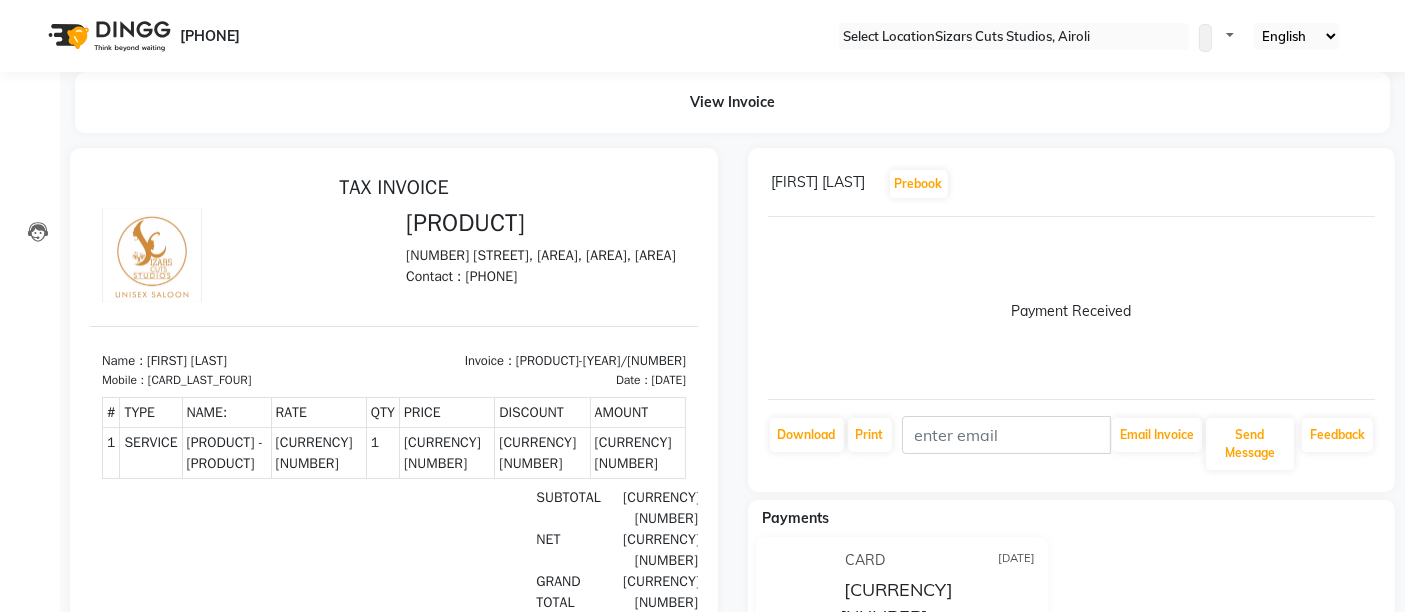 scroll, scrollTop: 0, scrollLeft: 0, axis: both 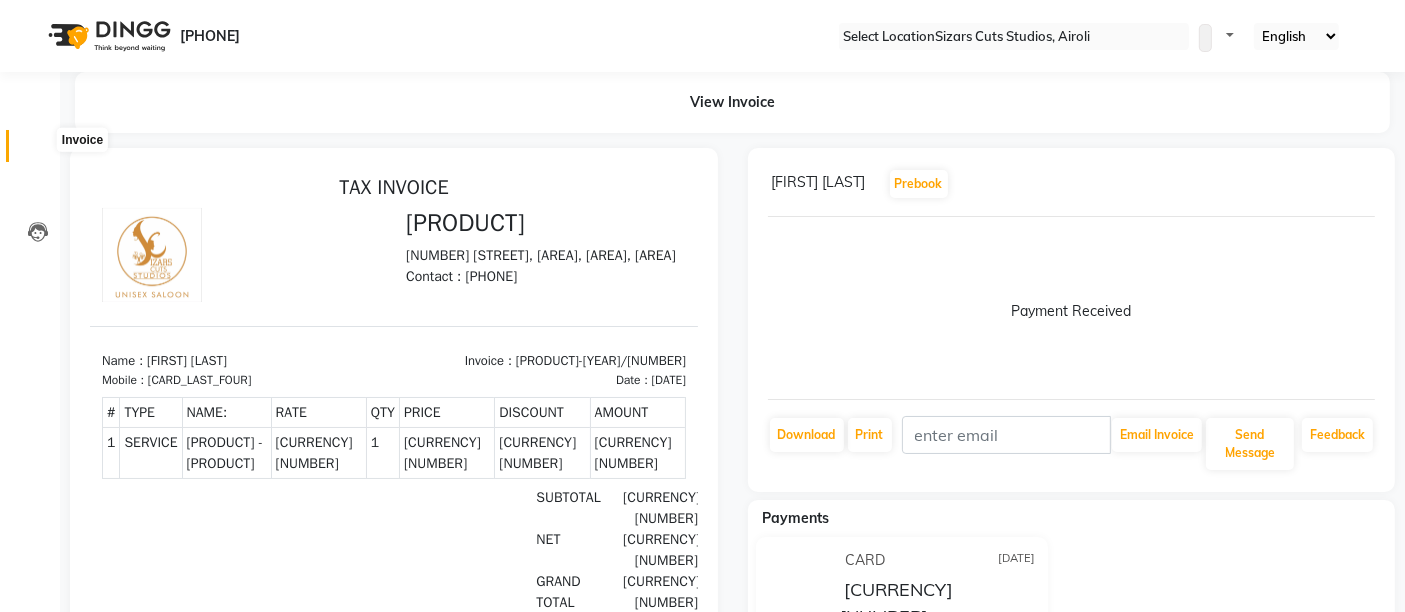 click at bounding box center [37, 151] 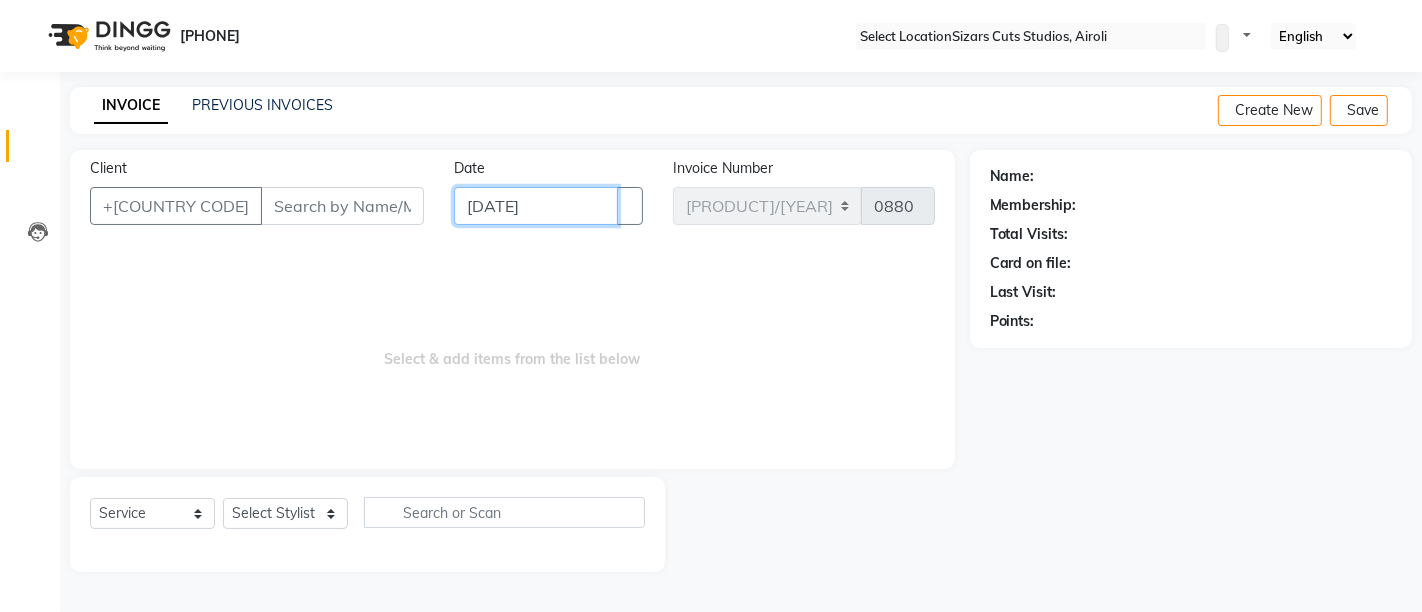 click on "[DATE]" at bounding box center [536, 206] 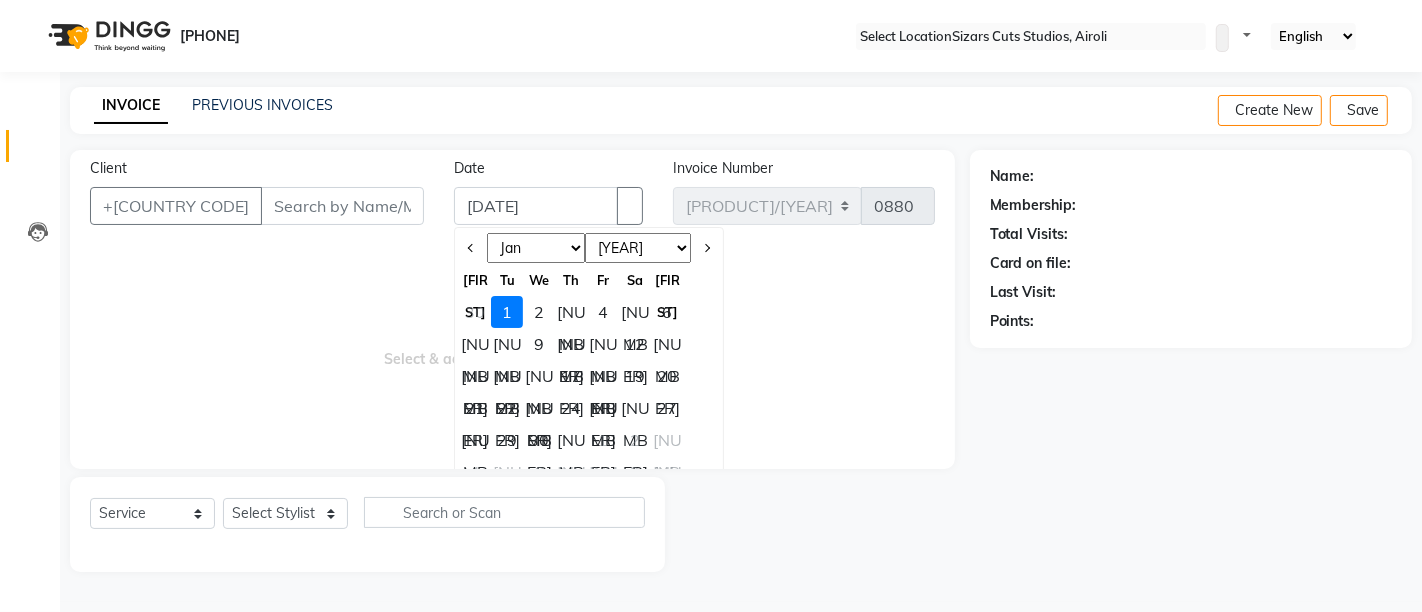 click on "30" at bounding box center [475, 312] 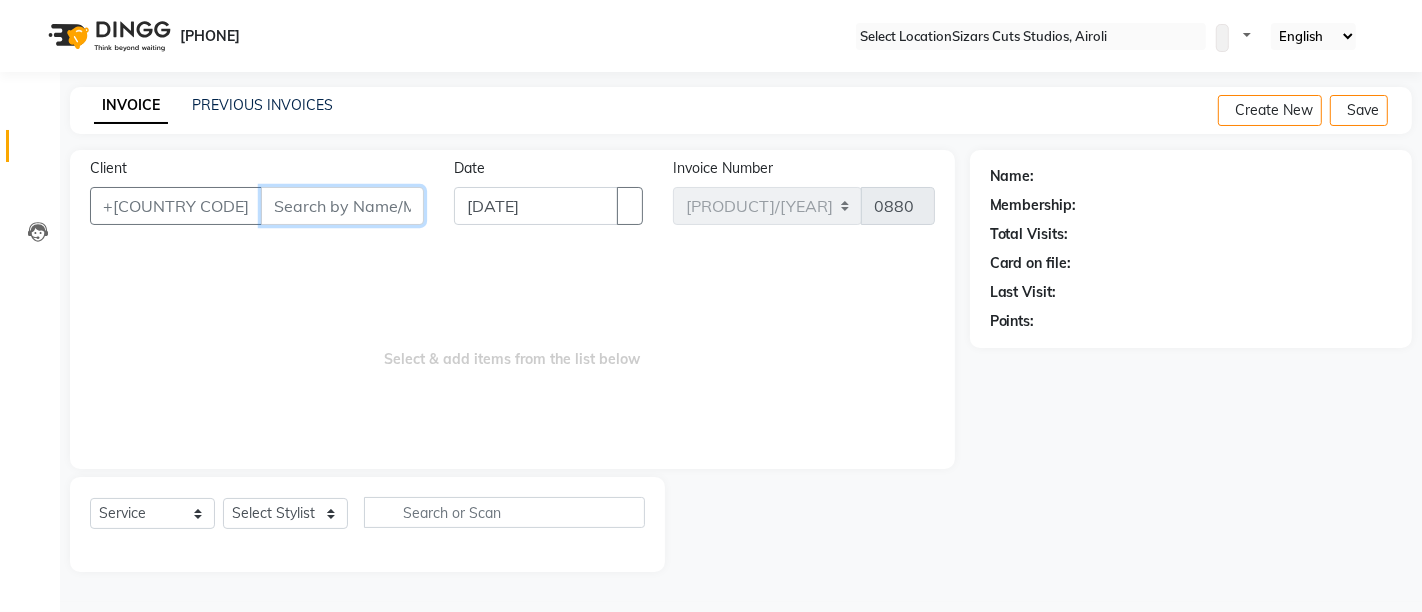 click on "Client" at bounding box center (342, 206) 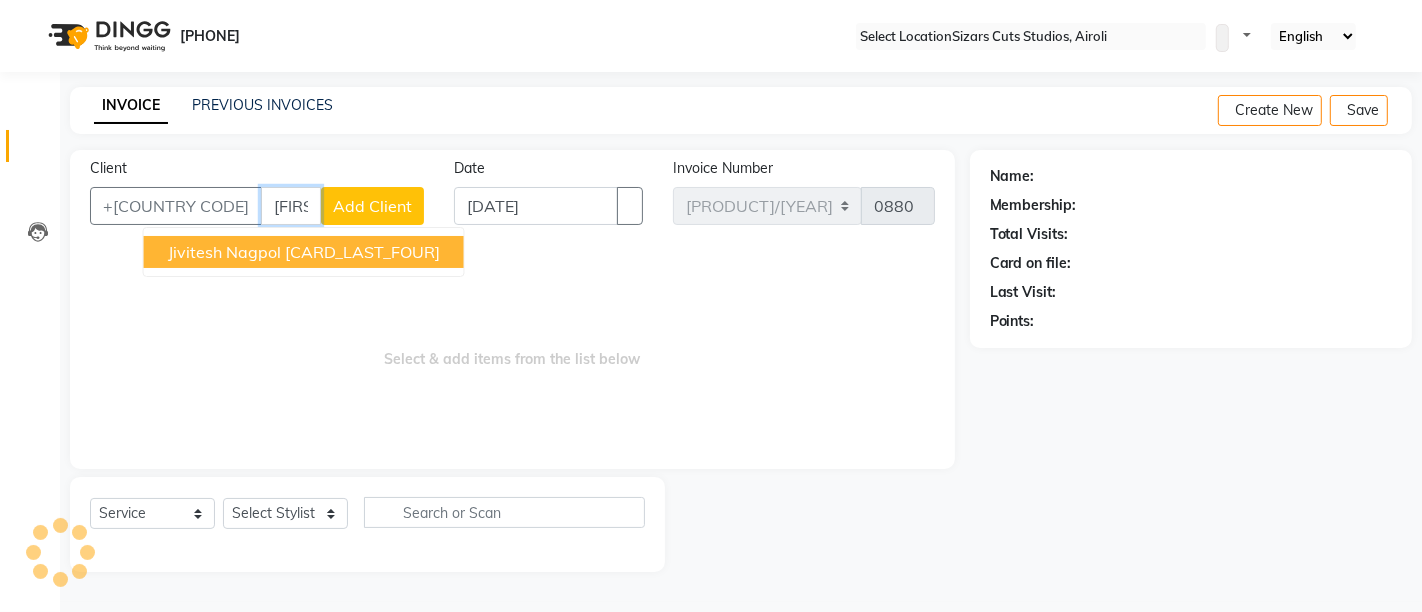 click on "Jivitesh Nagpol" at bounding box center [224, 252] 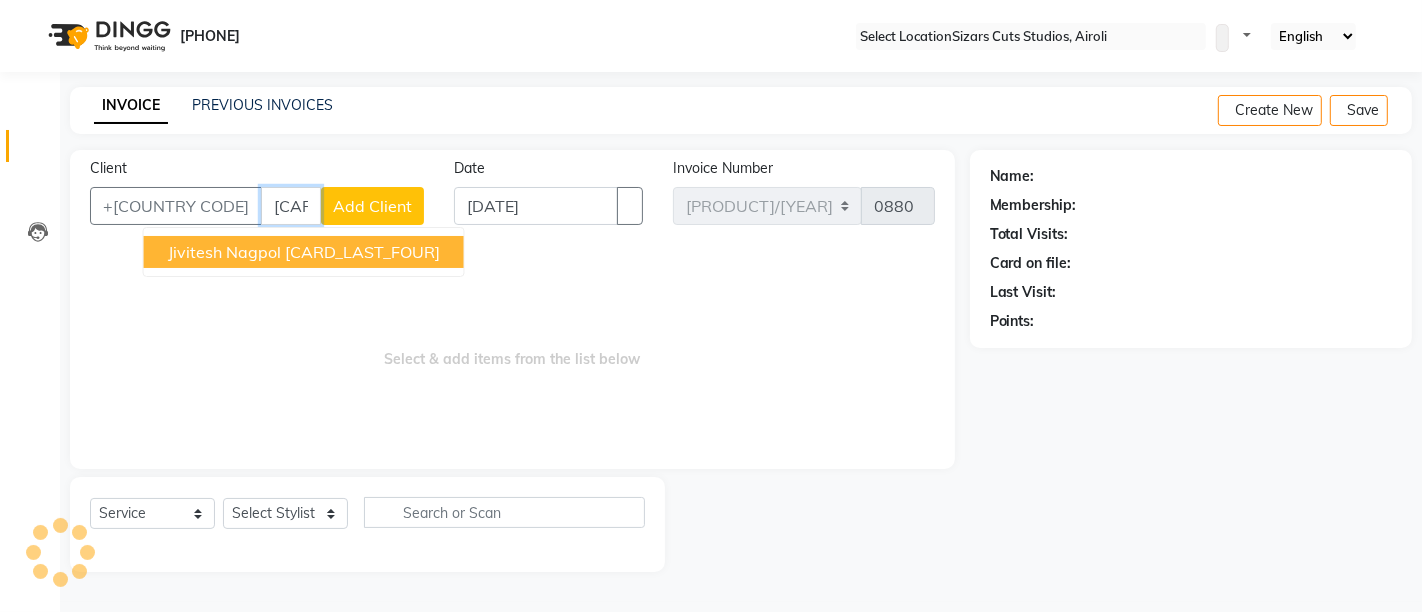 type on "[CARD_LAST_FOUR]" 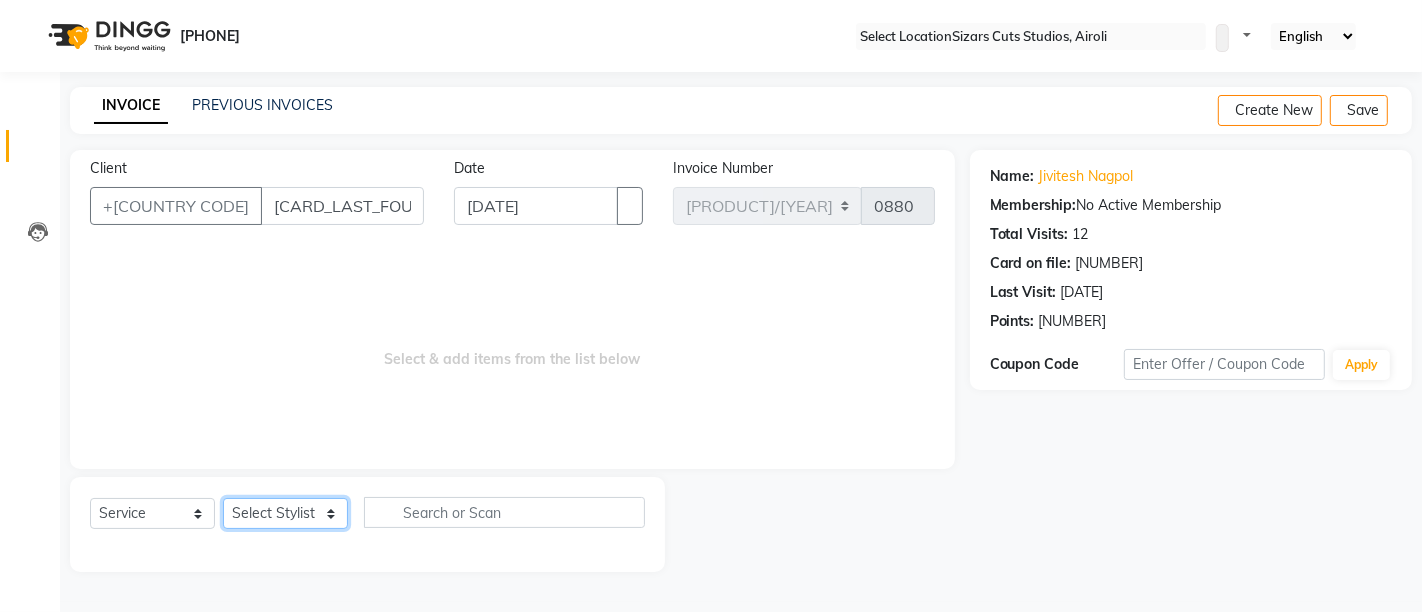 click on "Admin [FIRST] [LAST] [FIRST] [LAST] [FIRST]" at bounding box center (285, 513) 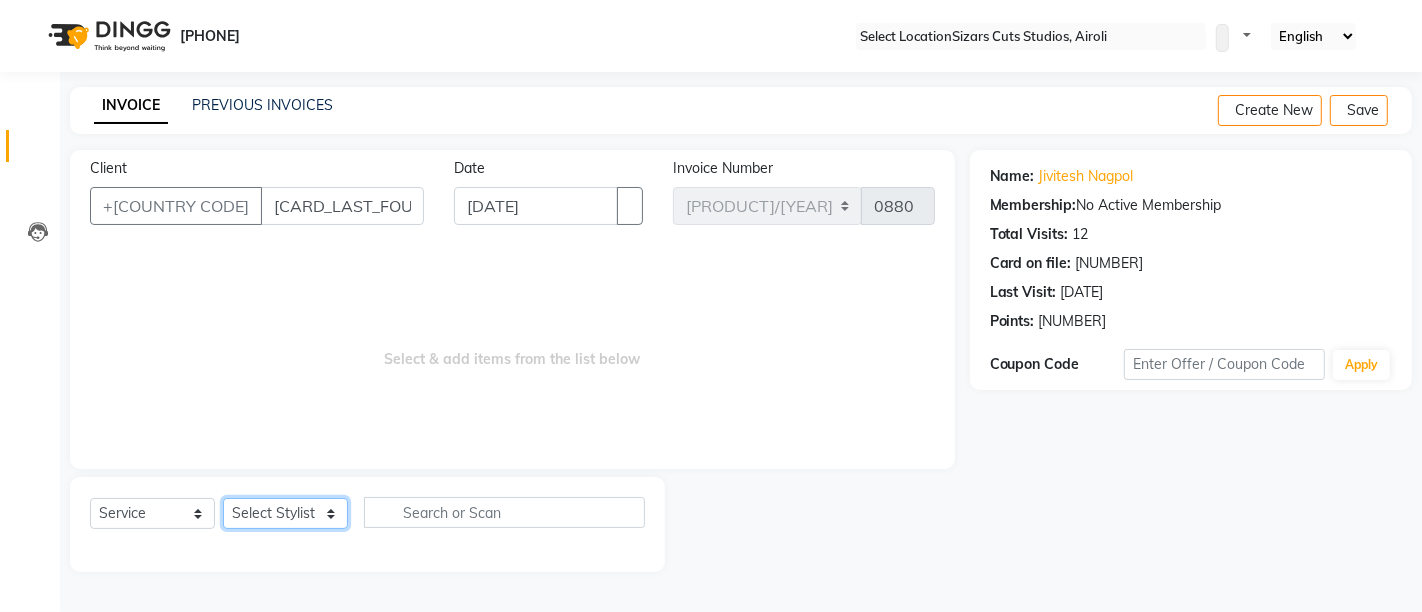 select on "[NUMBER]" 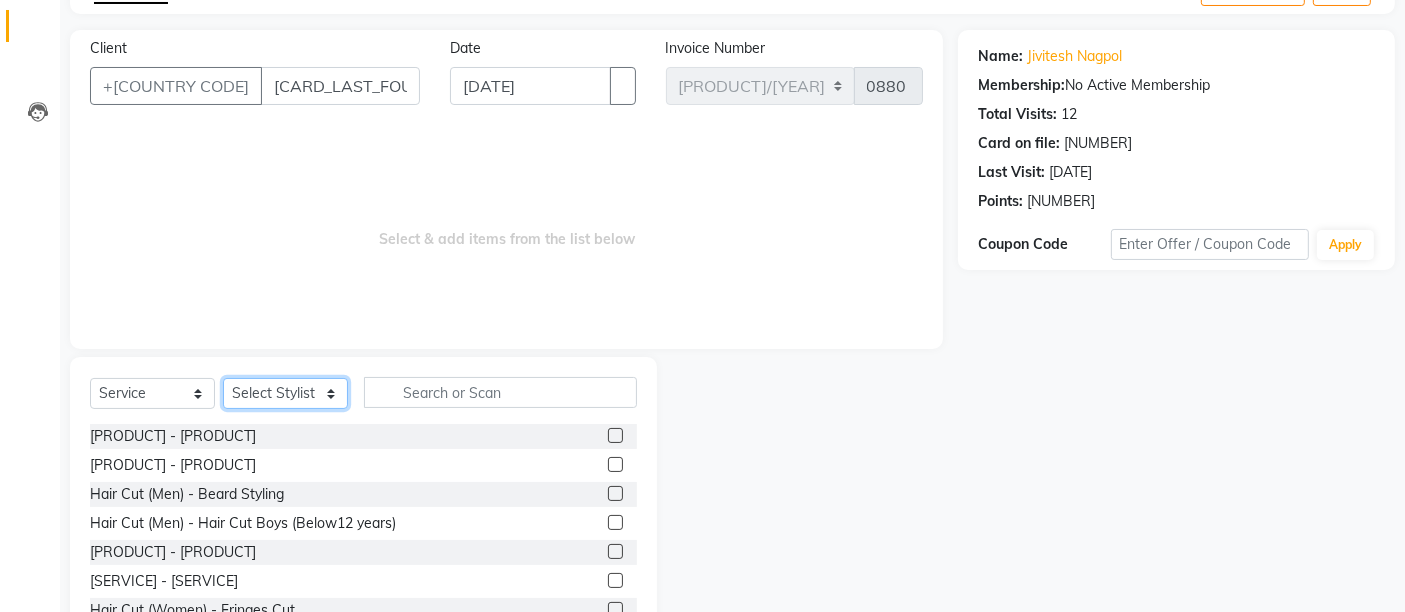 scroll, scrollTop: 188, scrollLeft: 0, axis: vertical 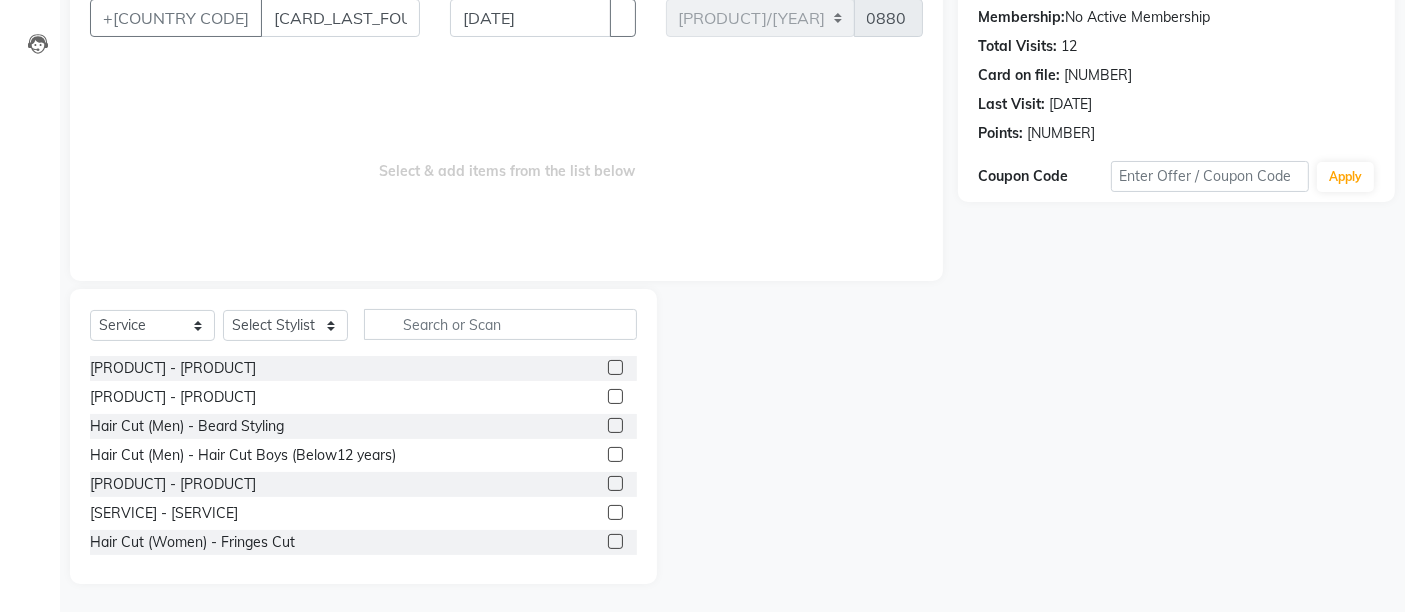 click at bounding box center [615, 367] 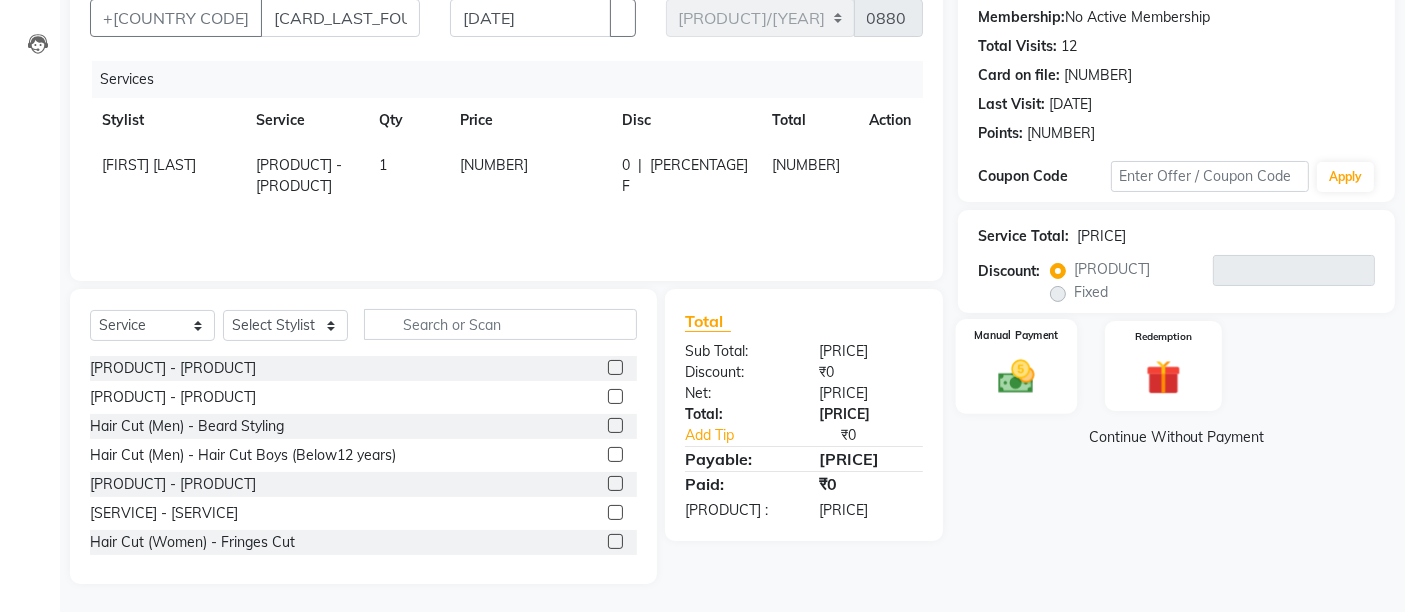 click at bounding box center [1017, 376] 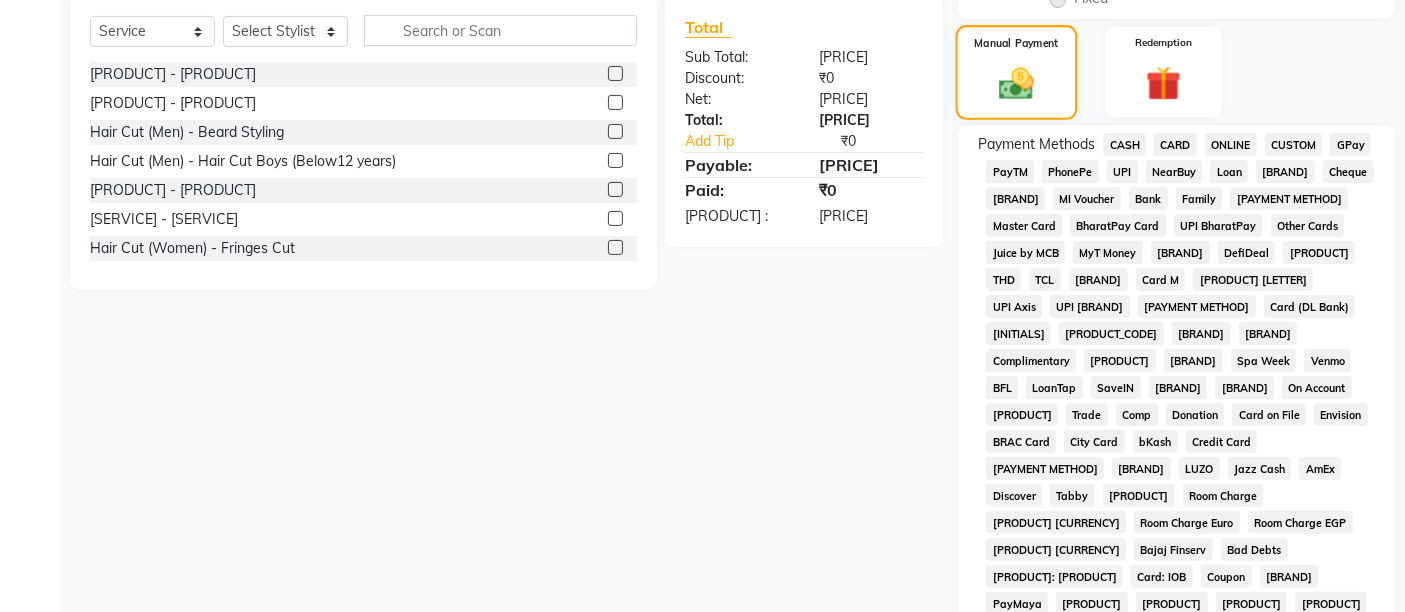 scroll, scrollTop: 521, scrollLeft: 0, axis: vertical 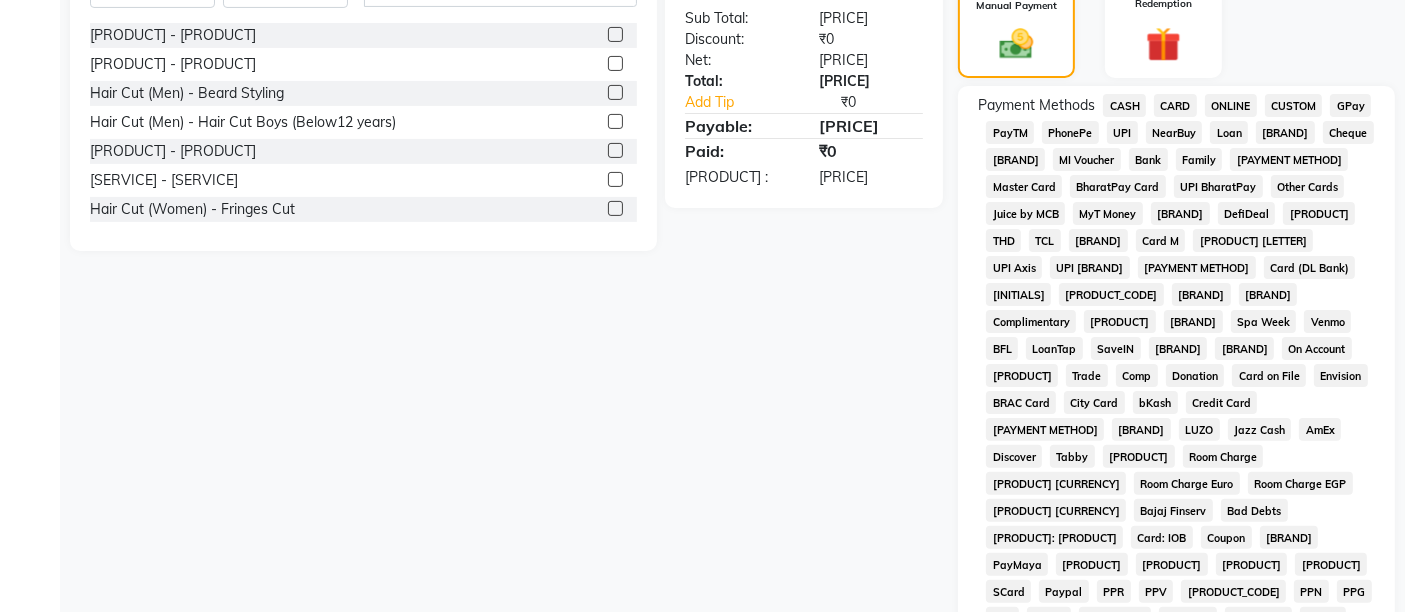 click on "UPI" at bounding box center [1124, 105] 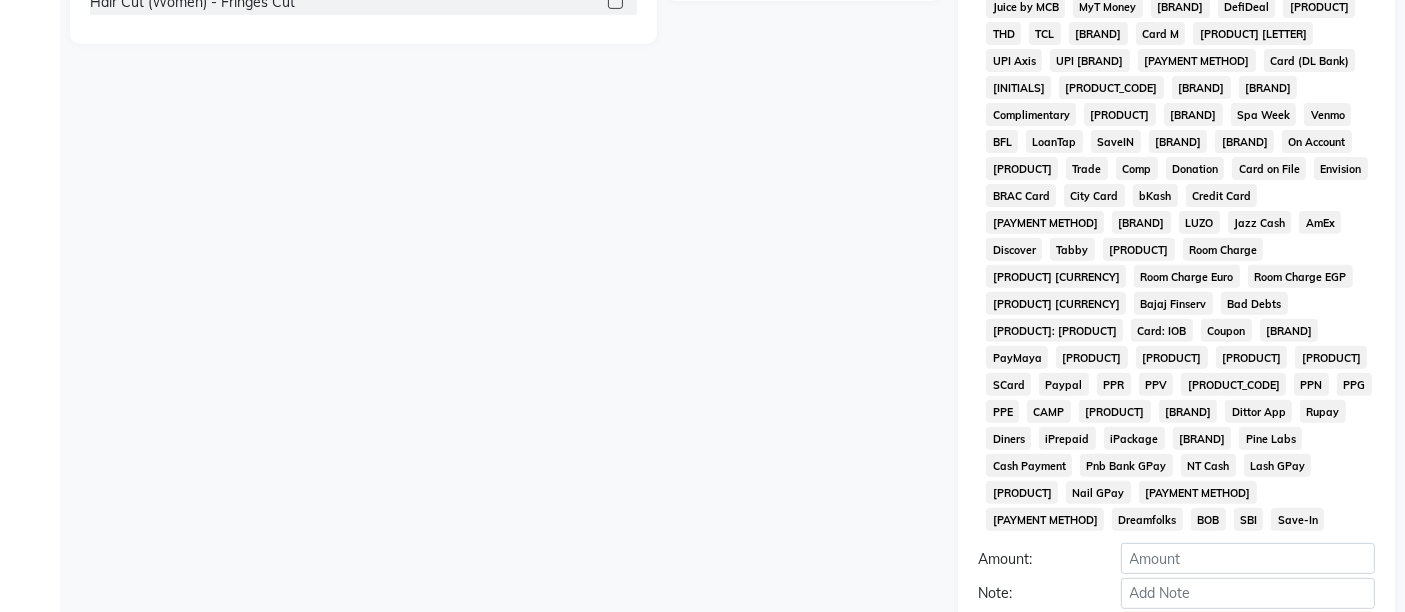 scroll, scrollTop: 842, scrollLeft: 0, axis: vertical 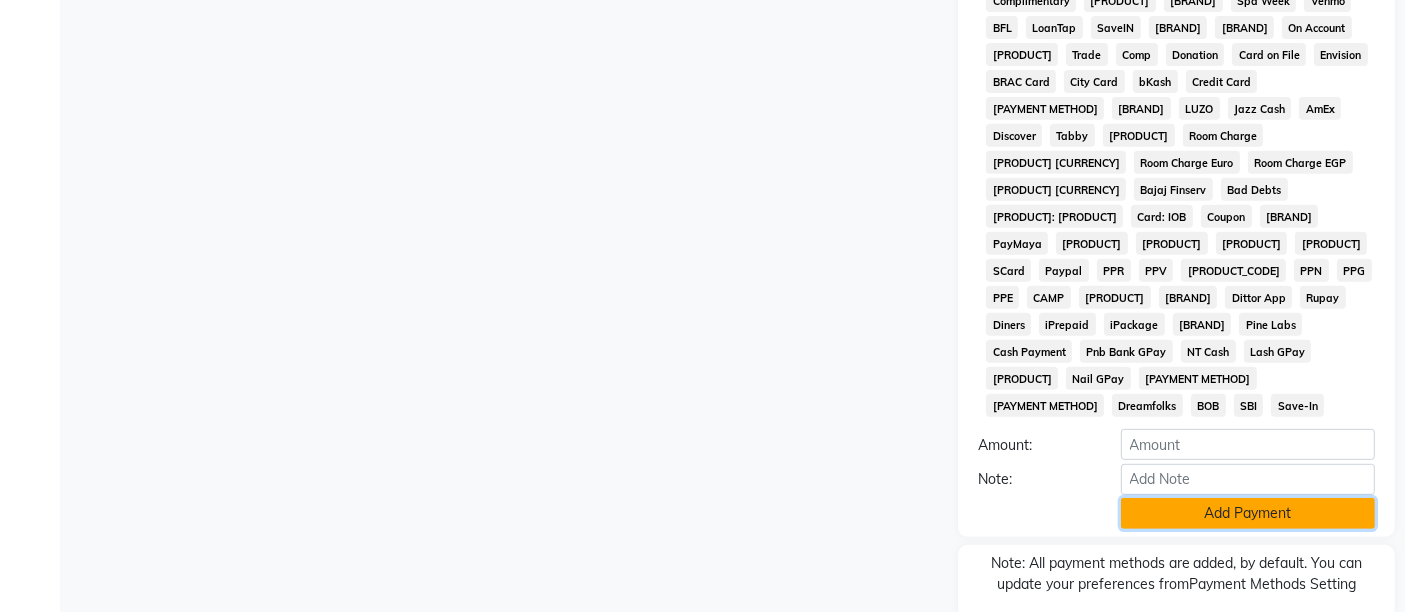 click on "Add Payment" at bounding box center (1248, 513) 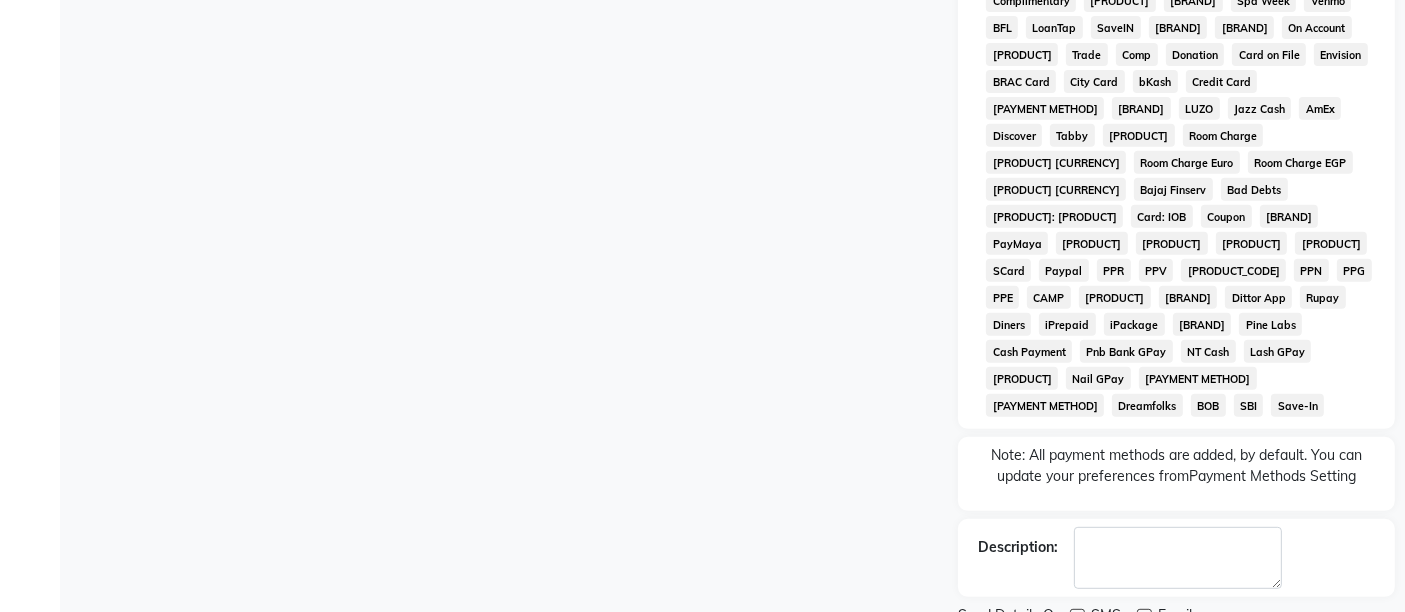 click on "Email" at bounding box center [1172, 617] 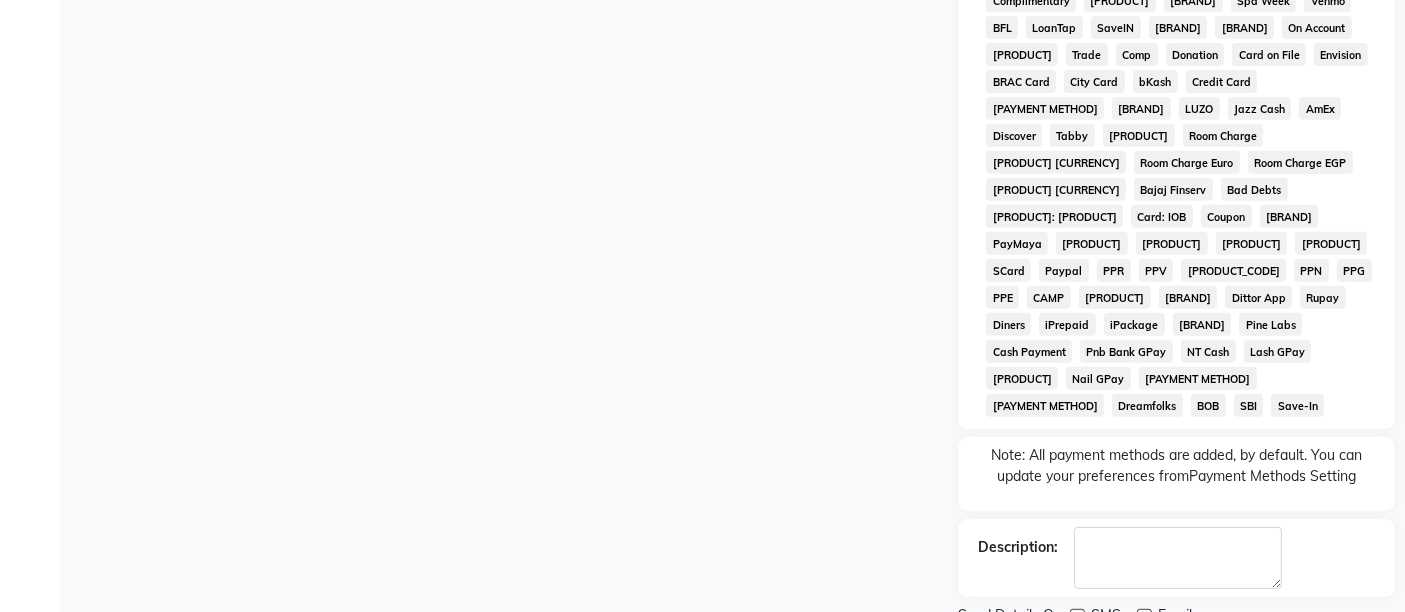 click at bounding box center (1077, 616) 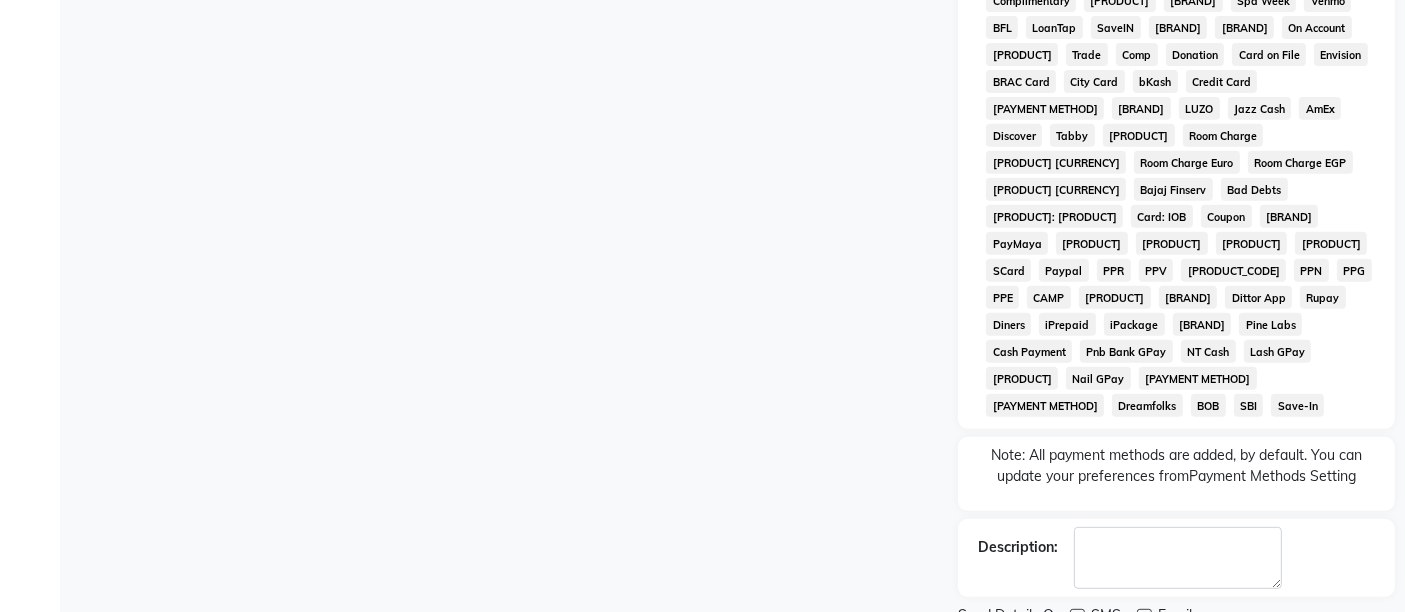 click on "Checkout" at bounding box center (1176, 649) 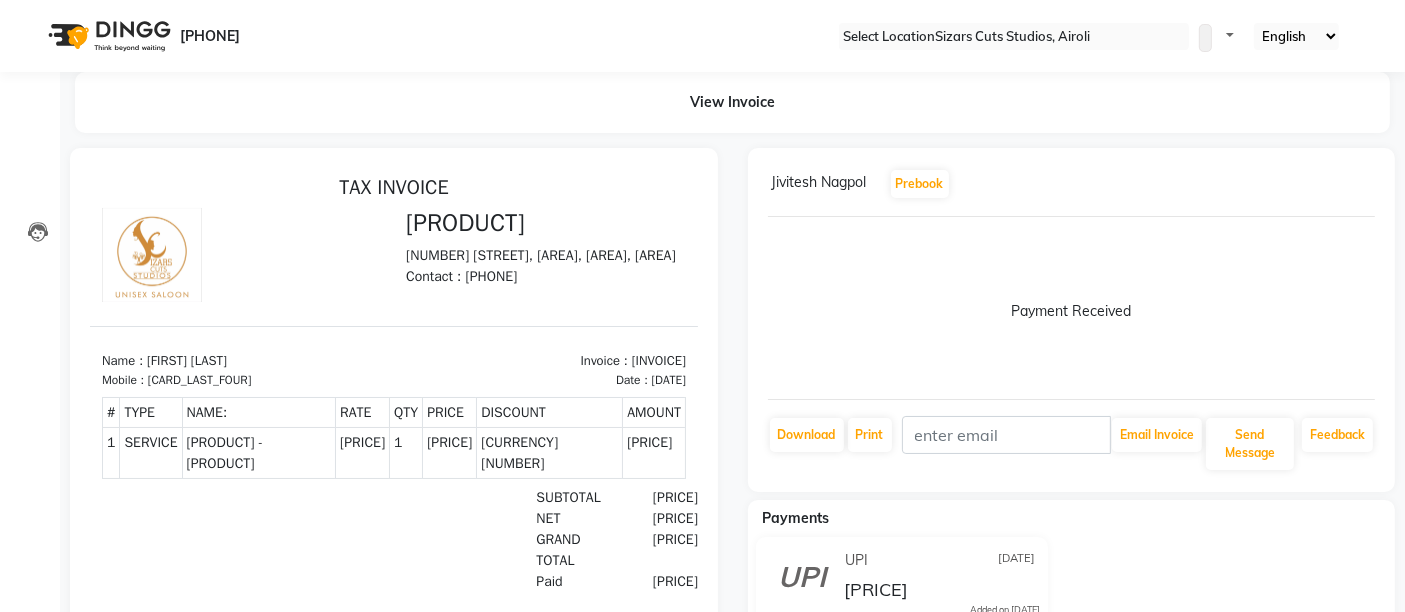 scroll, scrollTop: 0, scrollLeft: 0, axis: both 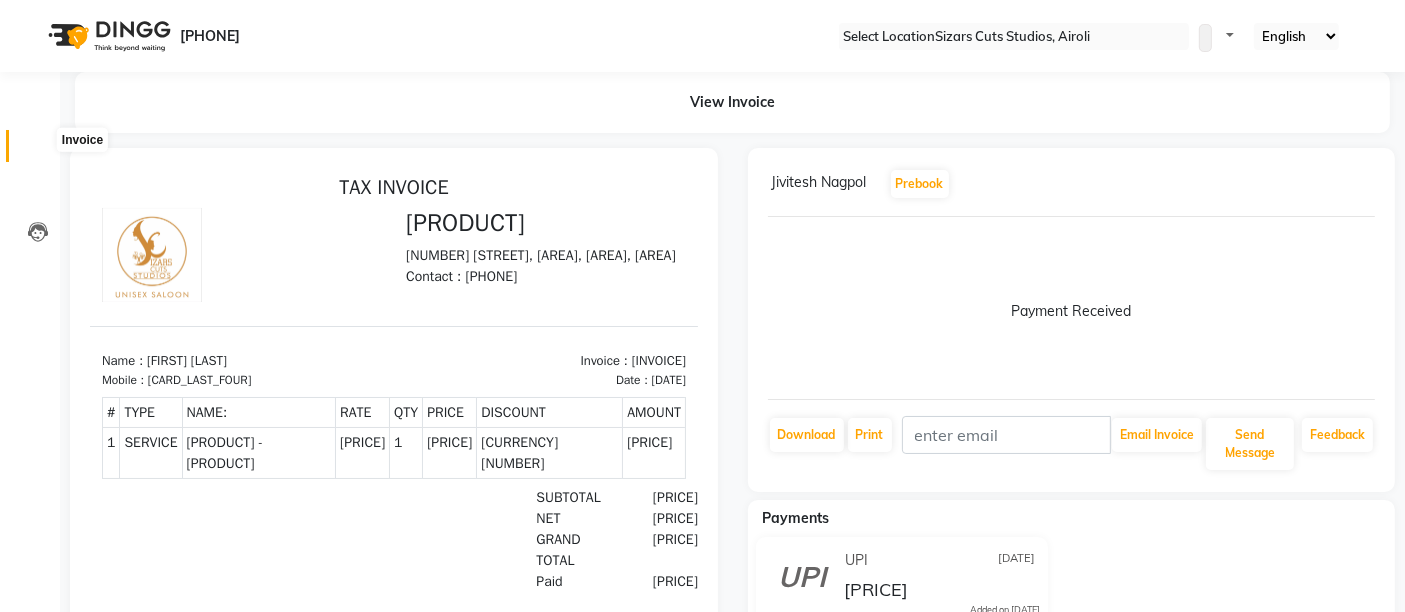click at bounding box center [37, 151] 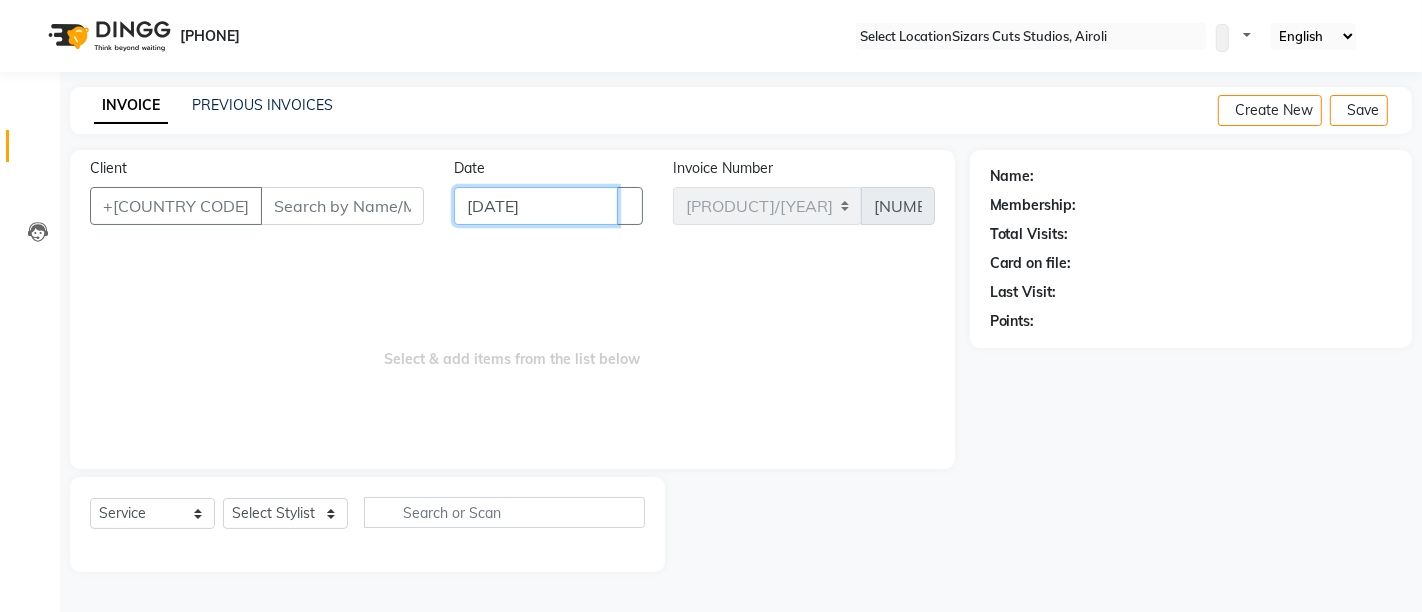 click on "[DATE]" at bounding box center [536, 206] 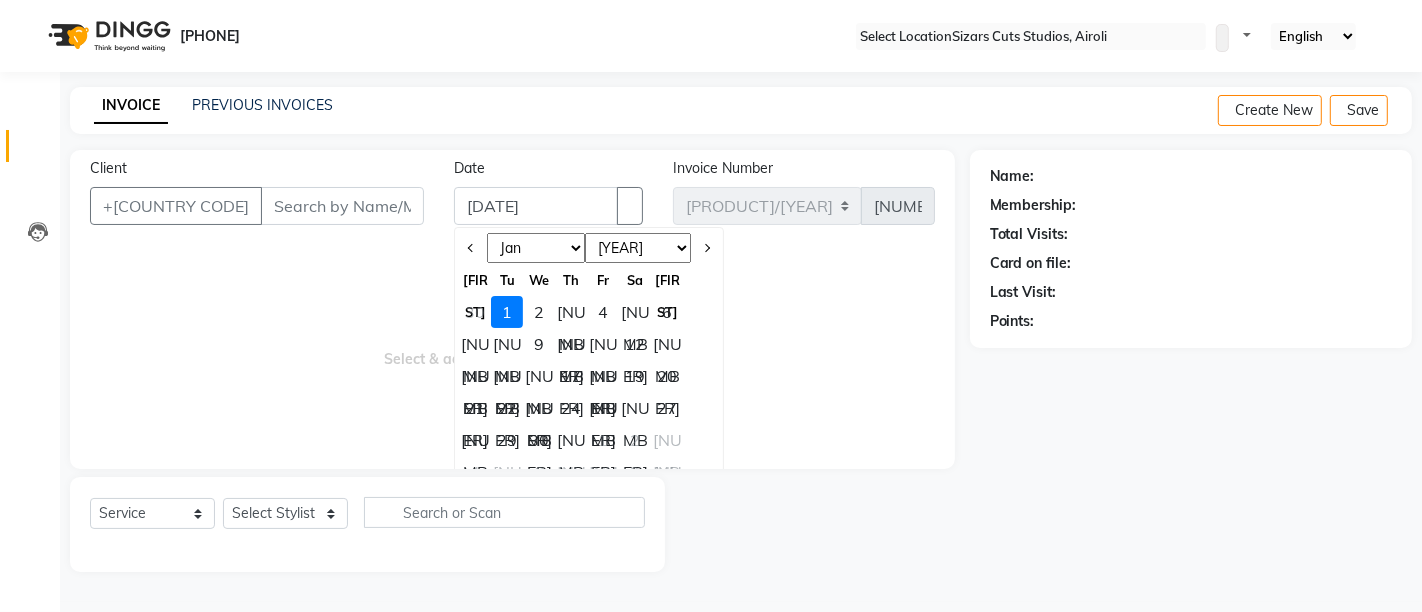 click on "30" at bounding box center (475, 312) 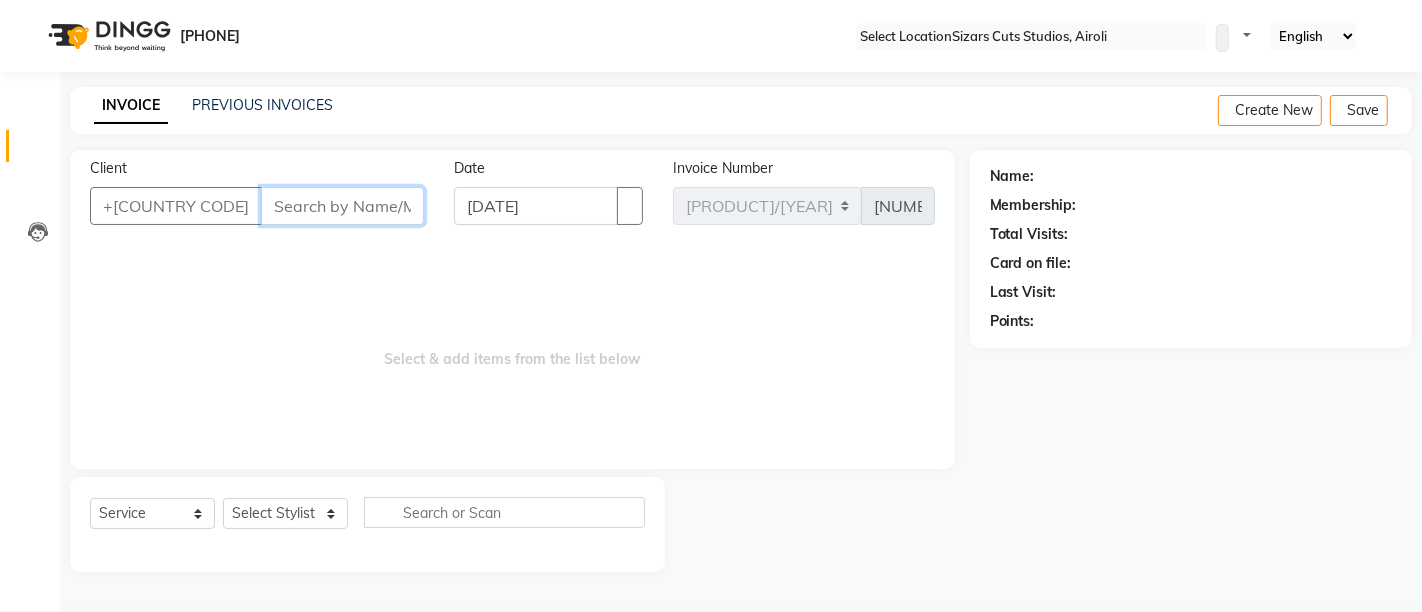 click on "Client" at bounding box center (342, 206) 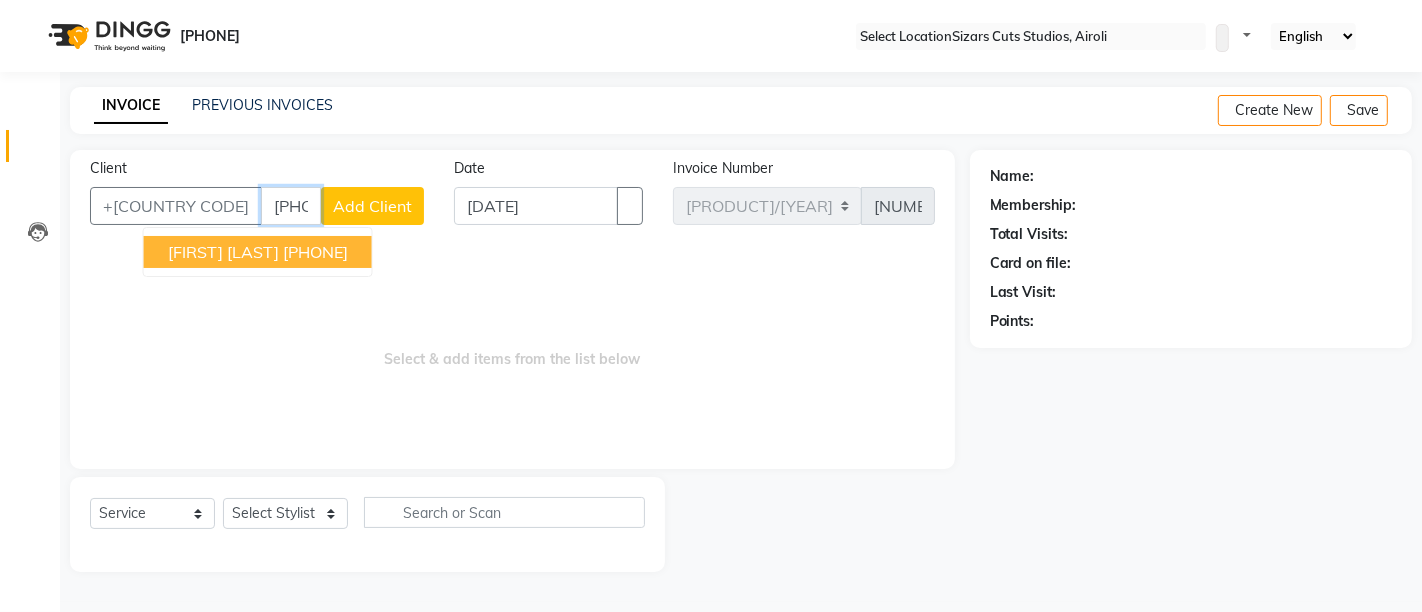 click on "[FIRST] [LAST]" at bounding box center [223, 252] 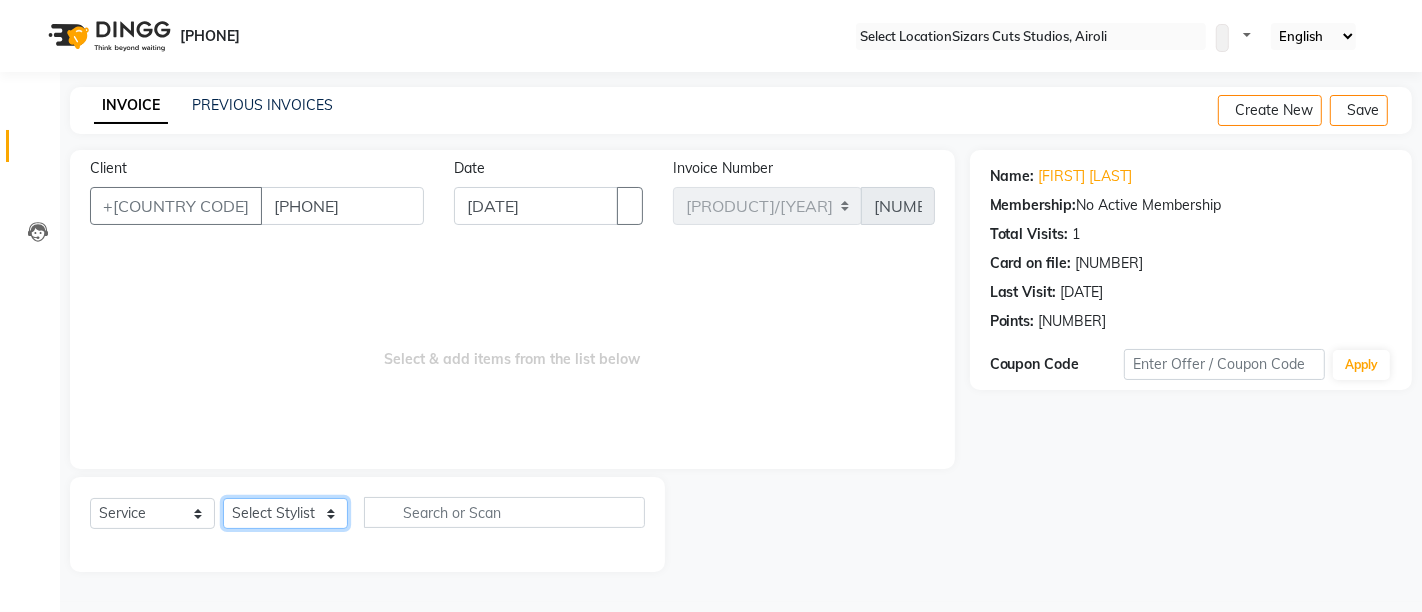 click on "Admin [FIRST] [LAST] [FIRST] [LAST] [FIRST]" at bounding box center (285, 513) 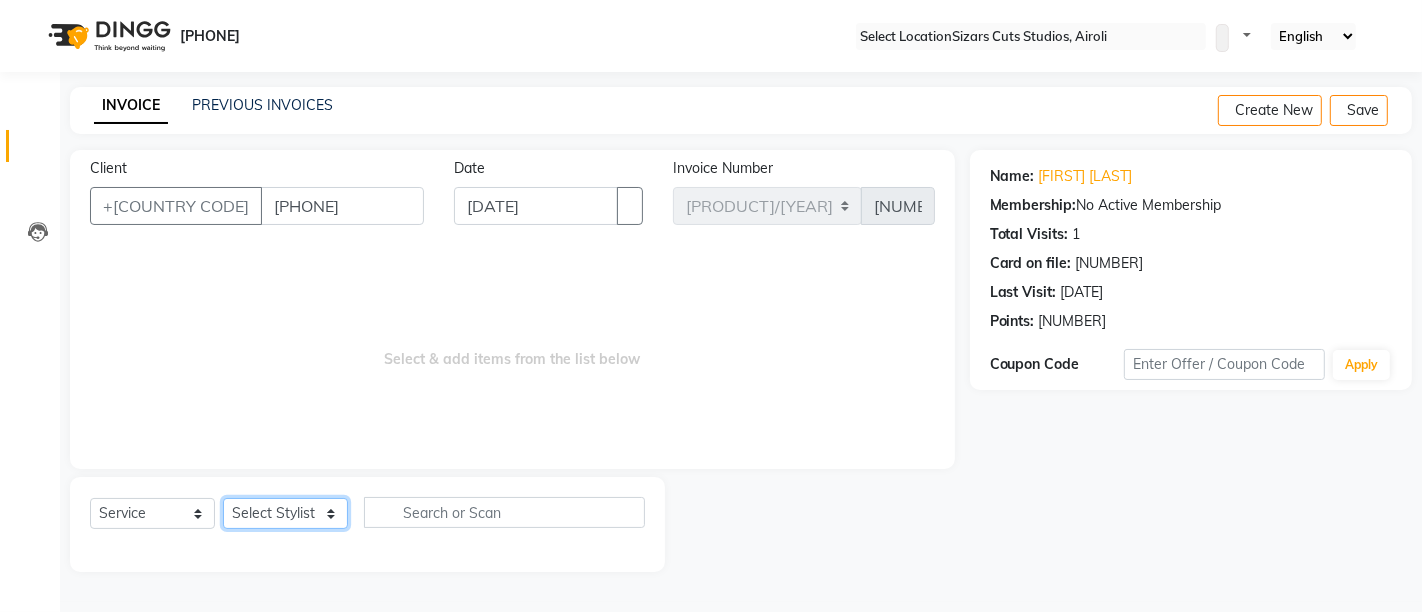 select on "[NUMBER]" 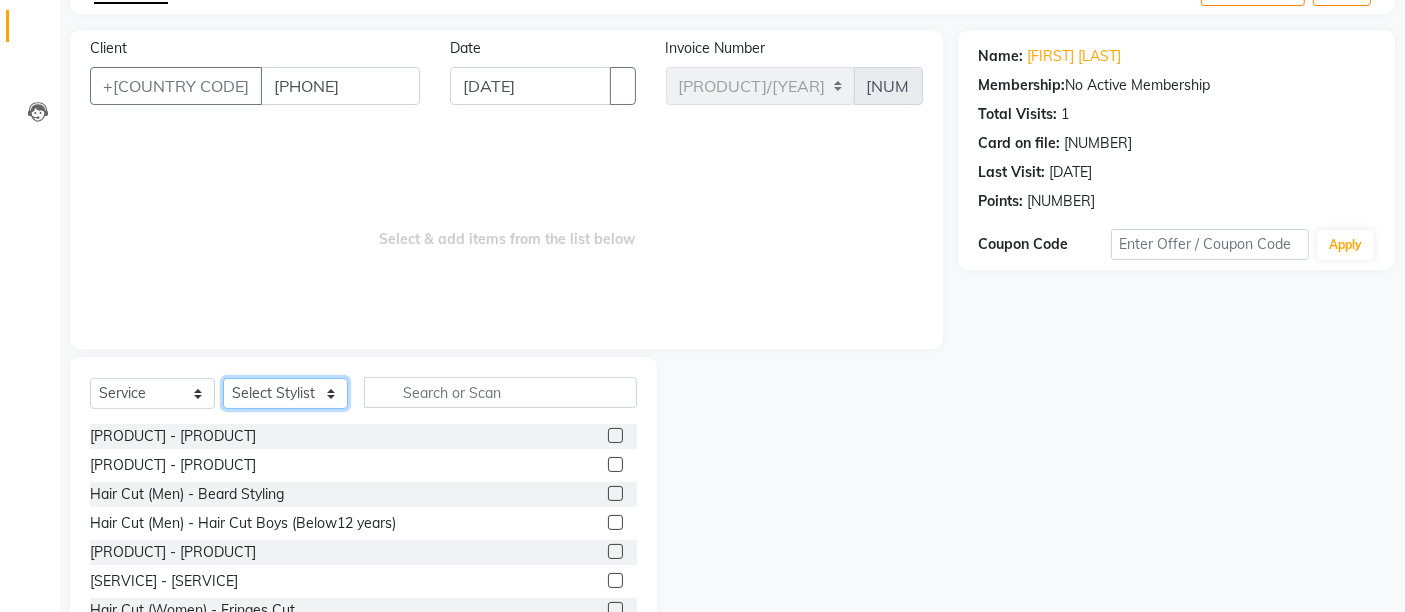 scroll, scrollTop: 188, scrollLeft: 0, axis: vertical 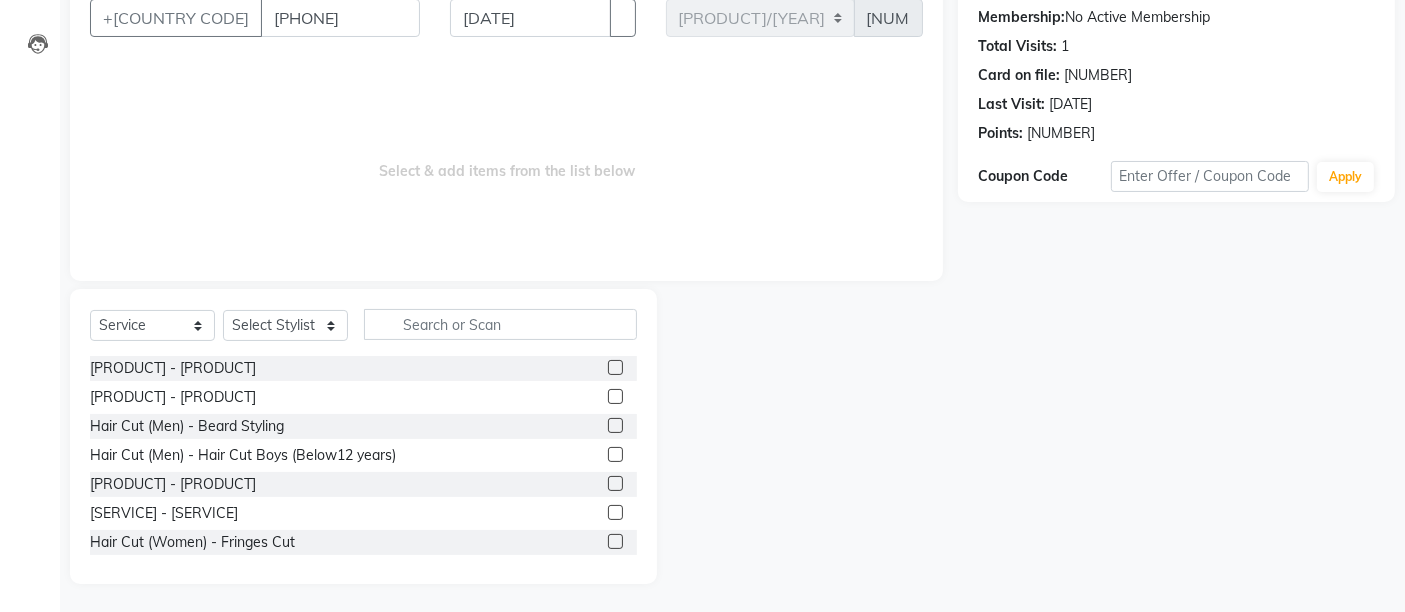 click at bounding box center (615, 425) 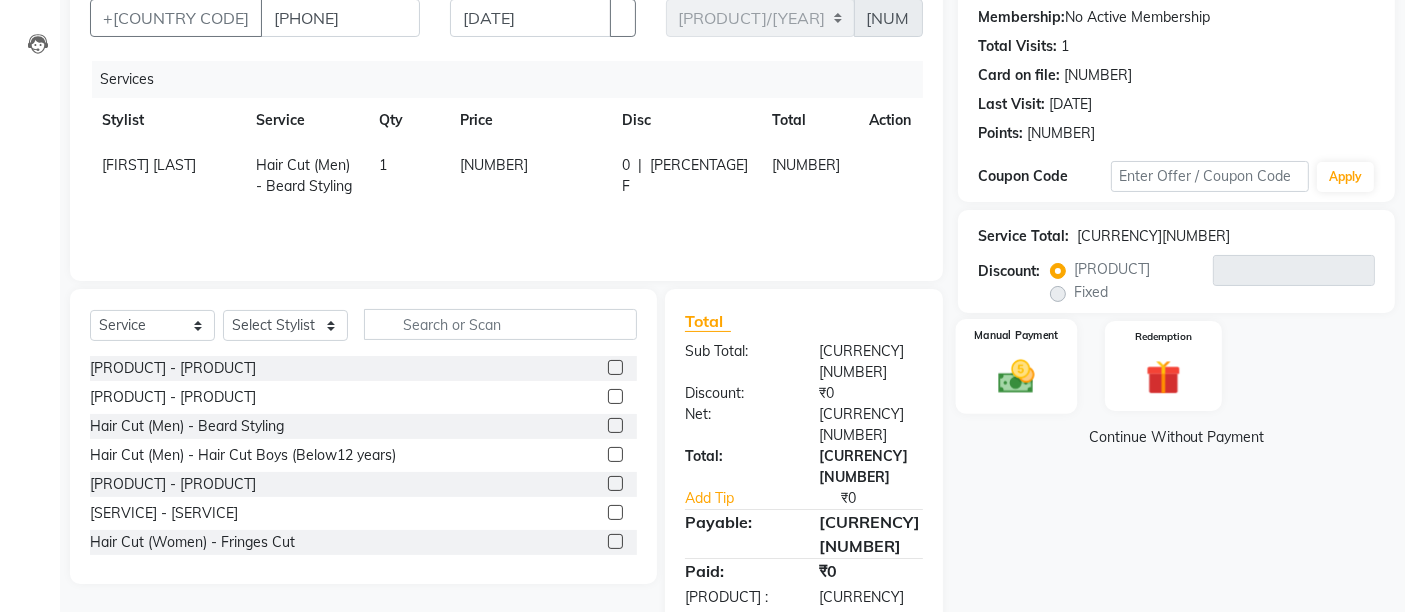 click on "Manual Payment" at bounding box center [1016, 366] 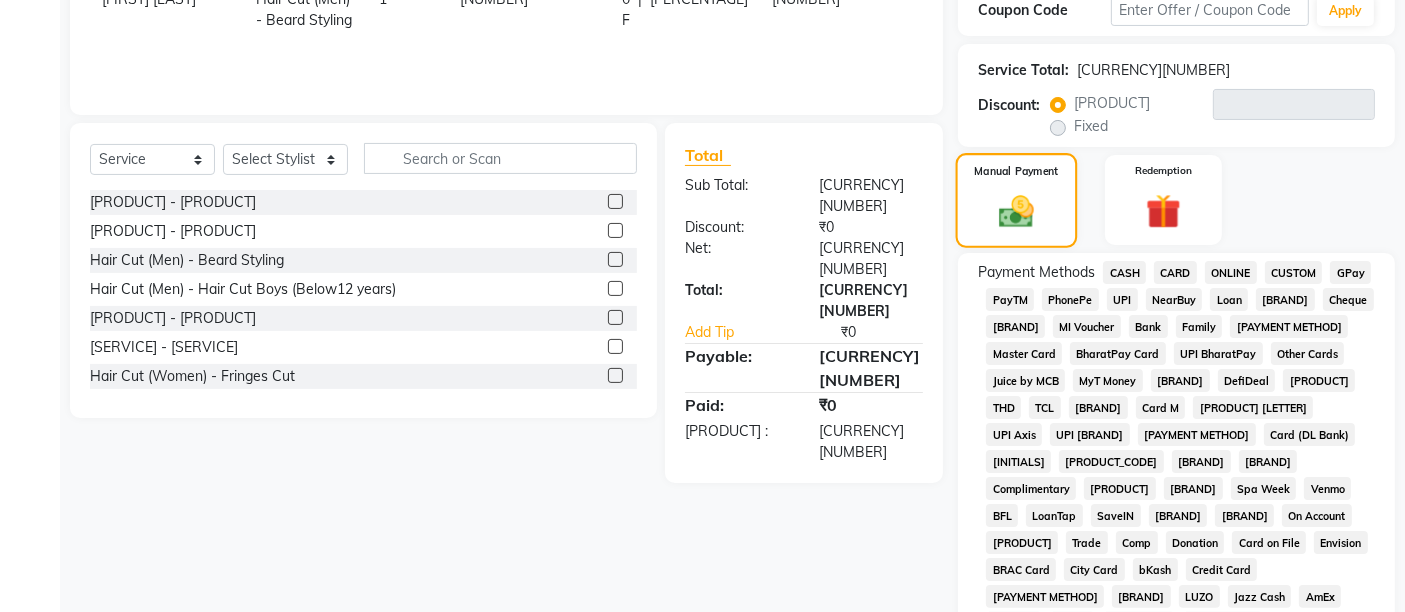 scroll, scrollTop: 632, scrollLeft: 0, axis: vertical 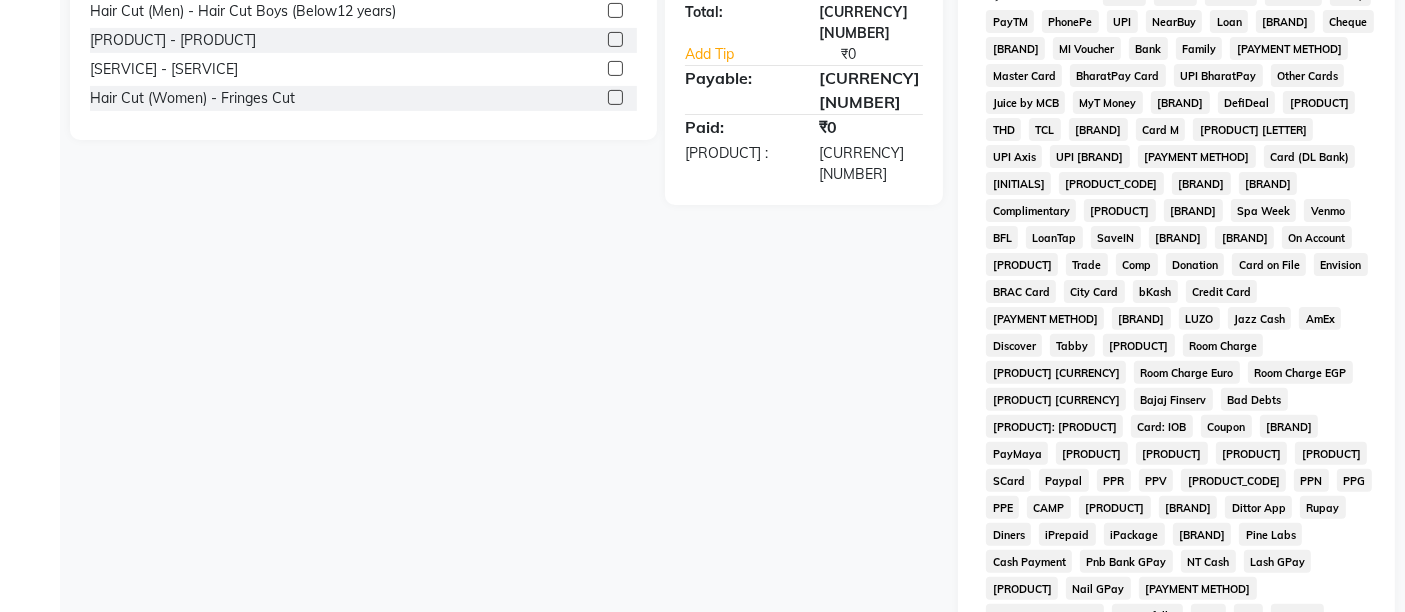 click on "CASH" at bounding box center [1124, -6] 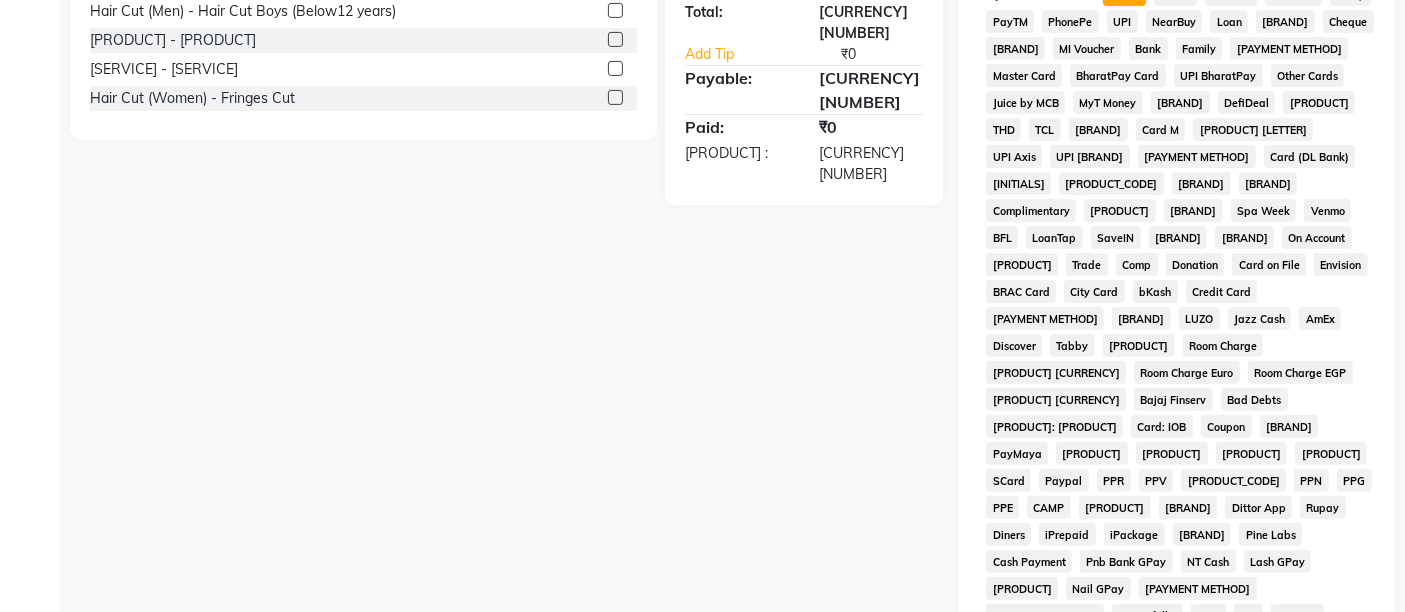 scroll, scrollTop: 842, scrollLeft: 0, axis: vertical 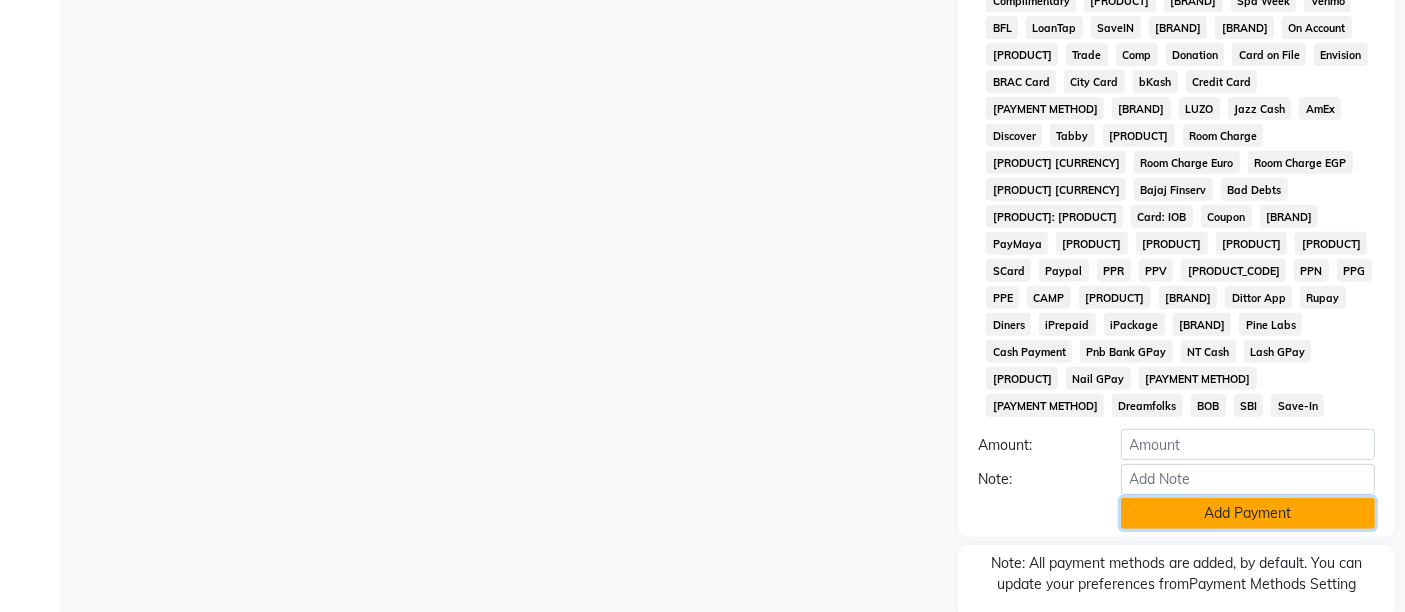click on "Add Payment" at bounding box center [1248, 513] 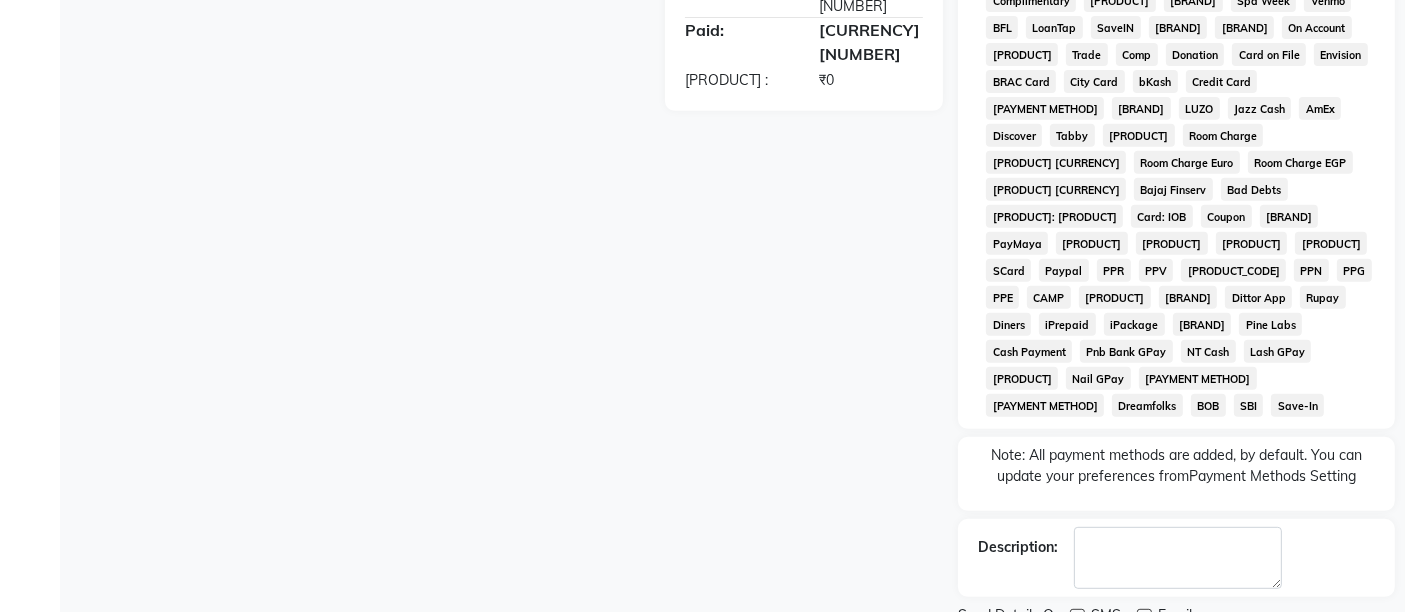 click at bounding box center [1144, 616] 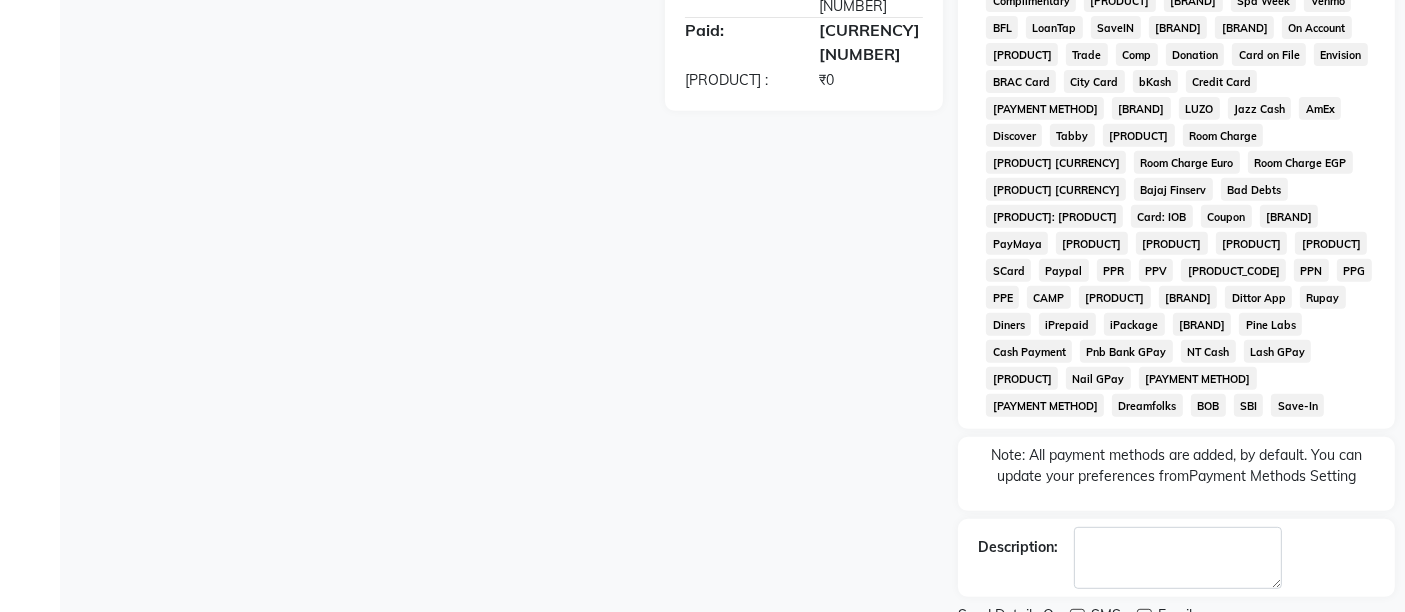 click at bounding box center (1077, 616) 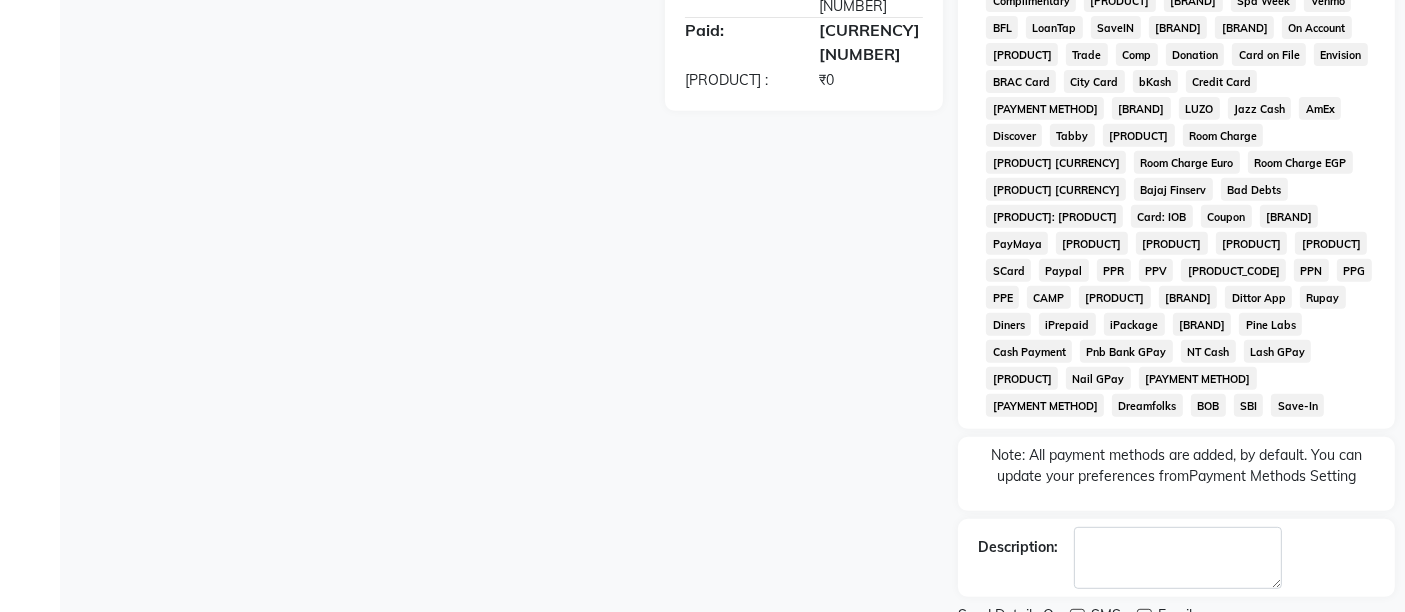 click on "Checkout" at bounding box center [1176, 649] 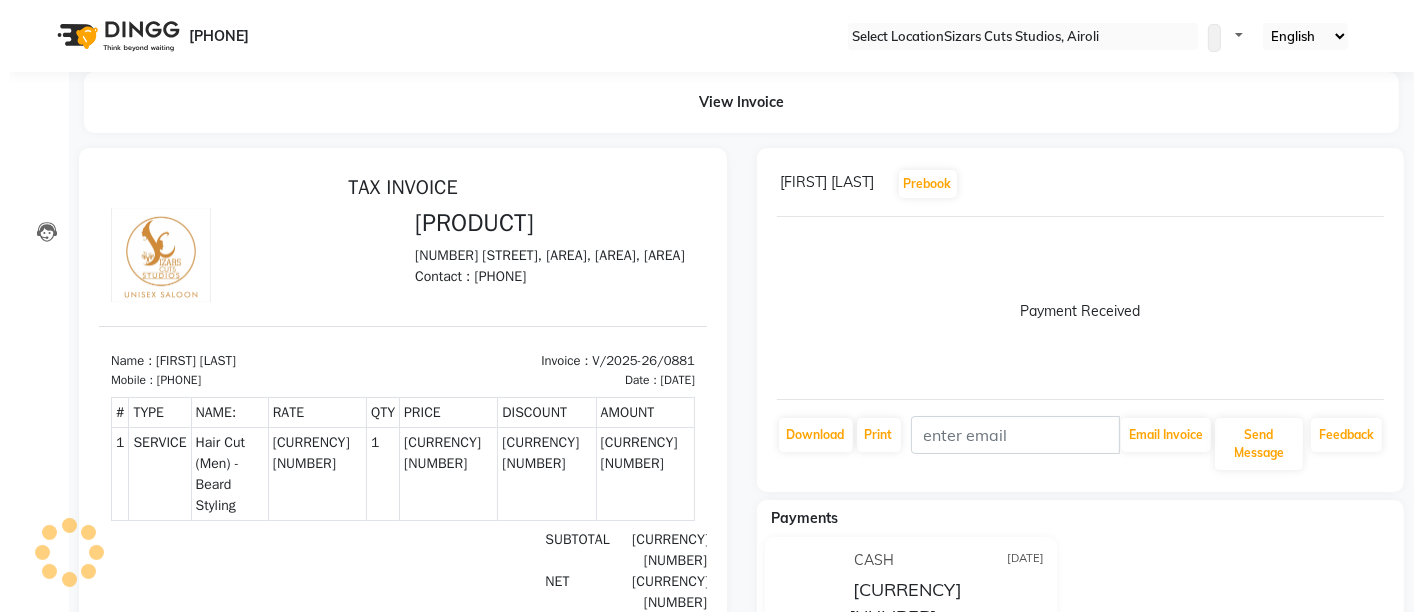 scroll, scrollTop: 0, scrollLeft: 0, axis: both 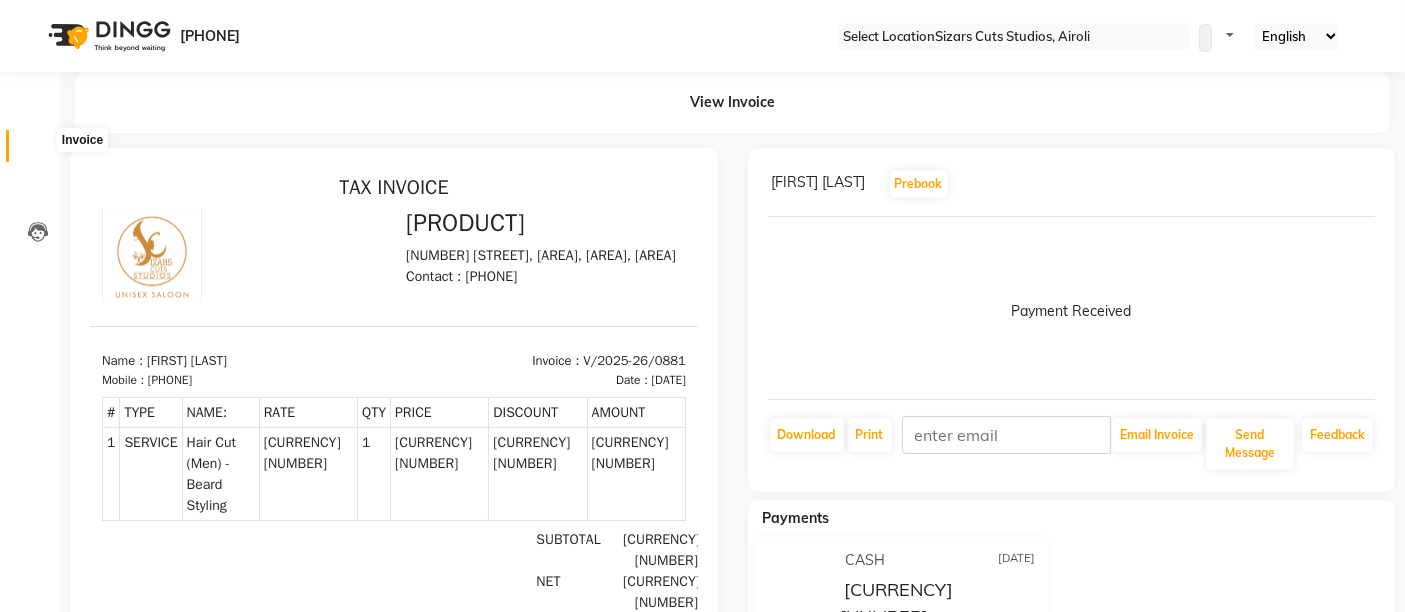 click at bounding box center (37, 151) 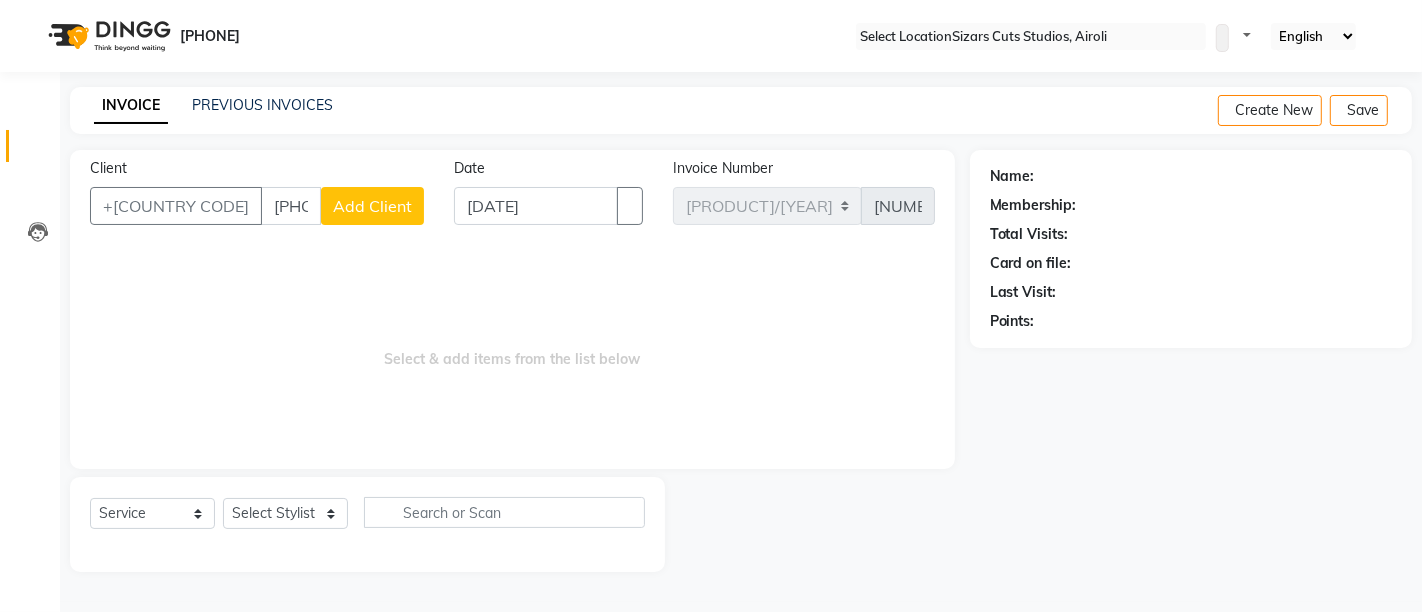 type on "[PHONE]" 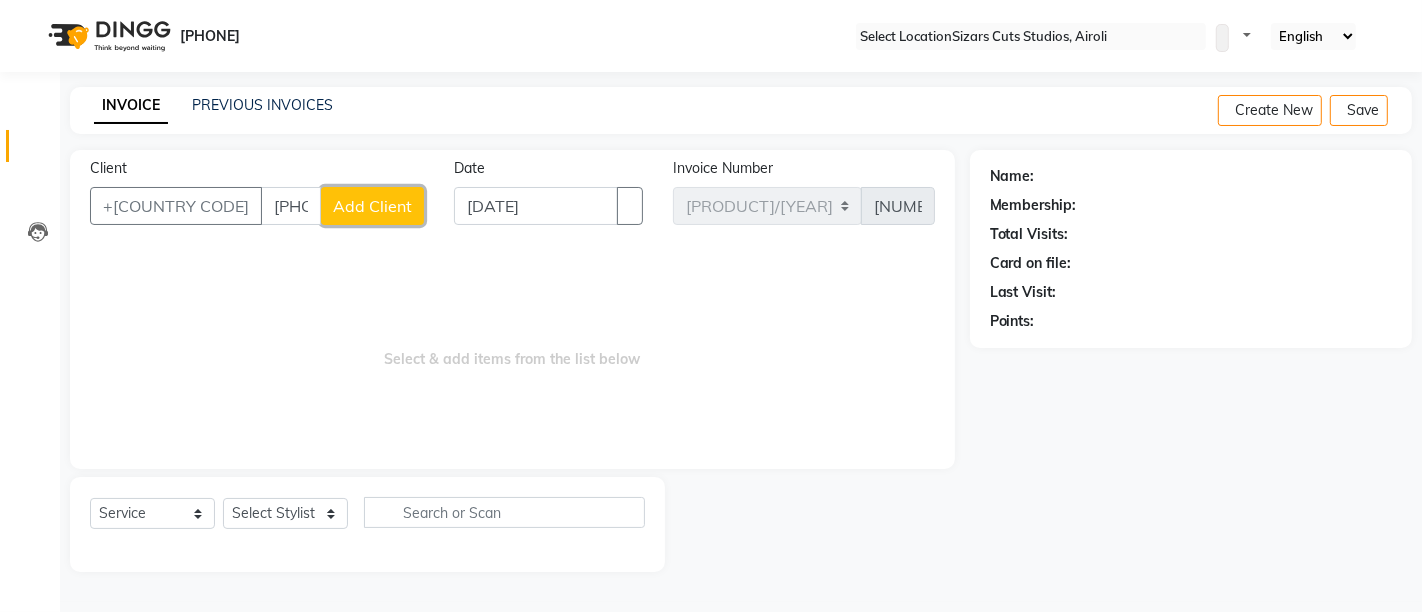 click on "Add Client" at bounding box center [372, 206] 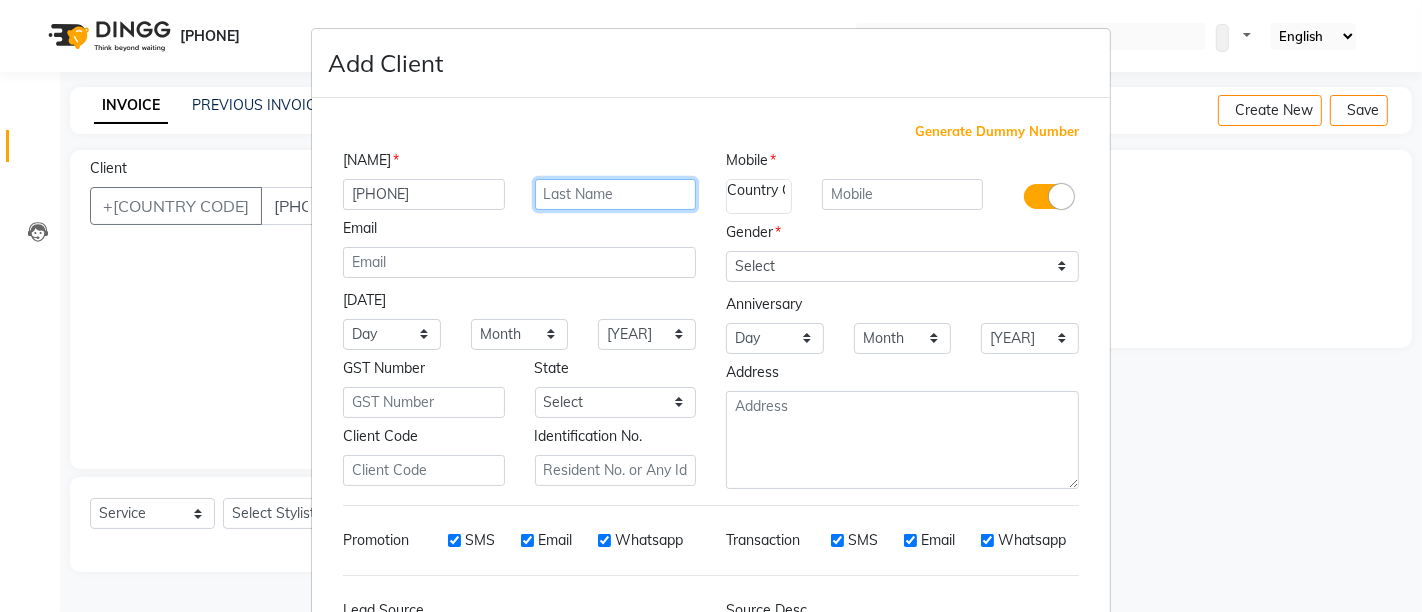 click at bounding box center (616, 194) 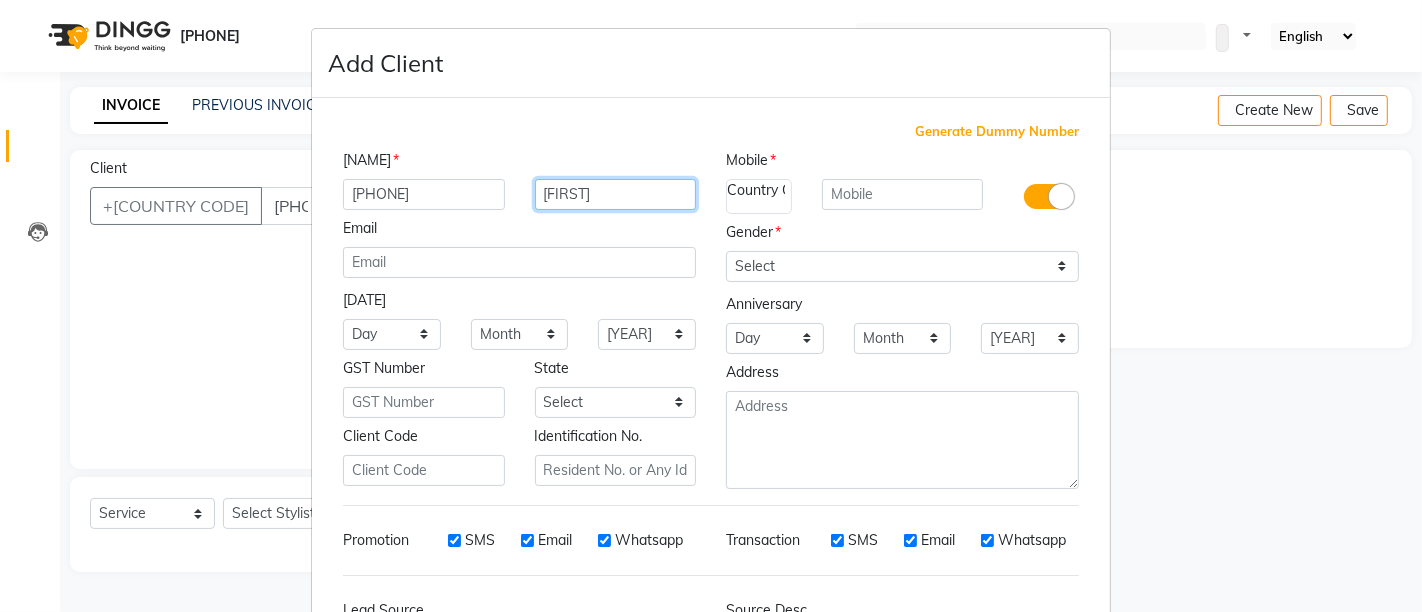 type on "[FIRST]" 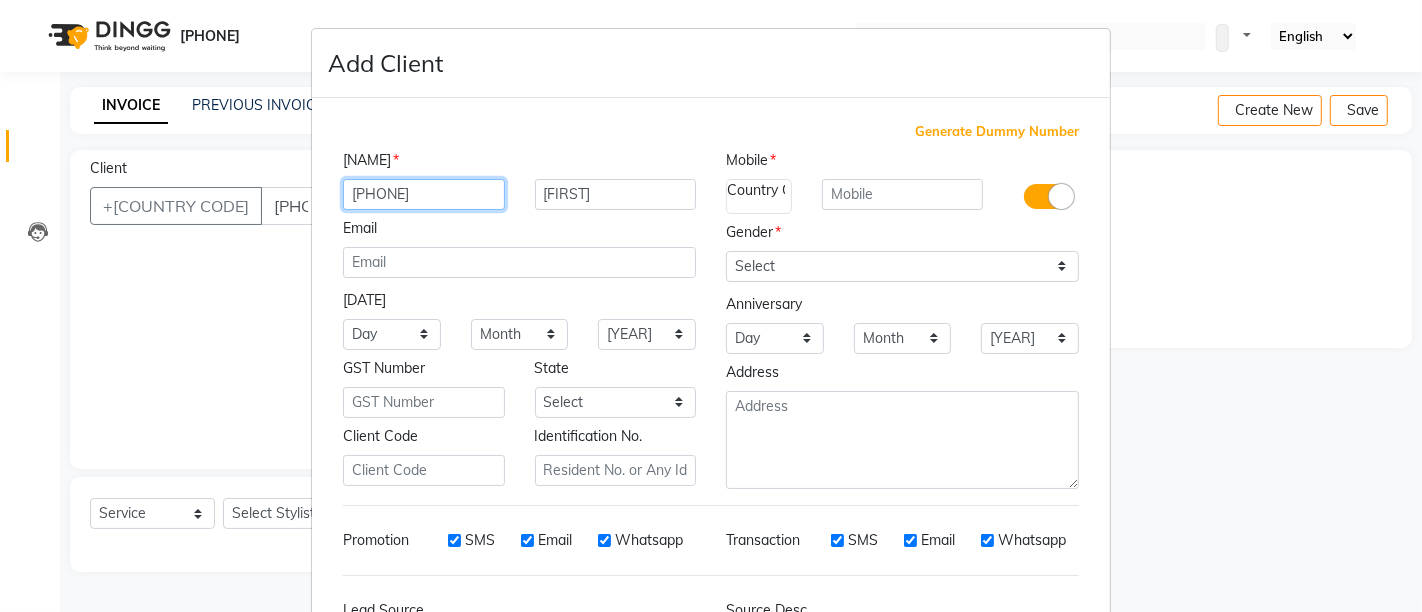 drag, startPoint x: 448, startPoint y: 184, endPoint x: 348, endPoint y: 194, distance: 100.49876 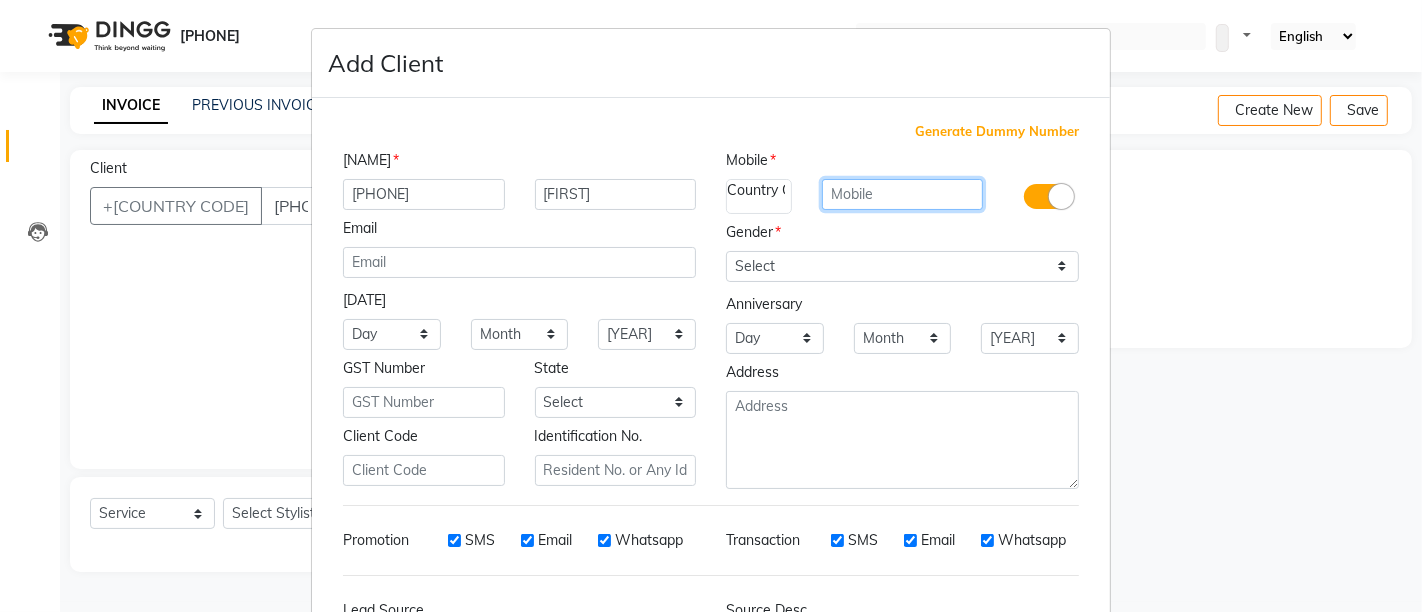 click at bounding box center (903, 194) 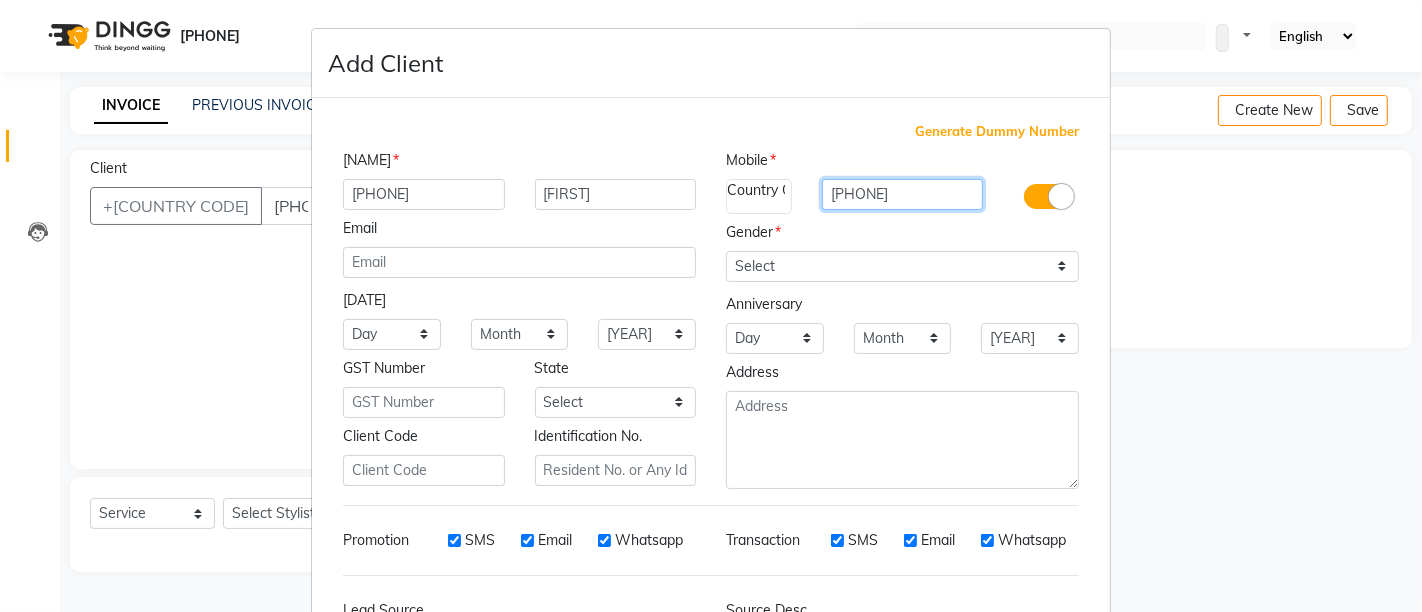 type on "[PHONE]" 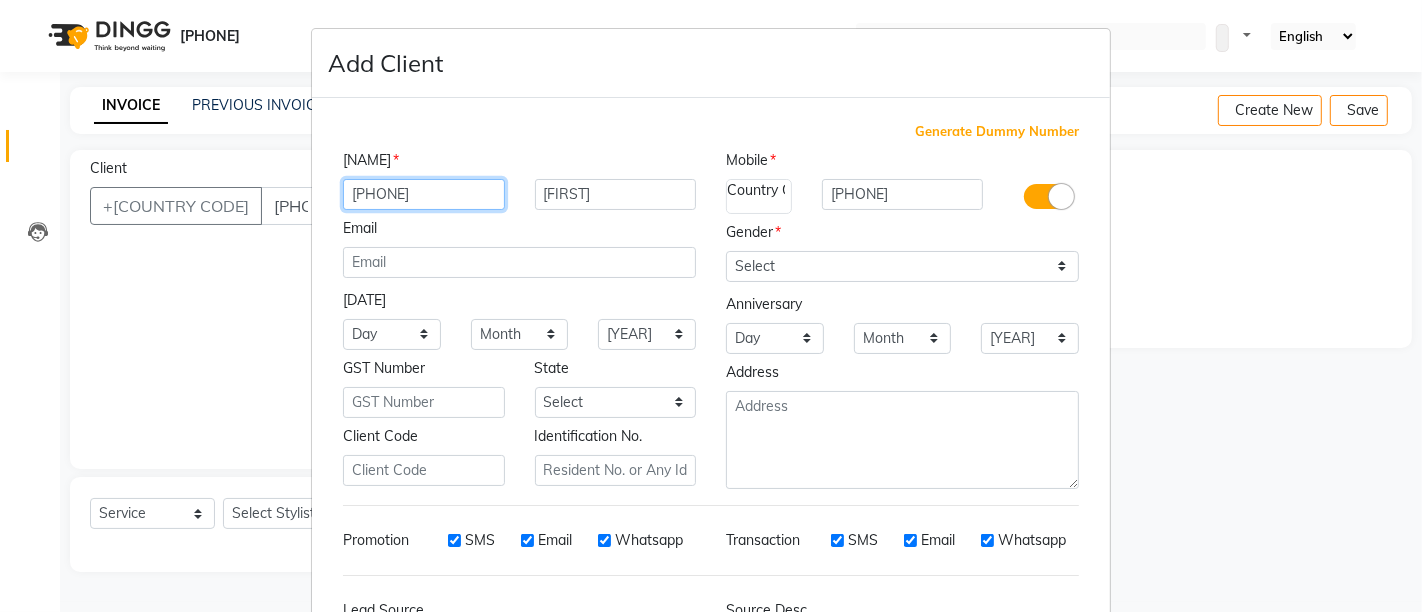 drag, startPoint x: 451, startPoint y: 202, endPoint x: 336, endPoint y: 209, distance: 115.212845 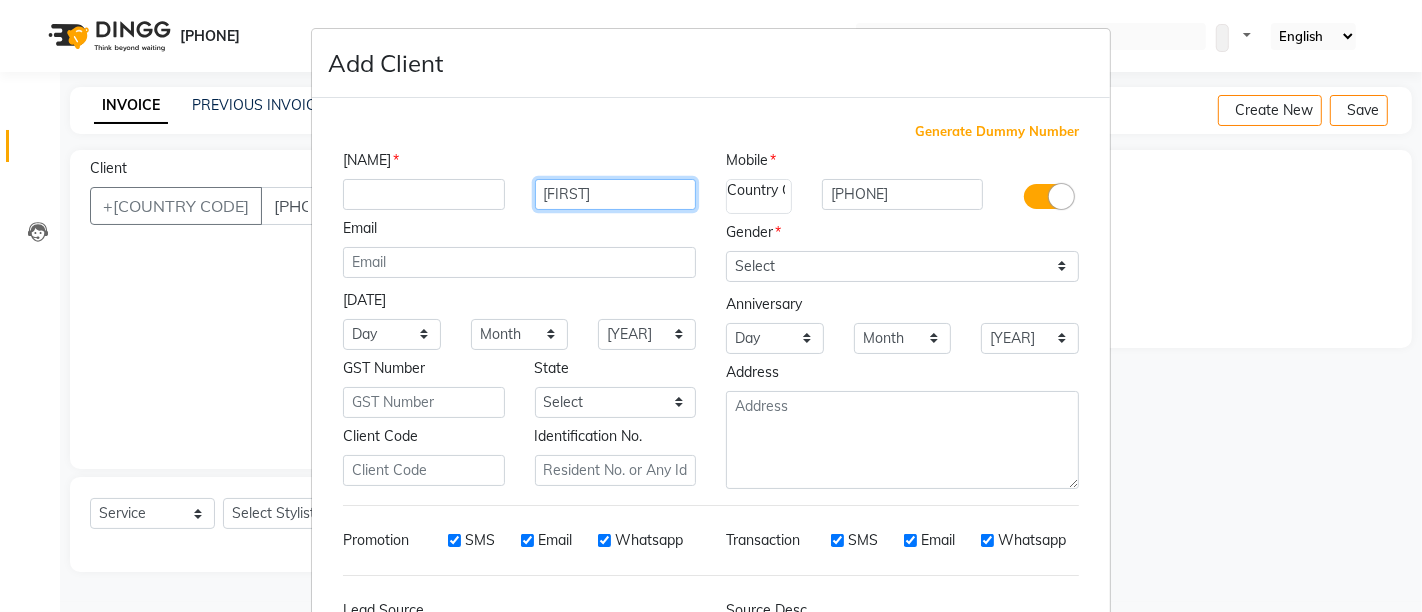 drag, startPoint x: 593, startPoint y: 187, endPoint x: 520, endPoint y: 201, distance: 74.330345 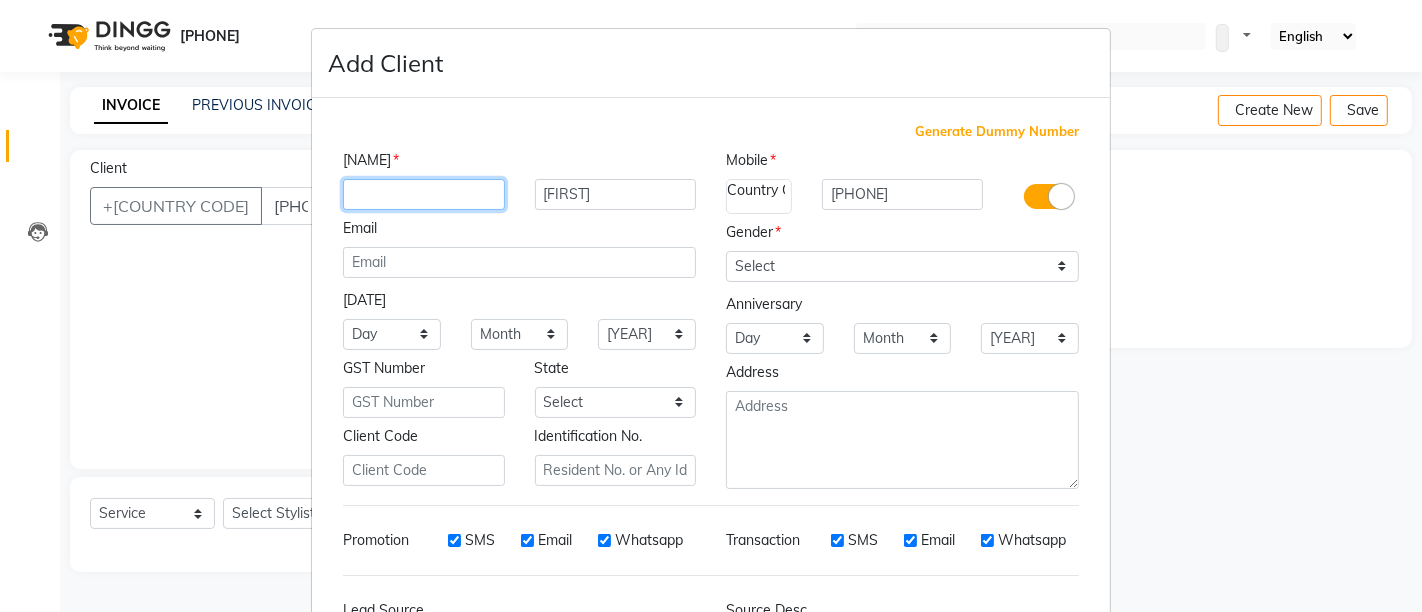 paste on "[FIRST]" 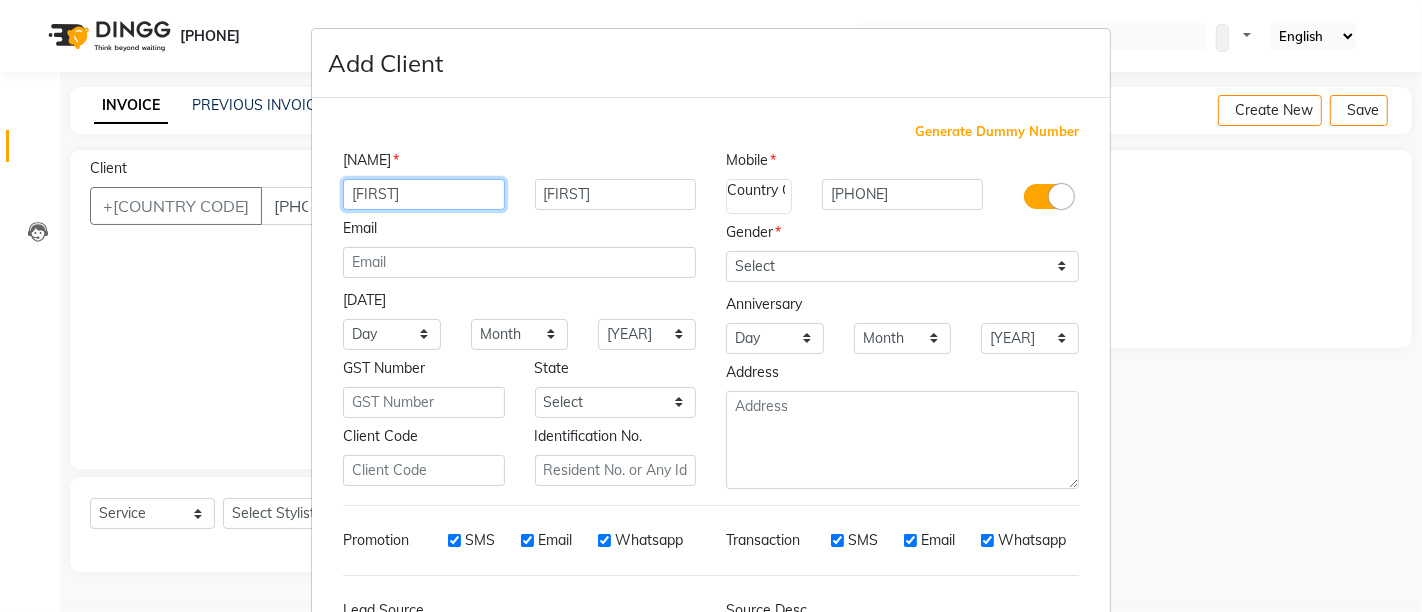 type on "[FIRST]" 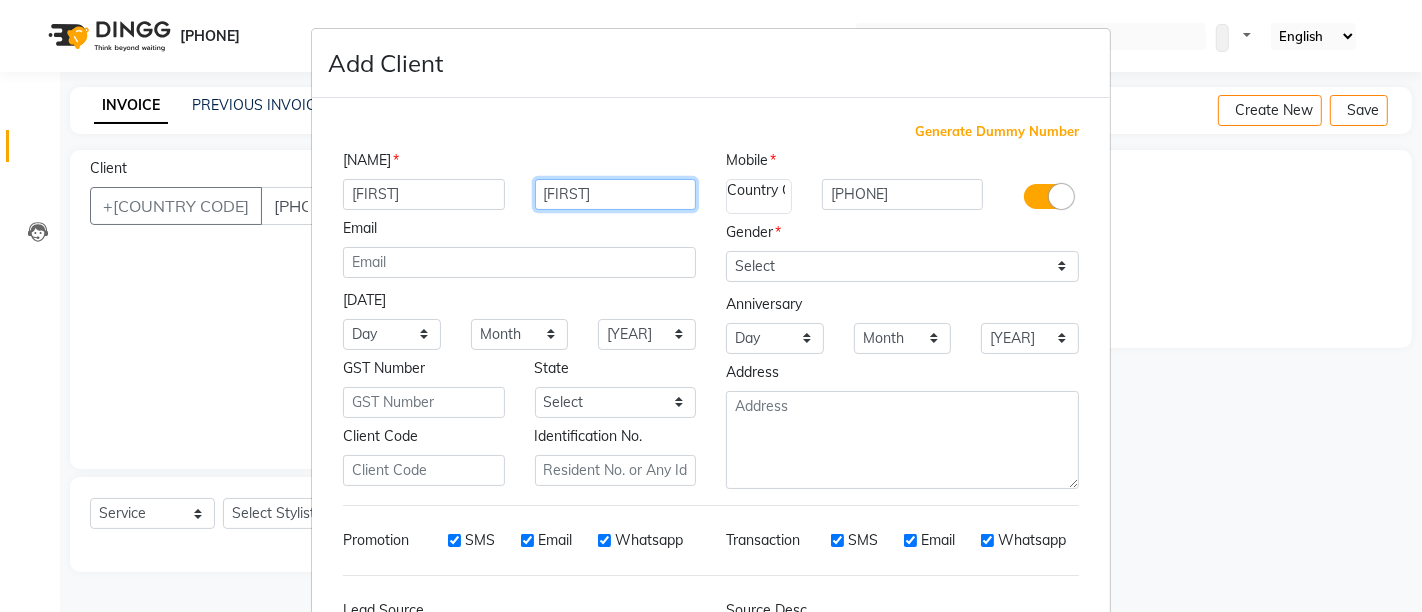 drag, startPoint x: 617, startPoint y: 195, endPoint x: 514, endPoint y: 207, distance: 103.69667 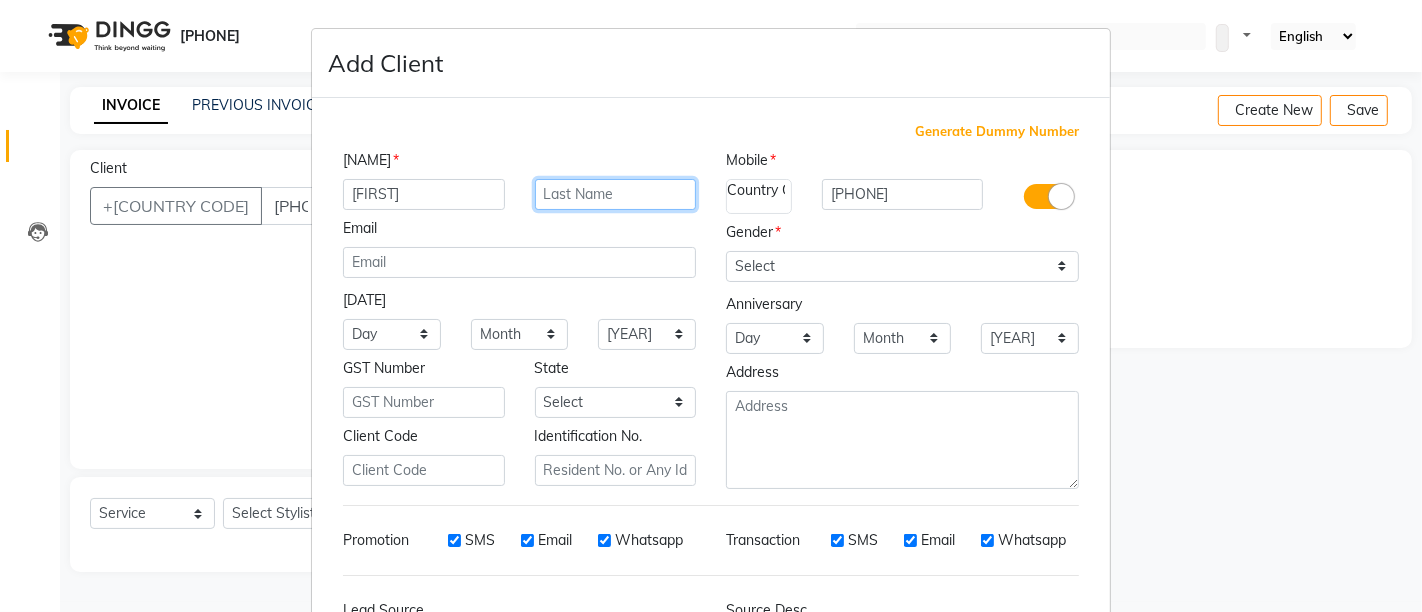 type 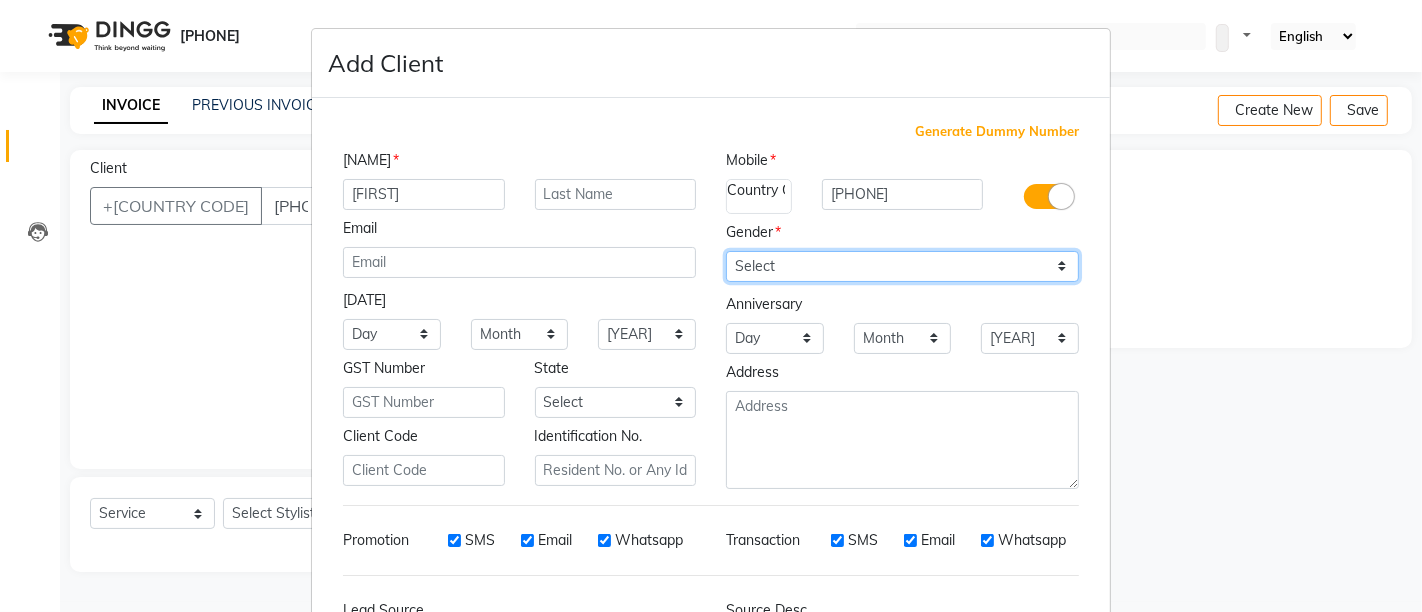 click on "Select Male Female Other Prefer Not To Say" at bounding box center [902, 266] 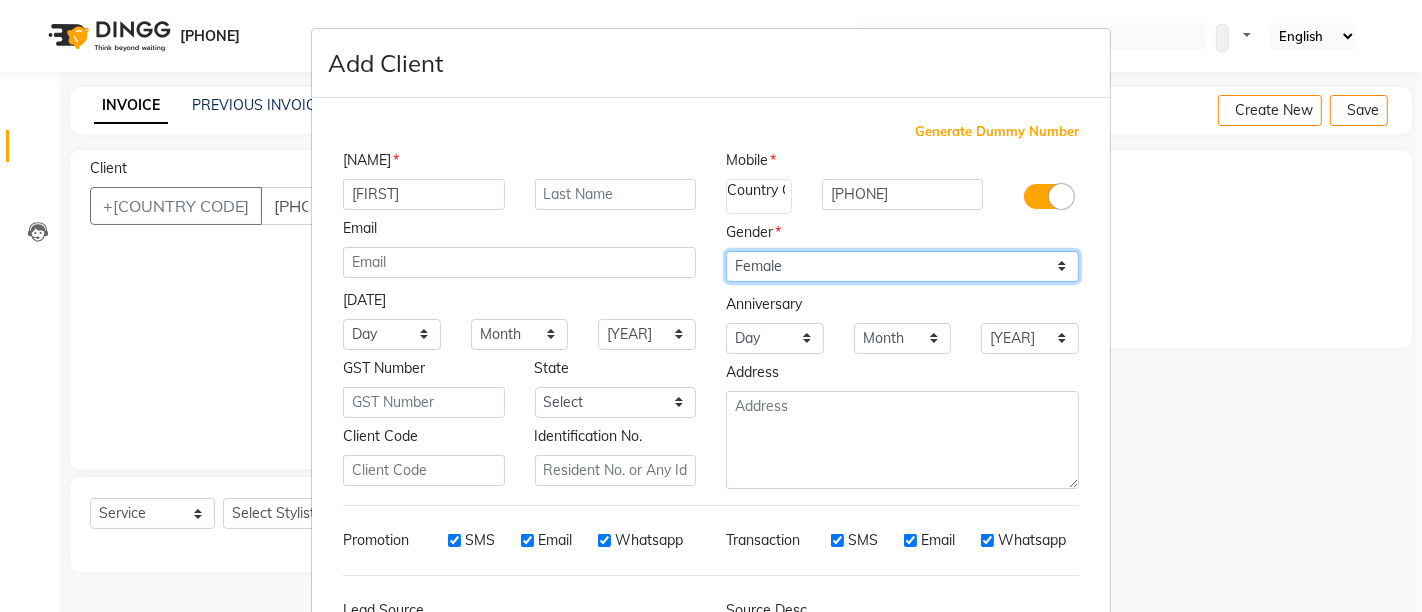 click on "Select Male Female Other Prefer Not To Say" at bounding box center [902, 266] 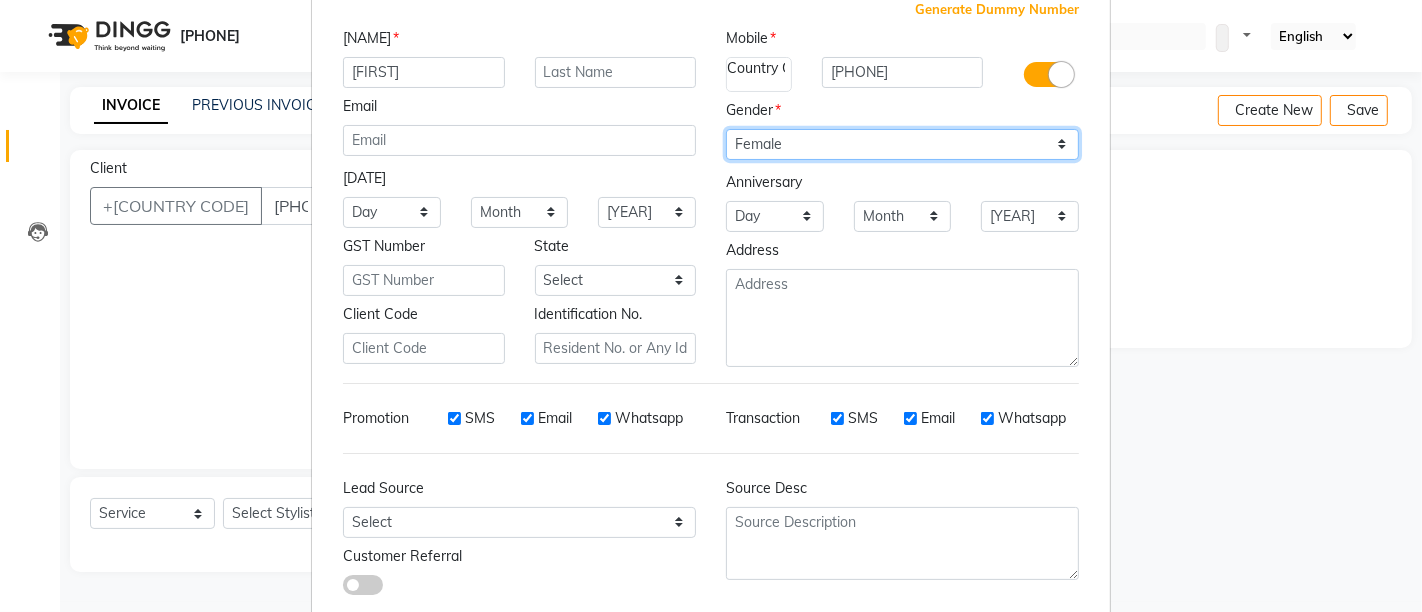 scroll, scrollTop: 12, scrollLeft: 0, axis: vertical 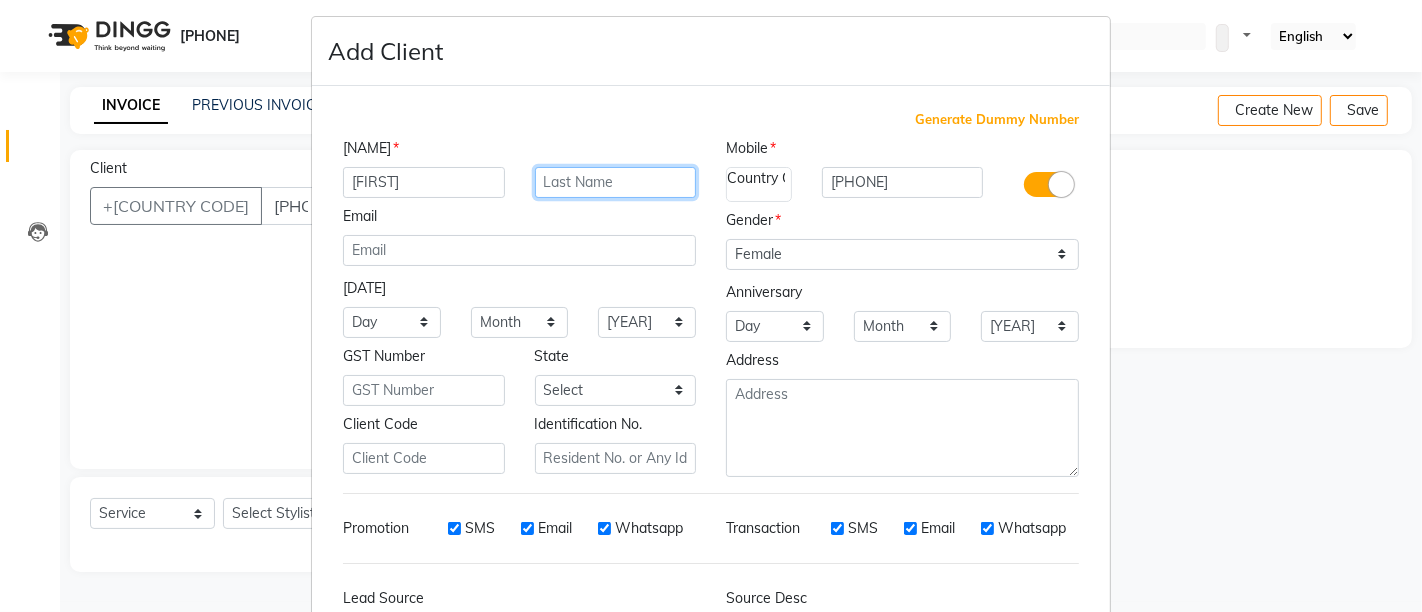click at bounding box center (424, 182) 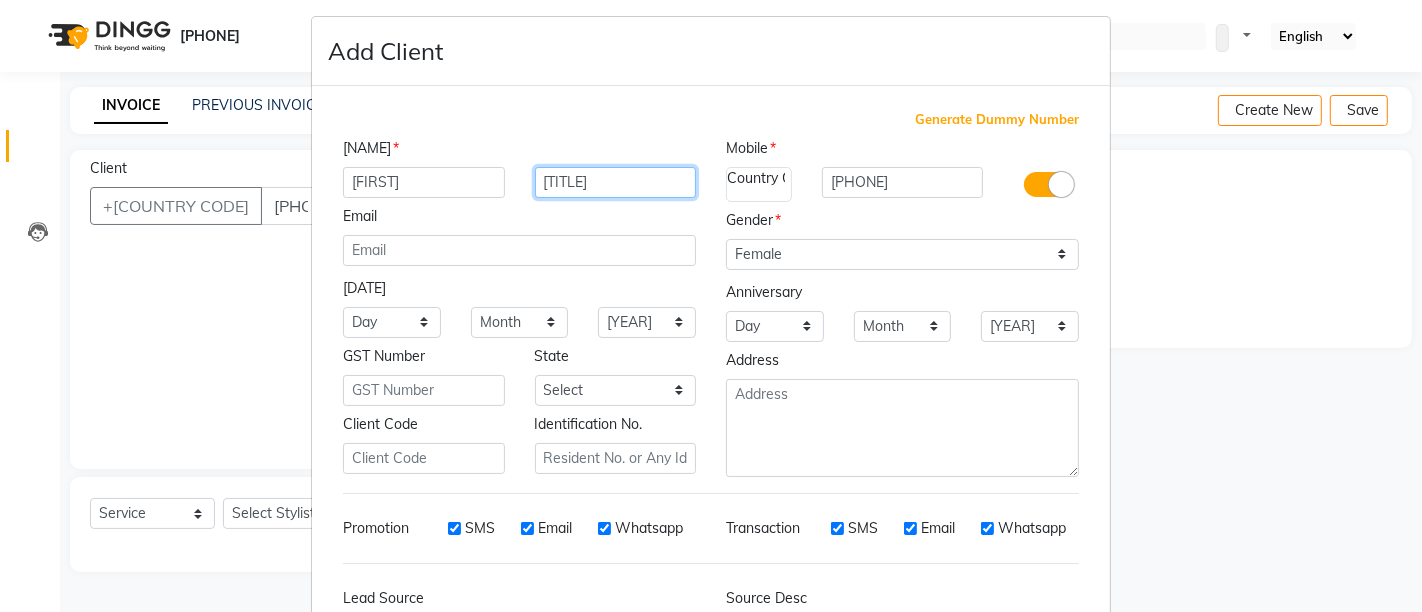 type on "[TITLE]" 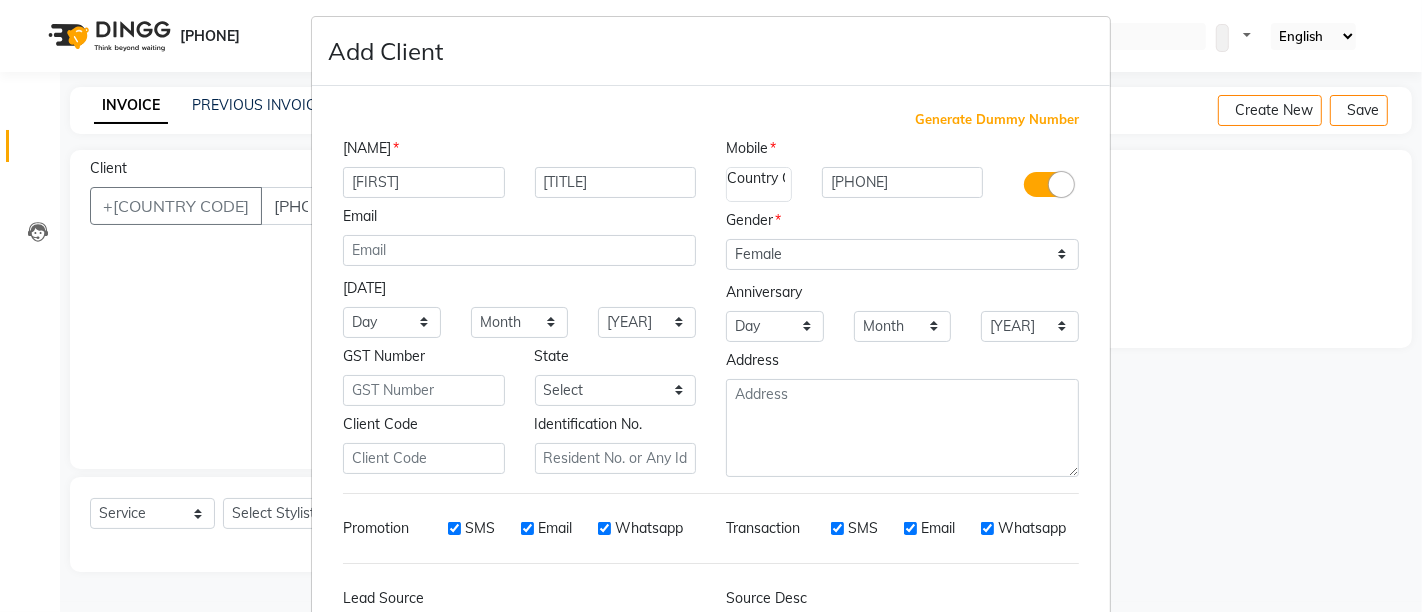 click on "Gender" at bounding box center (519, 220) 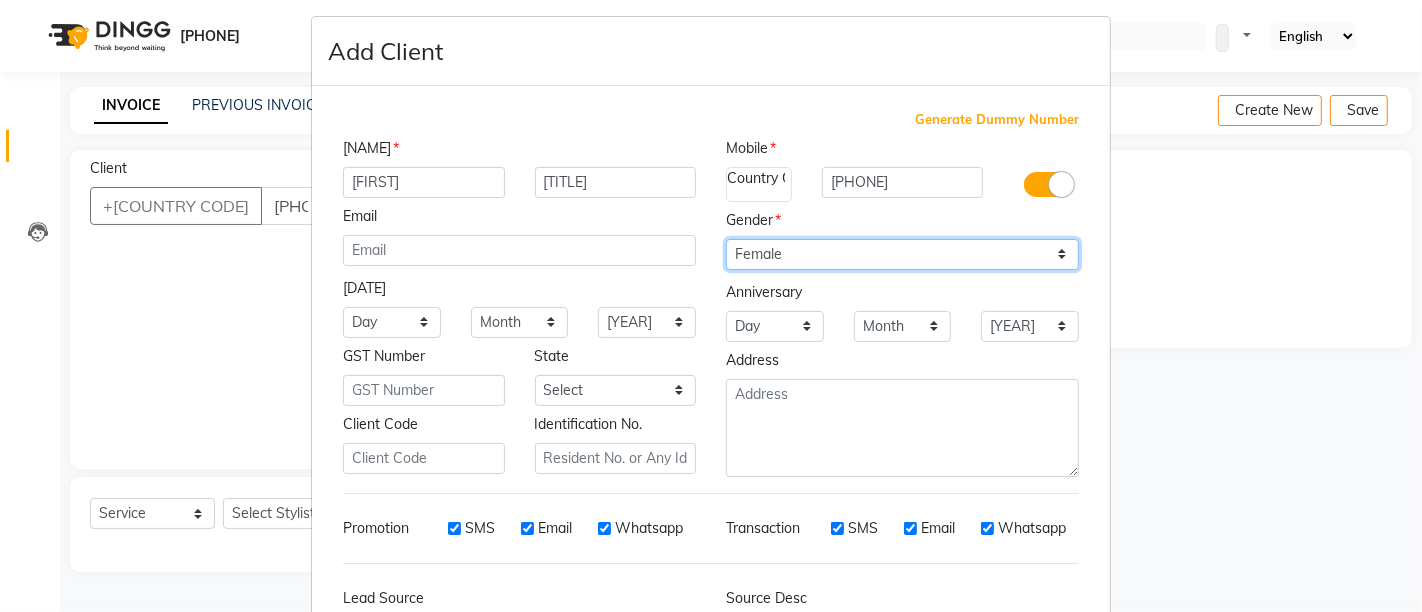 click on "Select Male Female Other Prefer Not To Say" at bounding box center (902, 254) 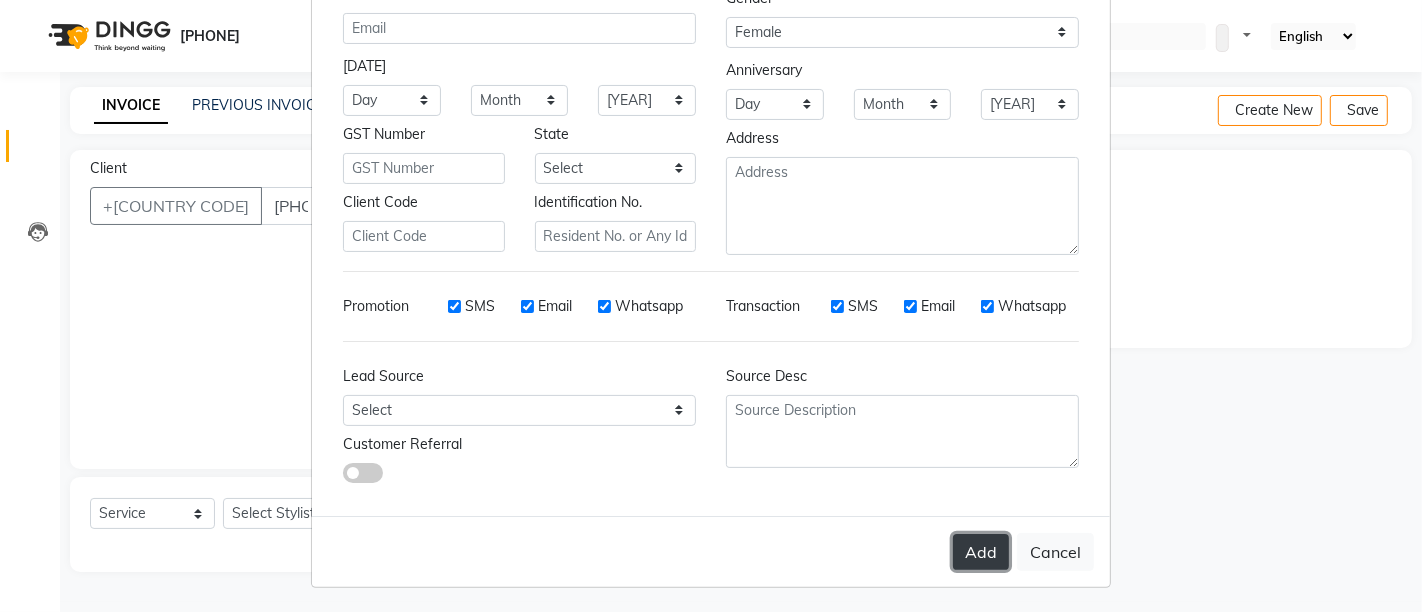 click on "Add" at bounding box center (981, 552) 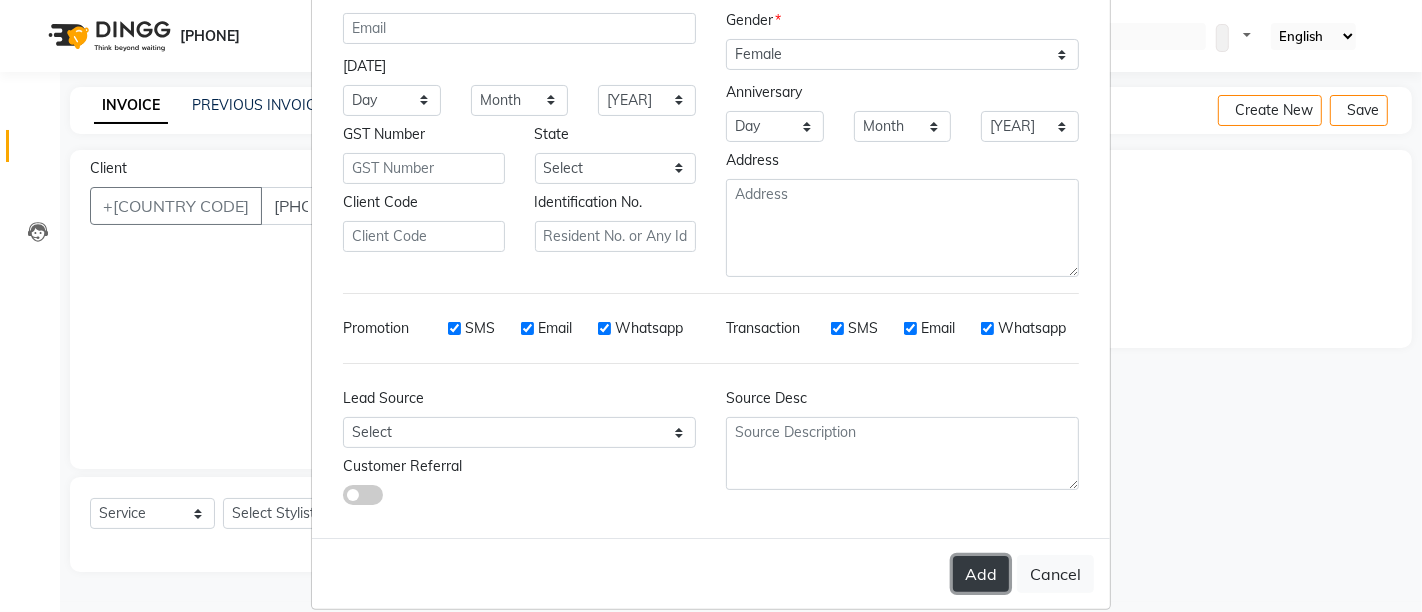click on "Add" at bounding box center [981, 574] 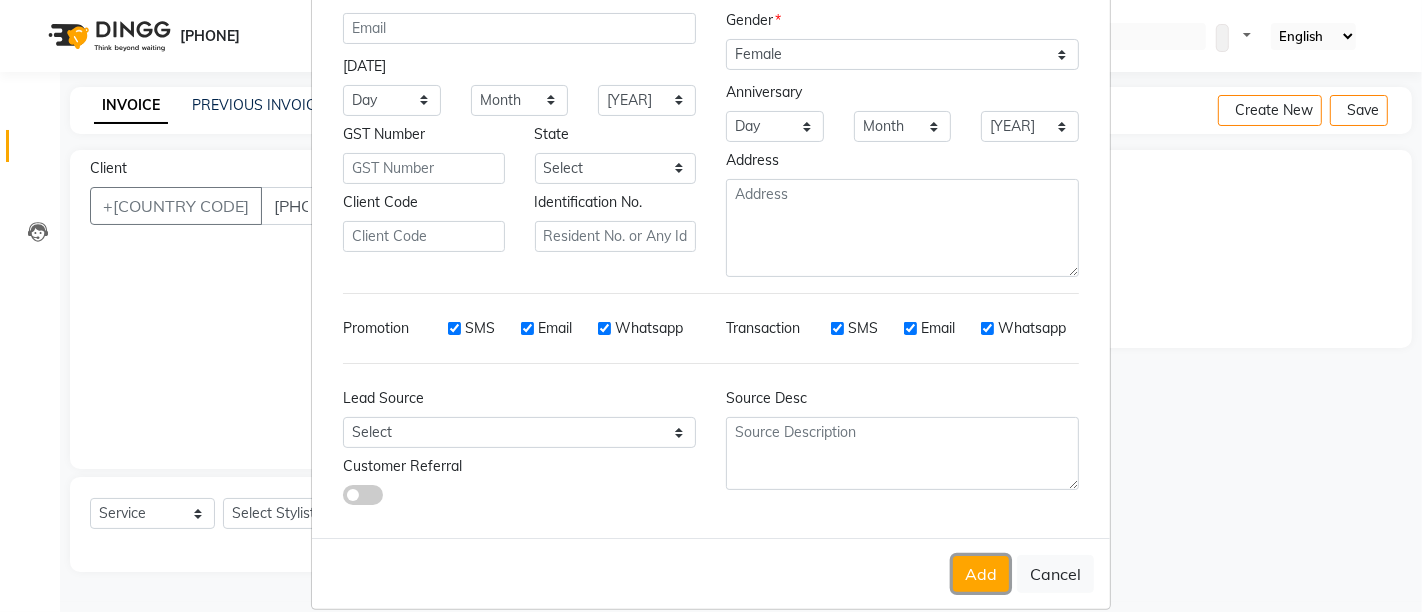 drag, startPoint x: 967, startPoint y: 578, endPoint x: 942, endPoint y: 530, distance: 54.120235 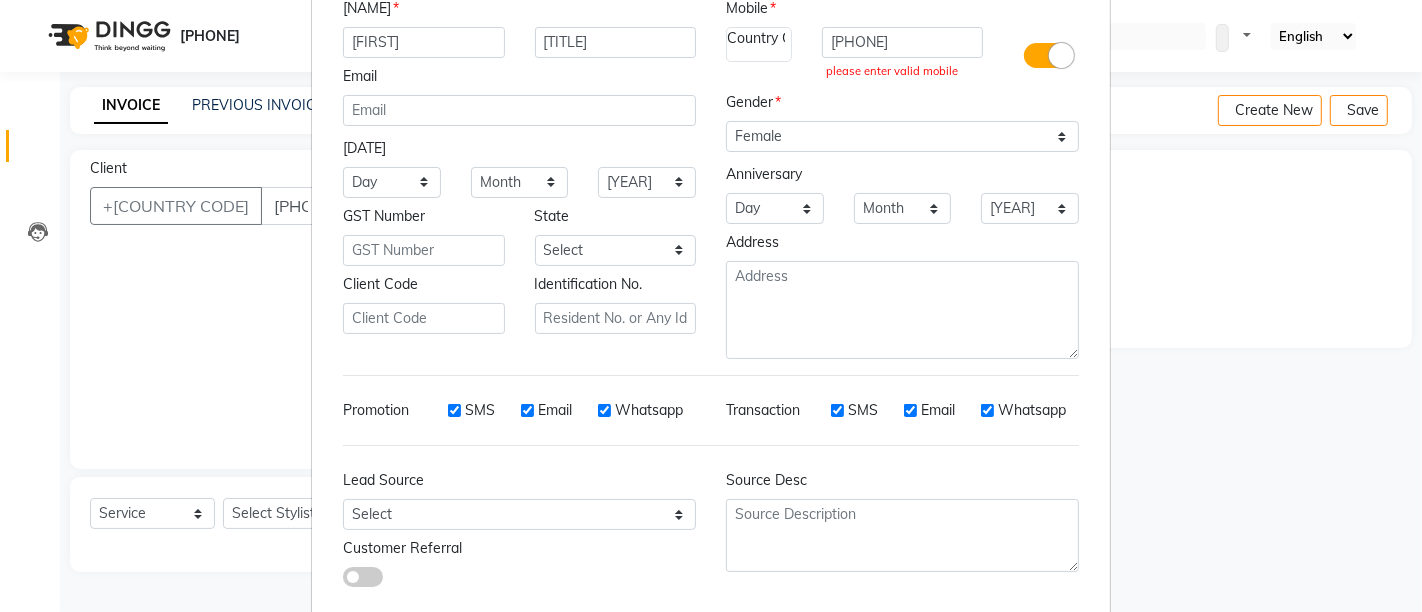 scroll, scrollTop: 12, scrollLeft: 0, axis: vertical 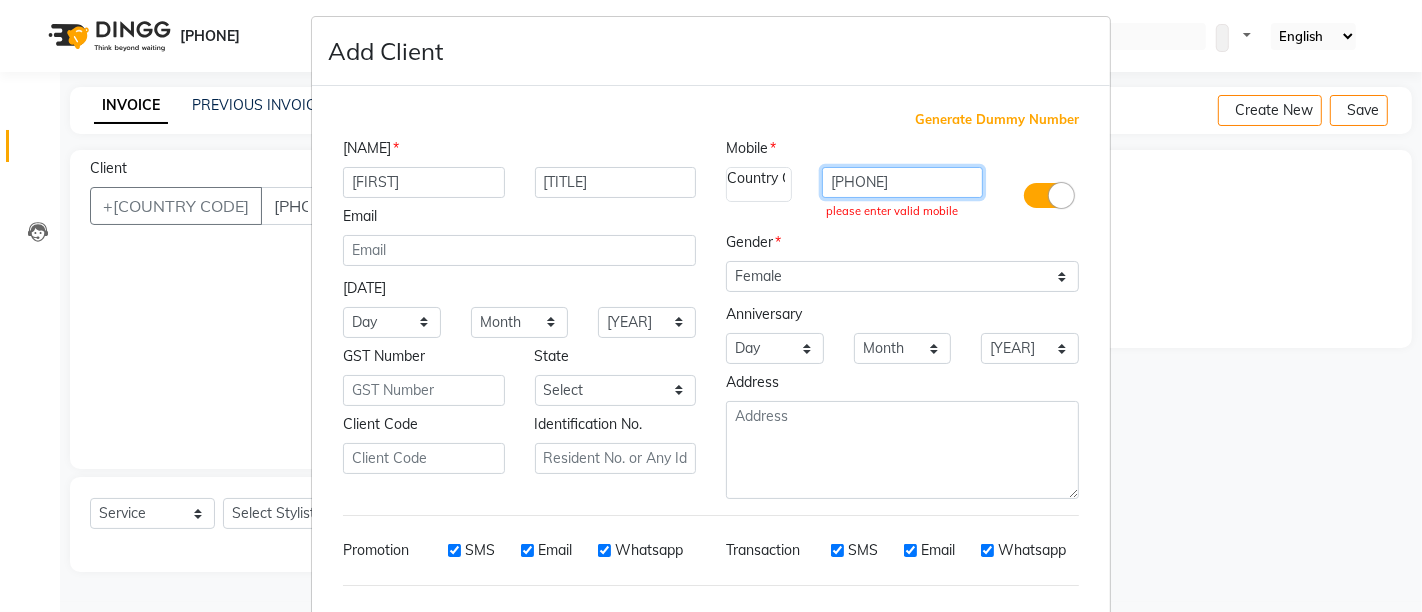 drag, startPoint x: 926, startPoint y: 186, endPoint x: 749, endPoint y: 203, distance: 177.81451 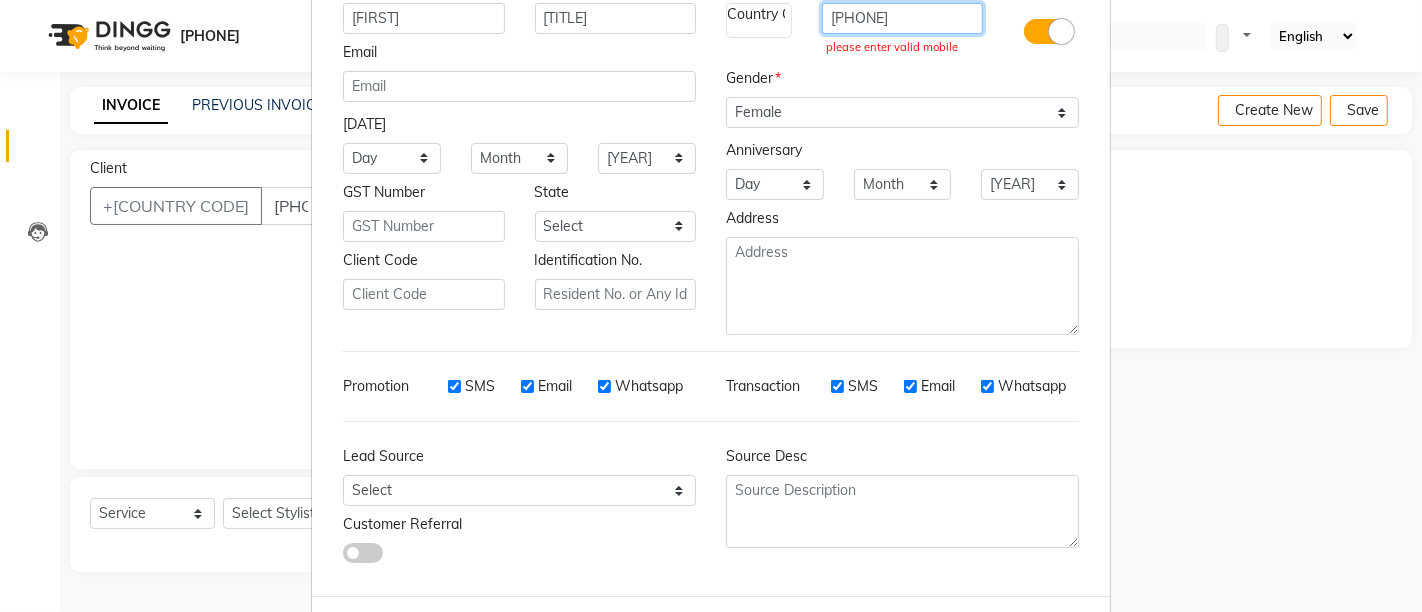 scroll, scrollTop: 261, scrollLeft: 0, axis: vertical 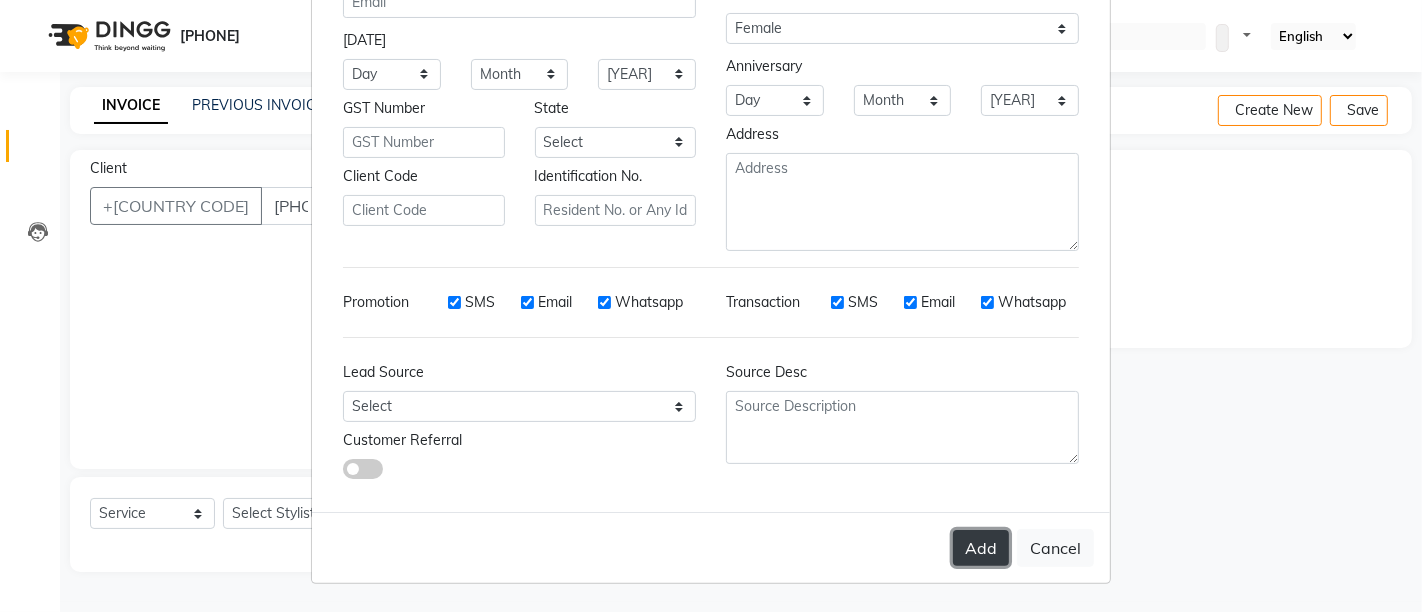 click on "Add" at bounding box center (981, 548) 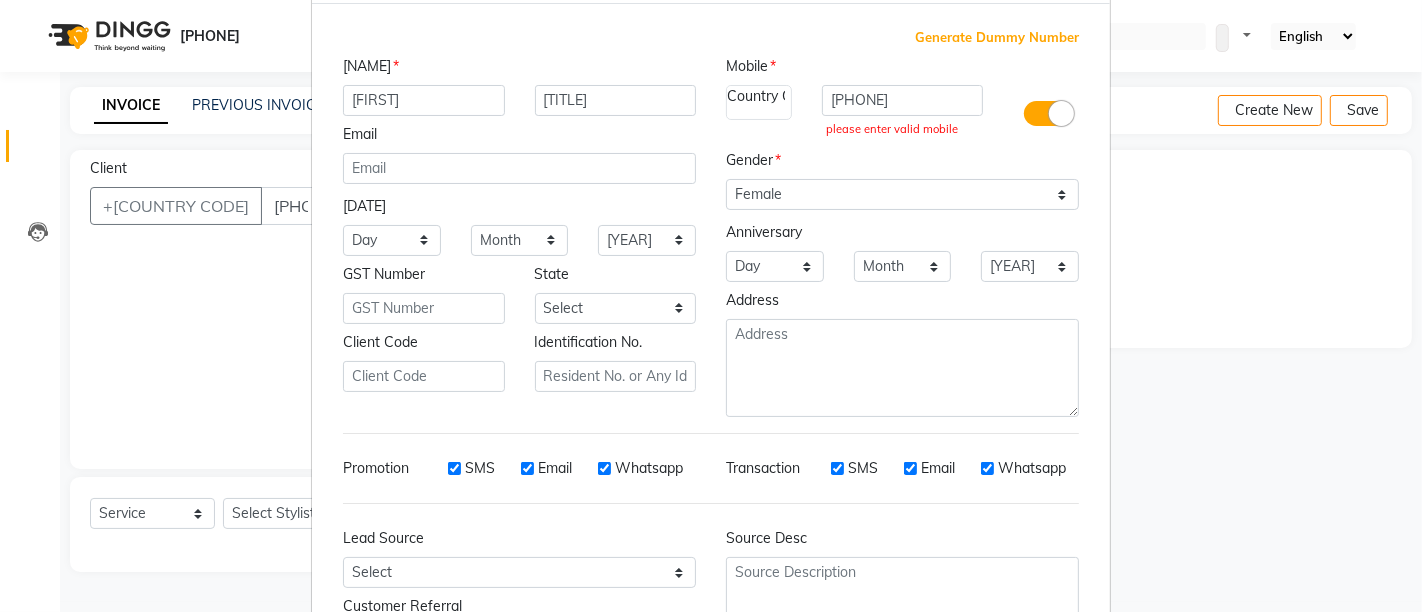scroll, scrollTop: 0, scrollLeft: 0, axis: both 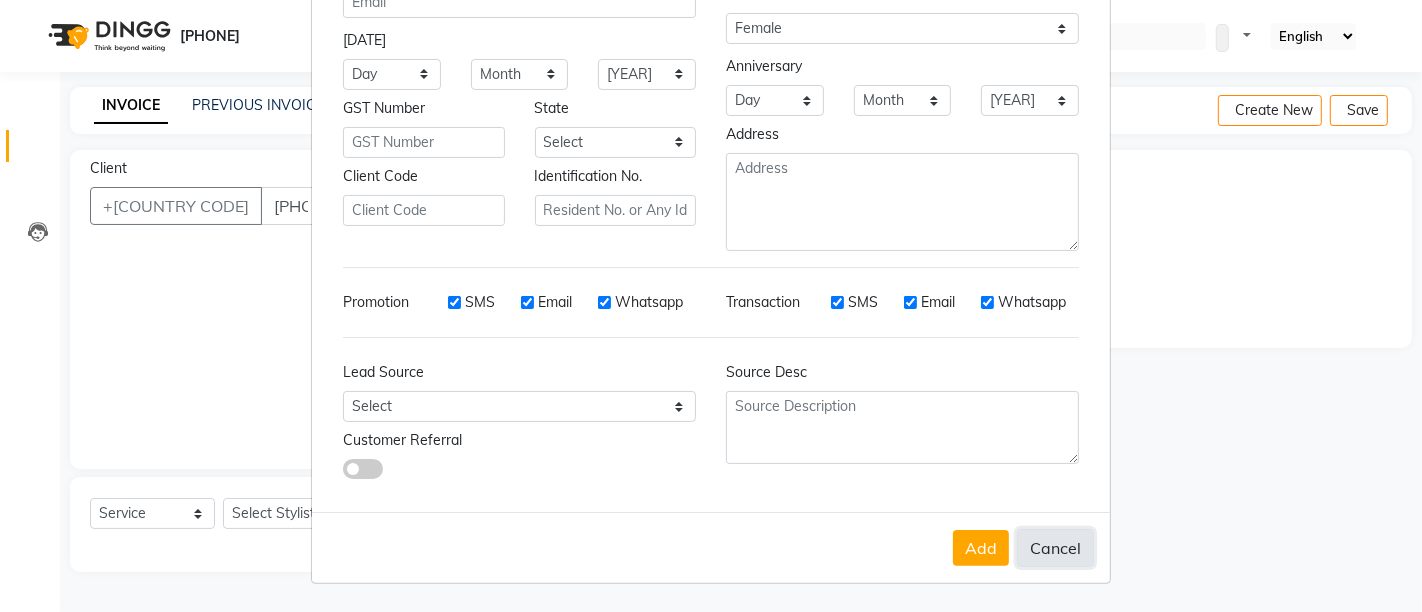 click on "Cancel" at bounding box center (1055, 548) 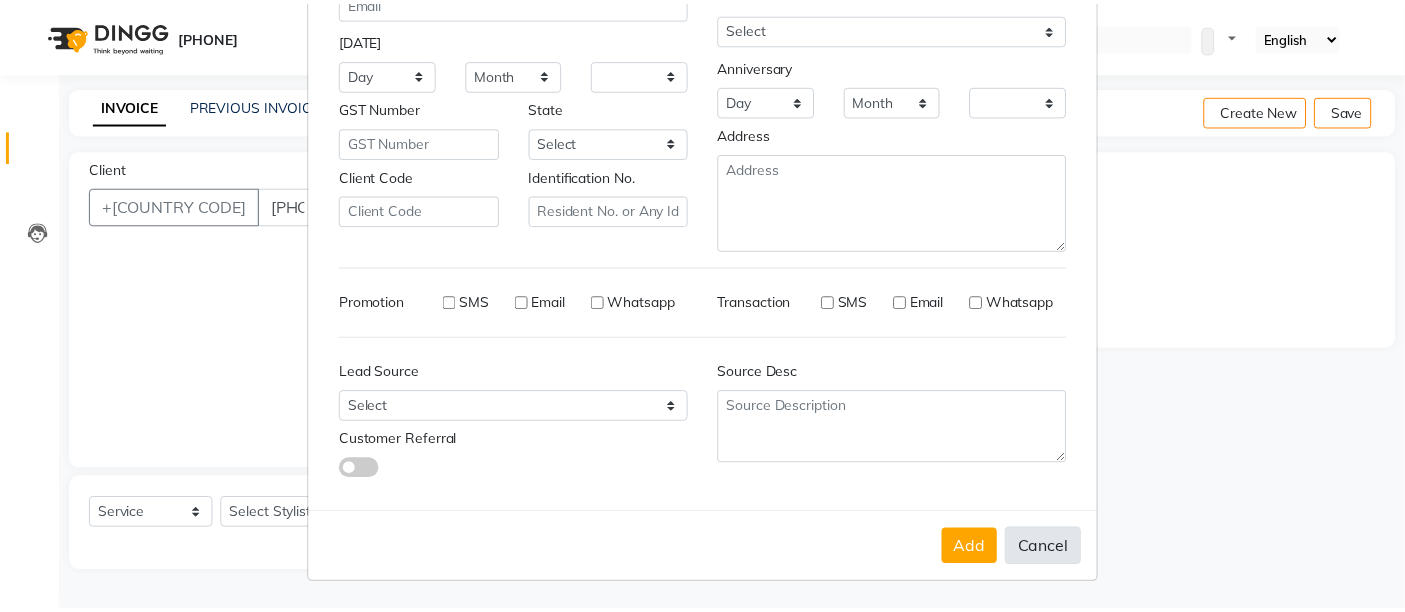 scroll, scrollTop: 255, scrollLeft: 0, axis: vertical 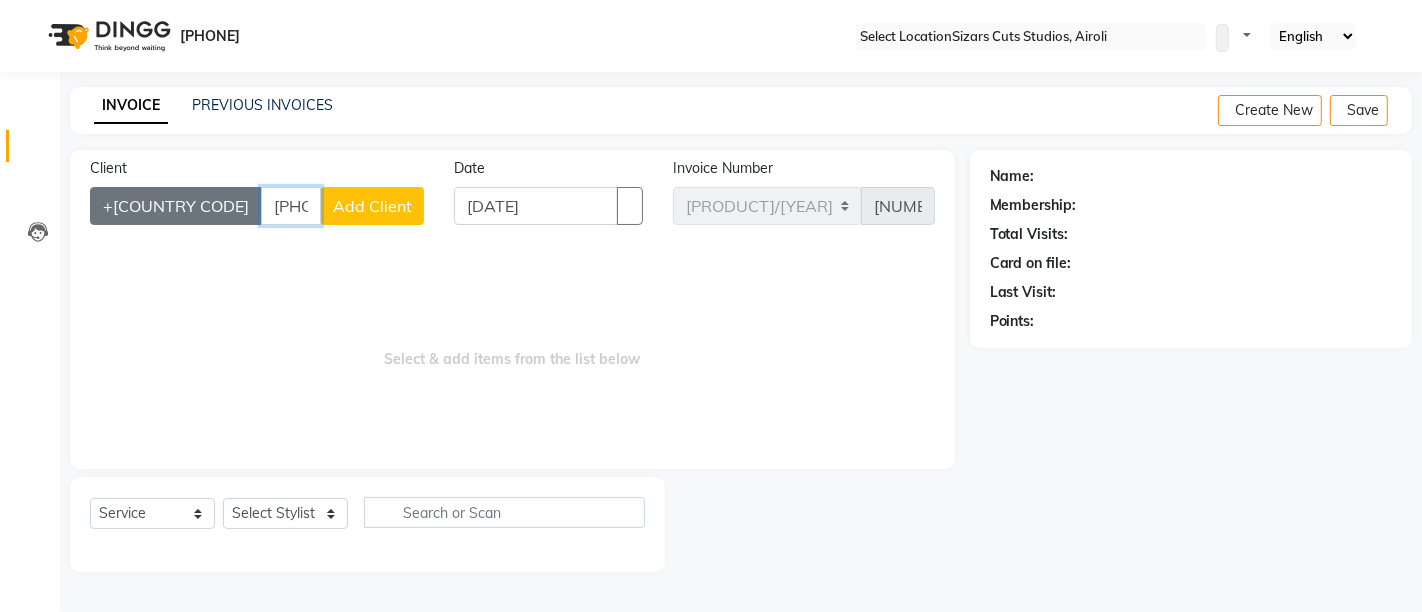 drag, startPoint x: 281, startPoint y: 203, endPoint x: 95, endPoint y: 216, distance: 186.45375 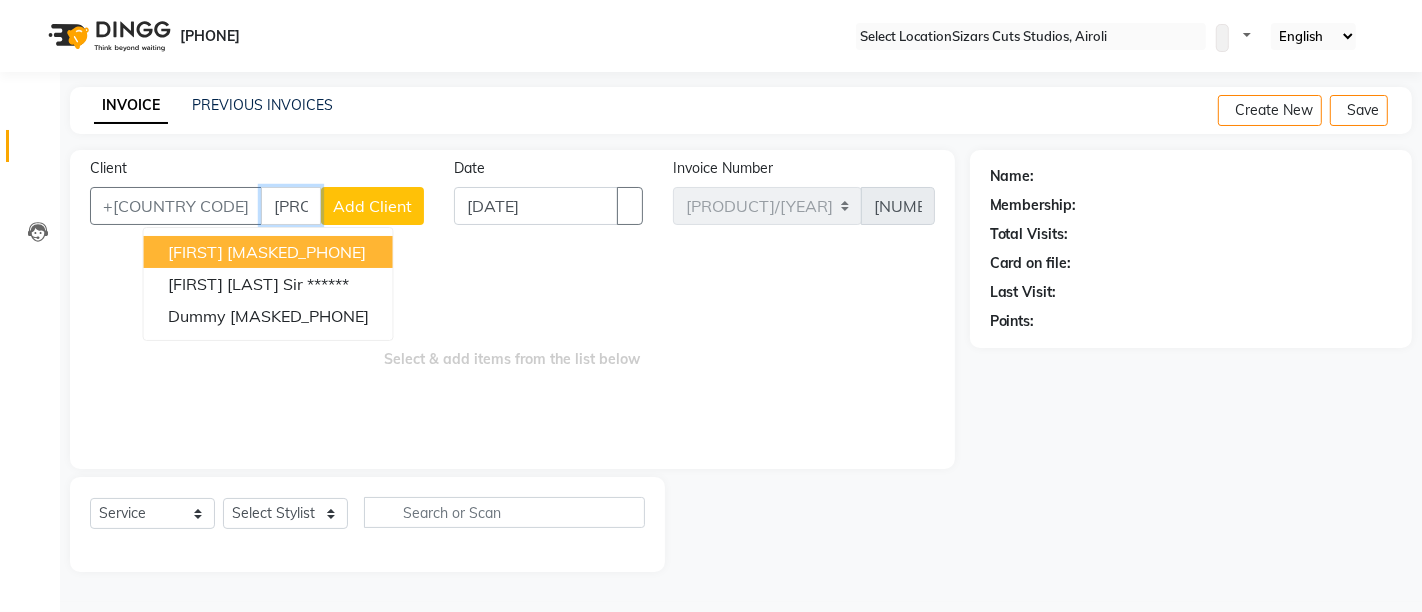 click on "[MASKED_PHONE]" at bounding box center (296, 252) 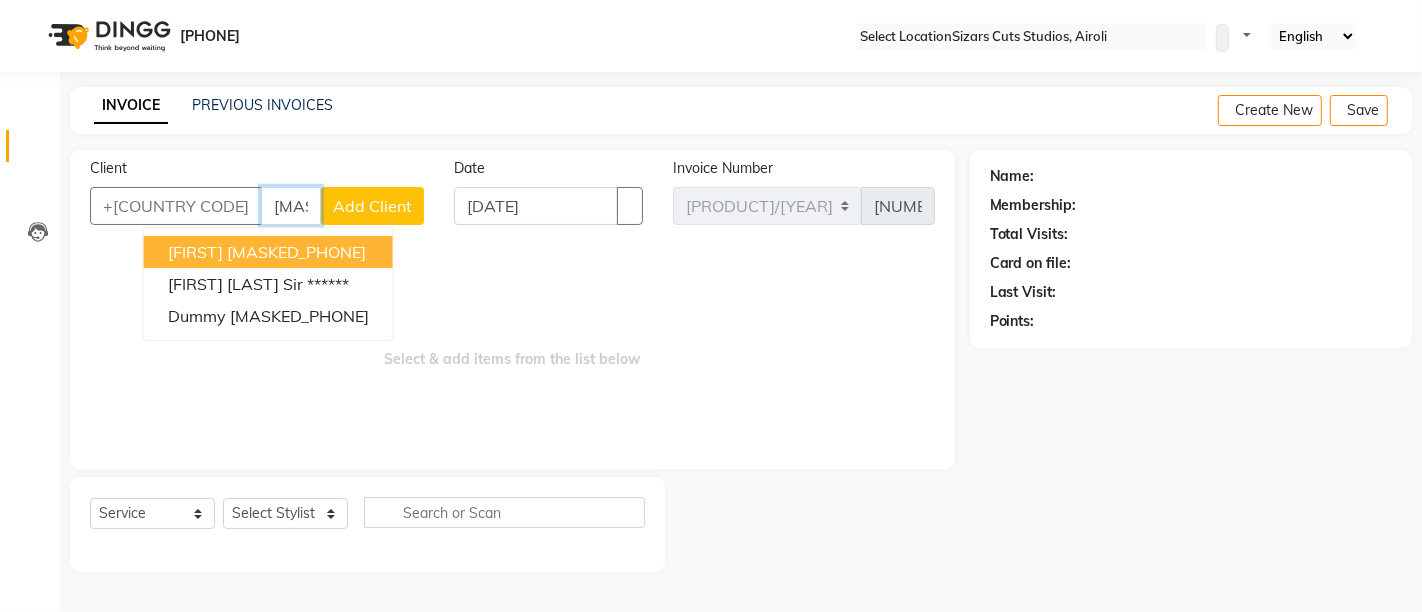 type on "[MASKED_PHONE]" 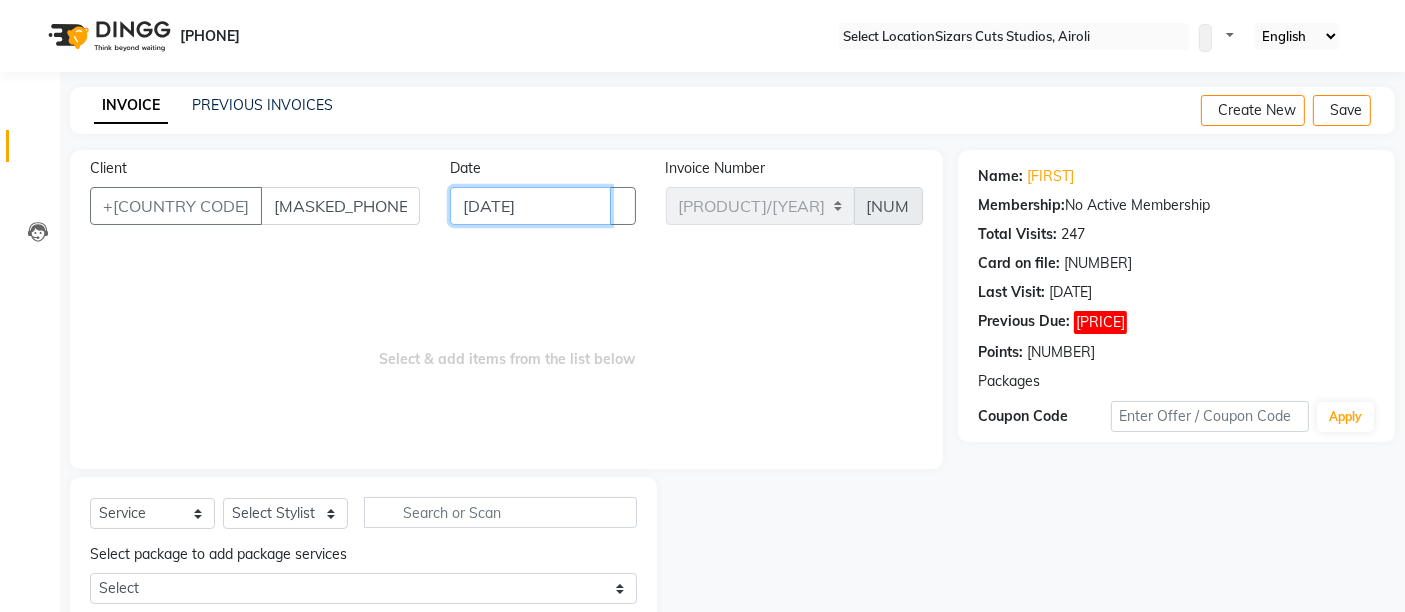 click on "[DATE]" at bounding box center [530, 206] 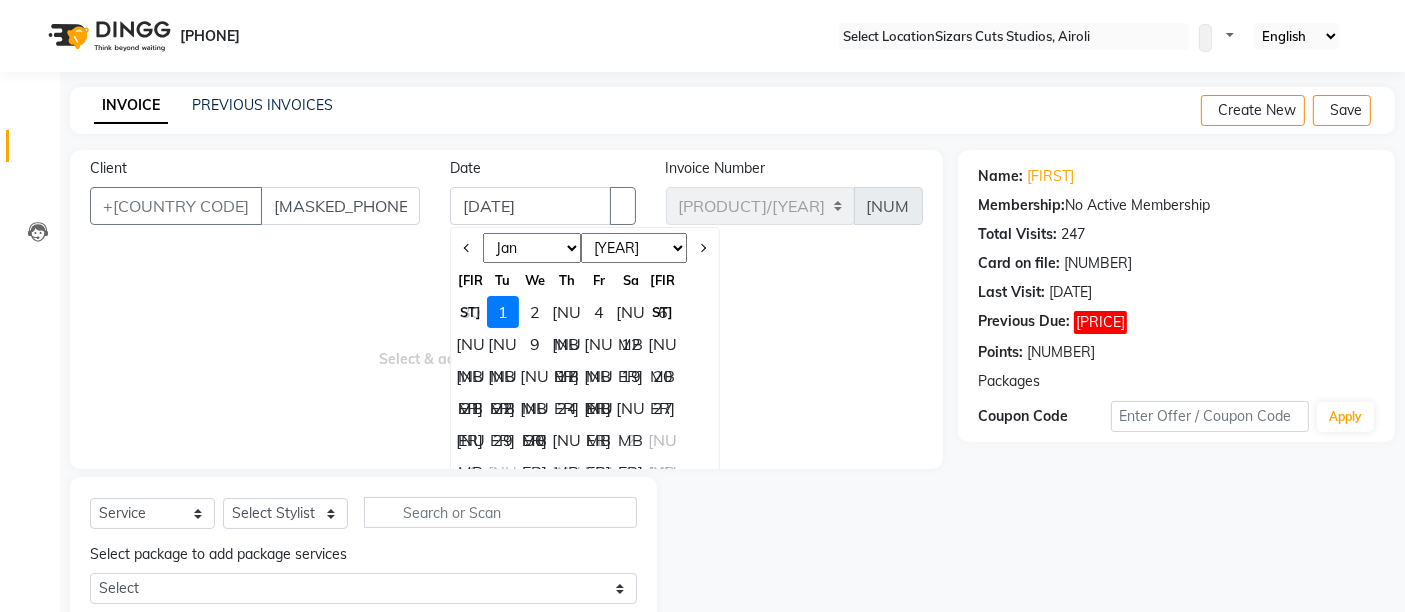 click on "30" at bounding box center (471, 312) 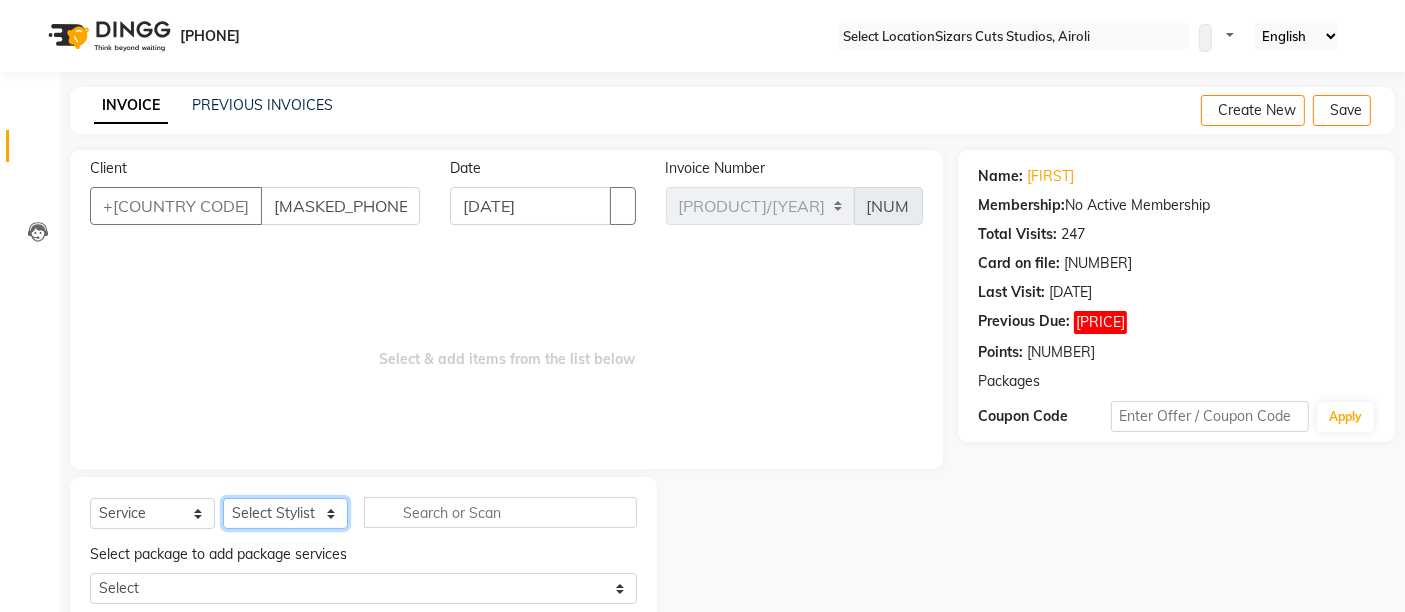 click on "Admin [FIRST] [LAST] [FIRST] [LAST] [FIRST]" at bounding box center [285, 513] 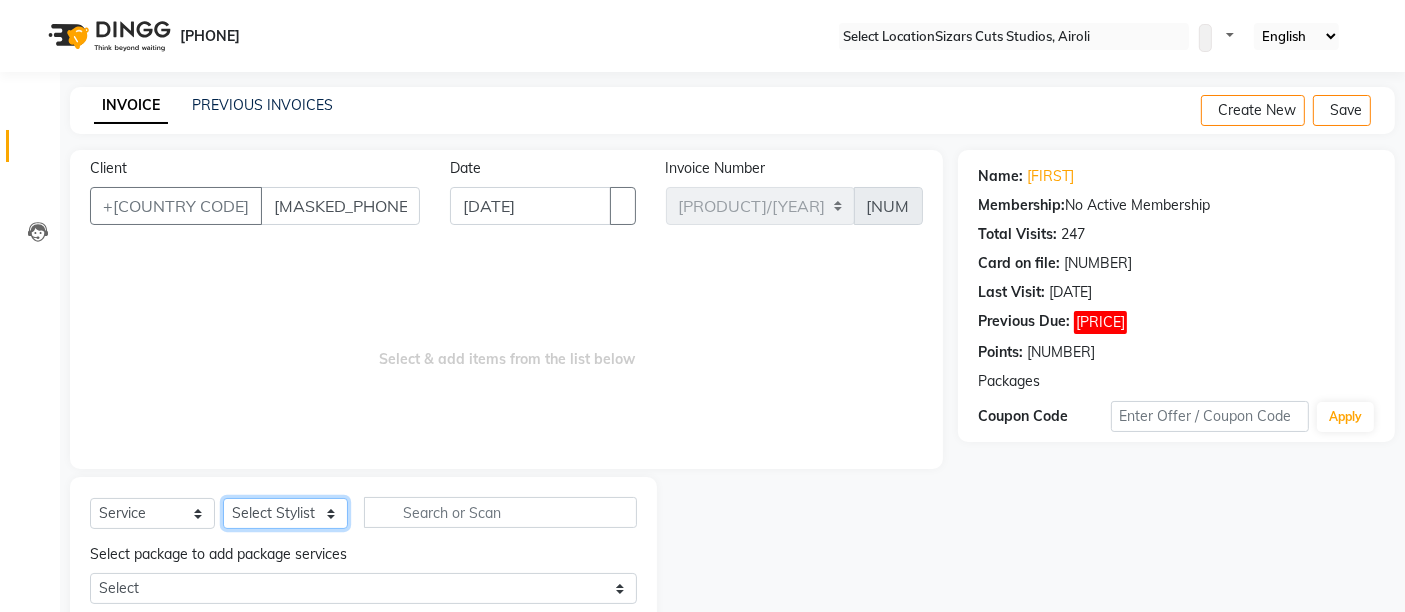 select on "[NUMBER]" 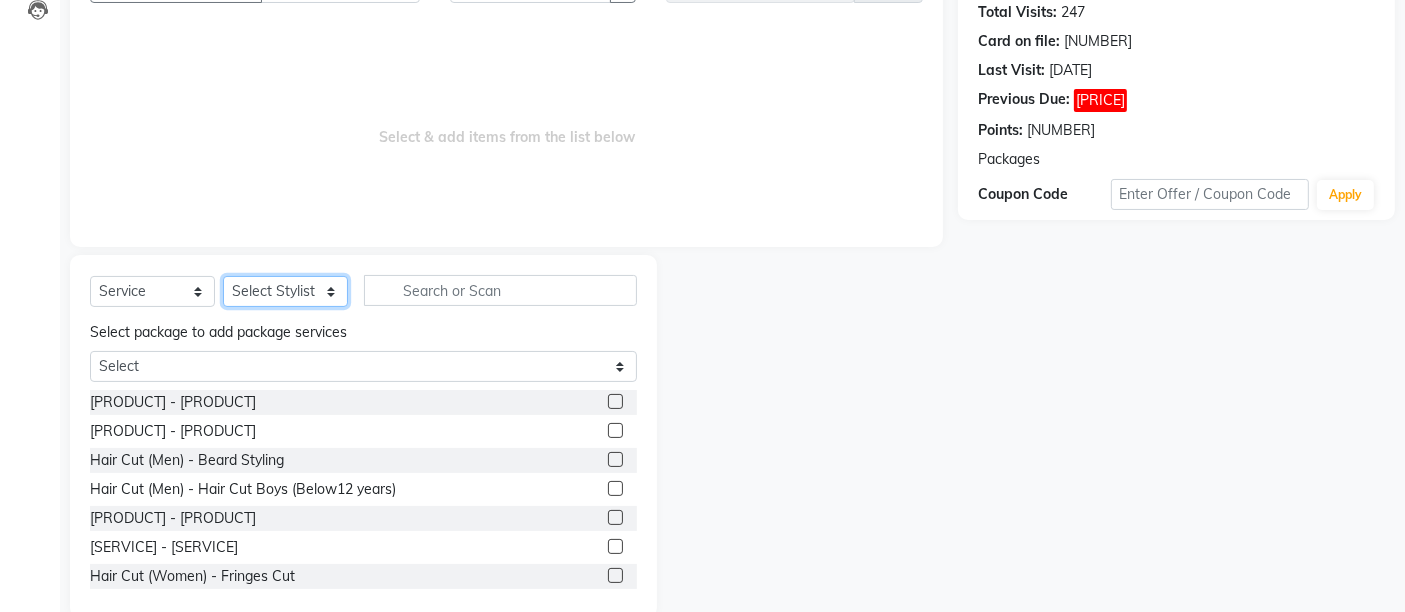 scroll, scrollTop: 255, scrollLeft: 0, axis: vertical 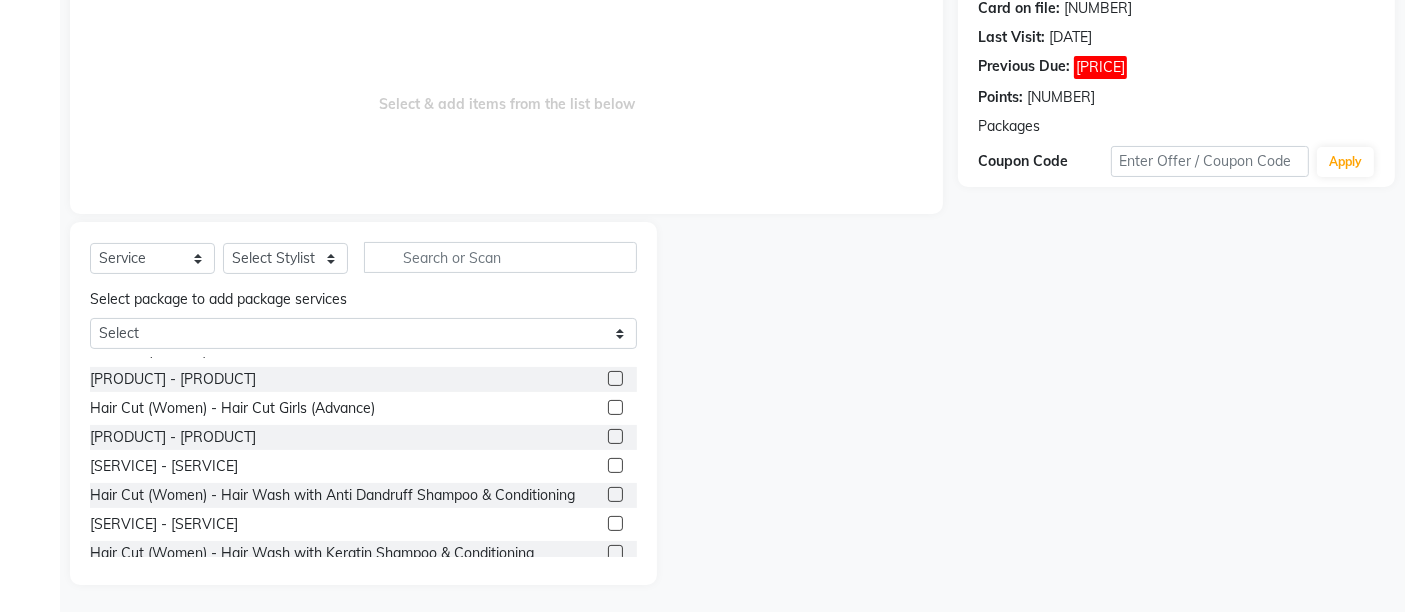 click at bounding box center (615, 436) 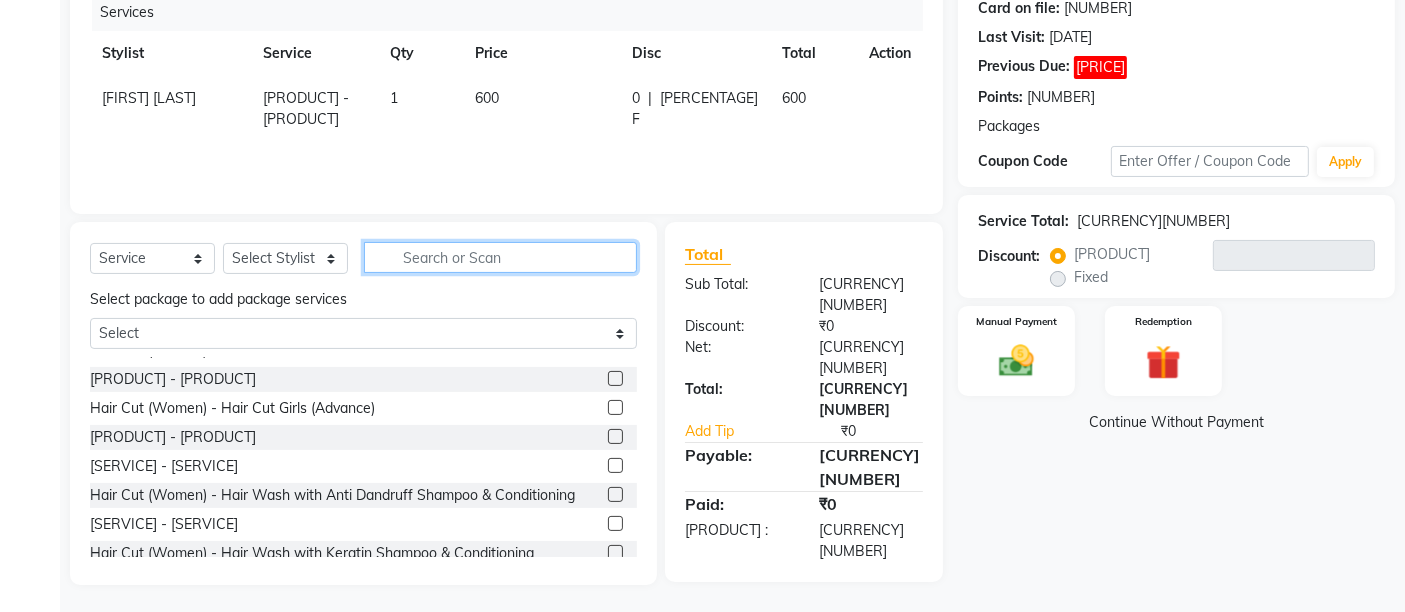 click at bounding box center (500, 257) 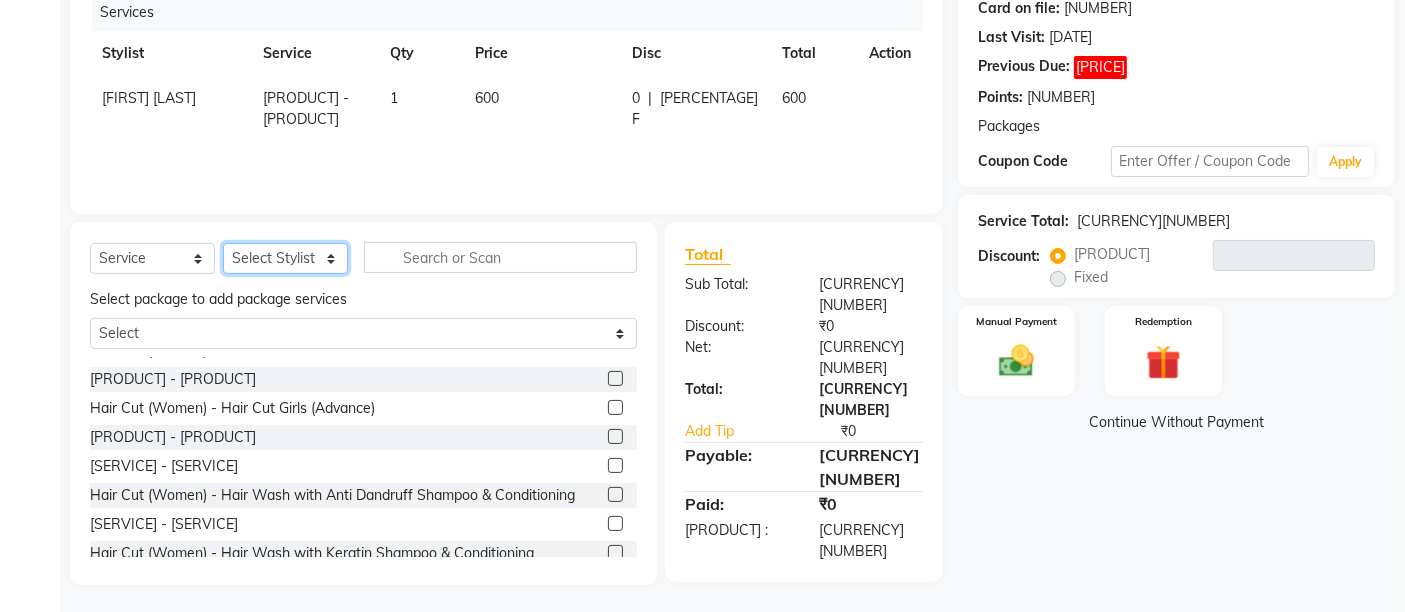 click on "Admin [FIRST] [LAST] [FIRST] [LAST] [FIRST]" at bounding box center [285, 258] 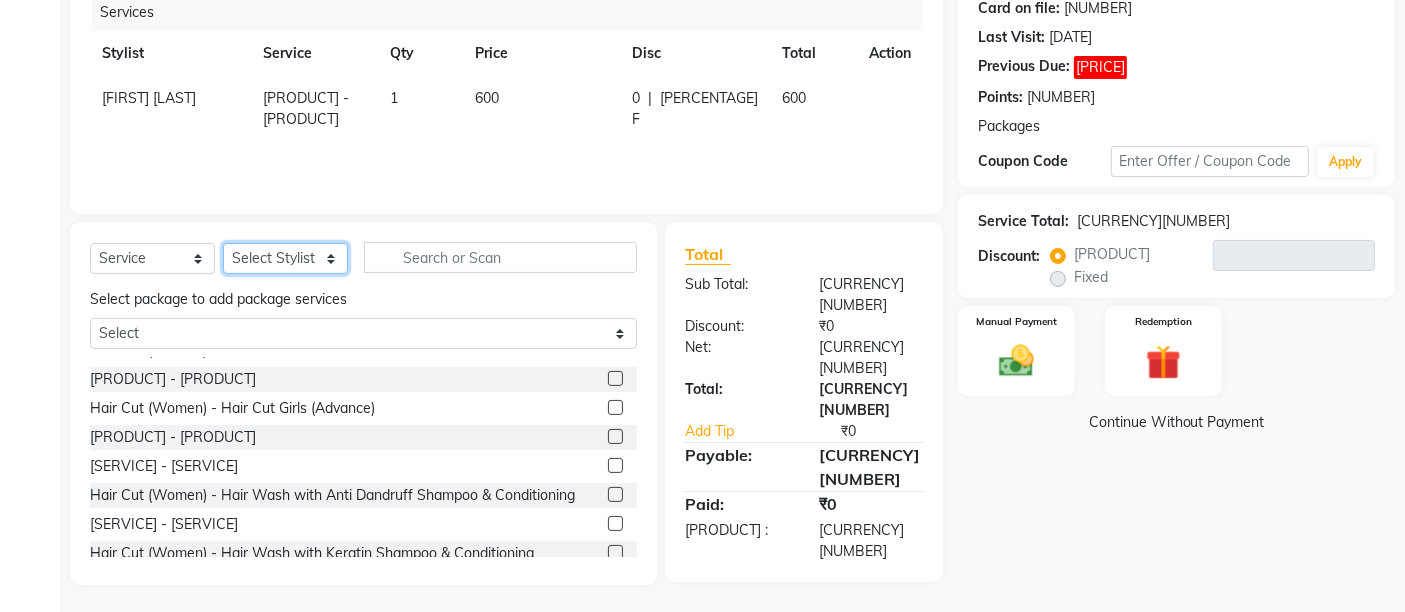 select on "[NUMBER]" 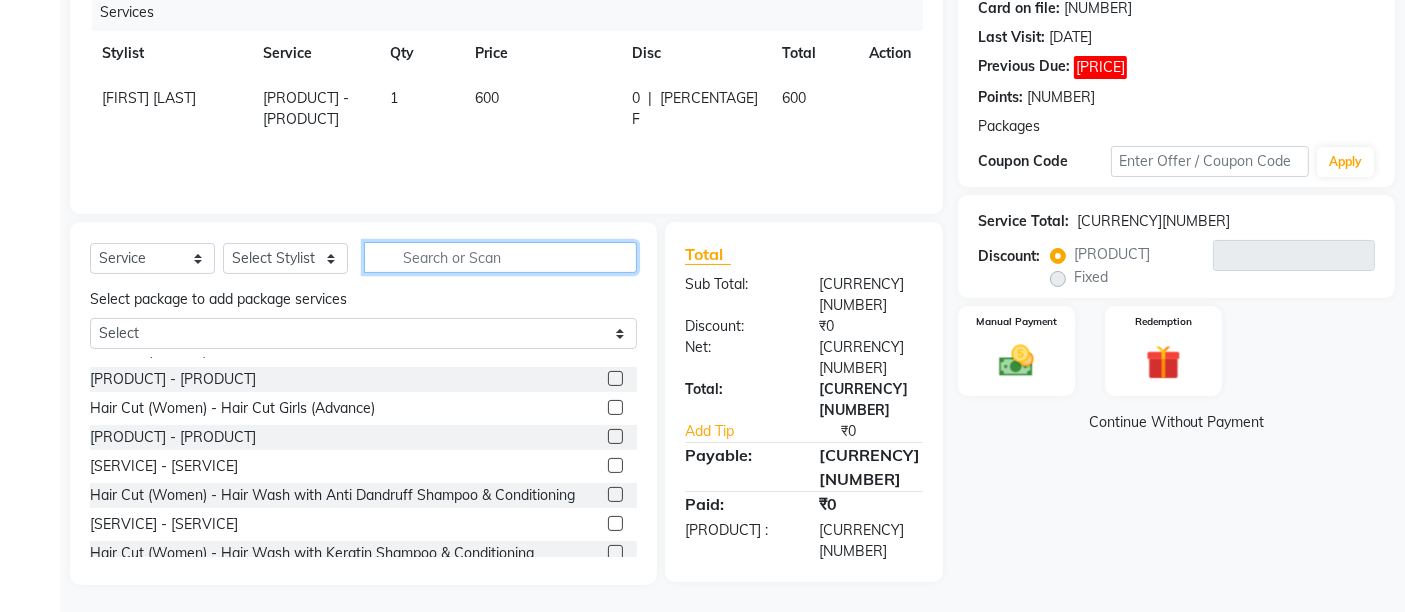 click at bounding box center (500, 257) 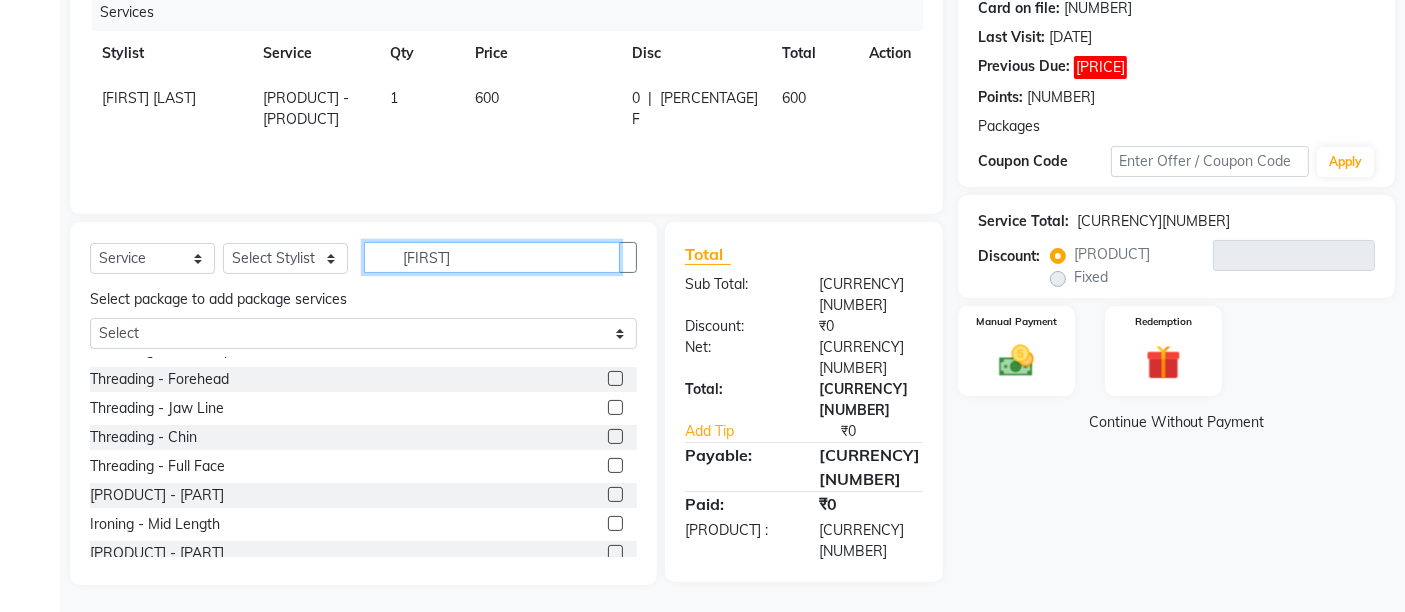 scroll, scrollTop: 0, scrollLeft: 0, axis: both 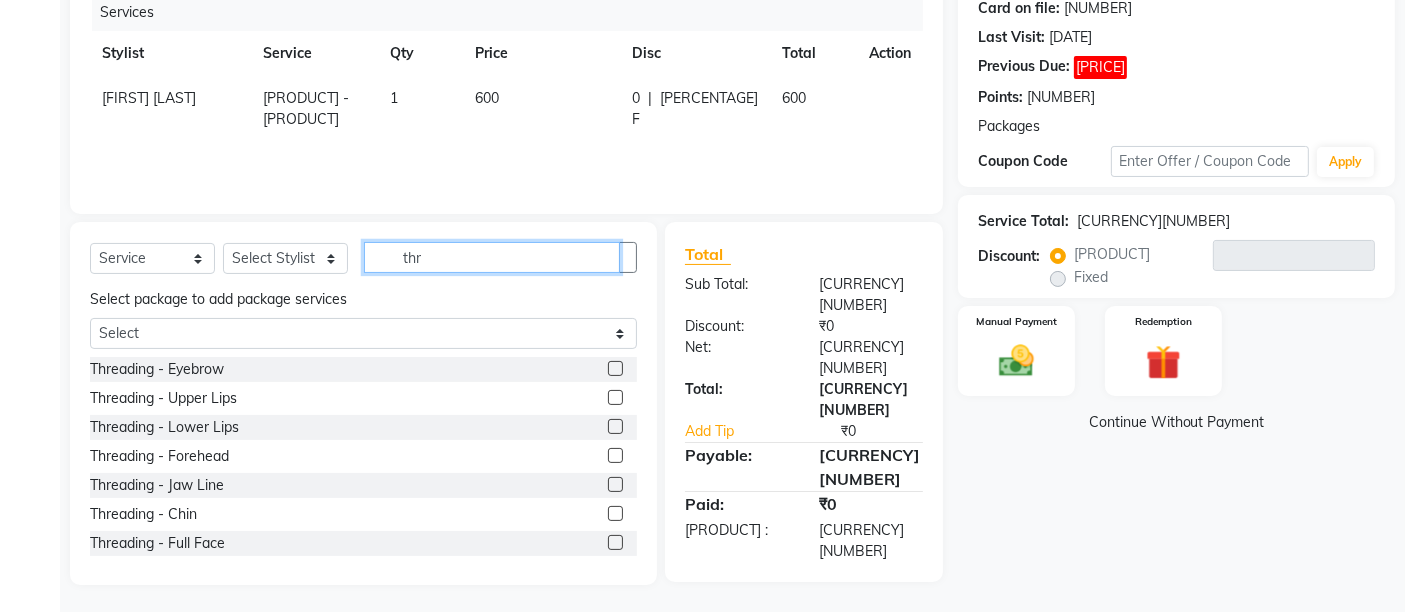 type on "thr" 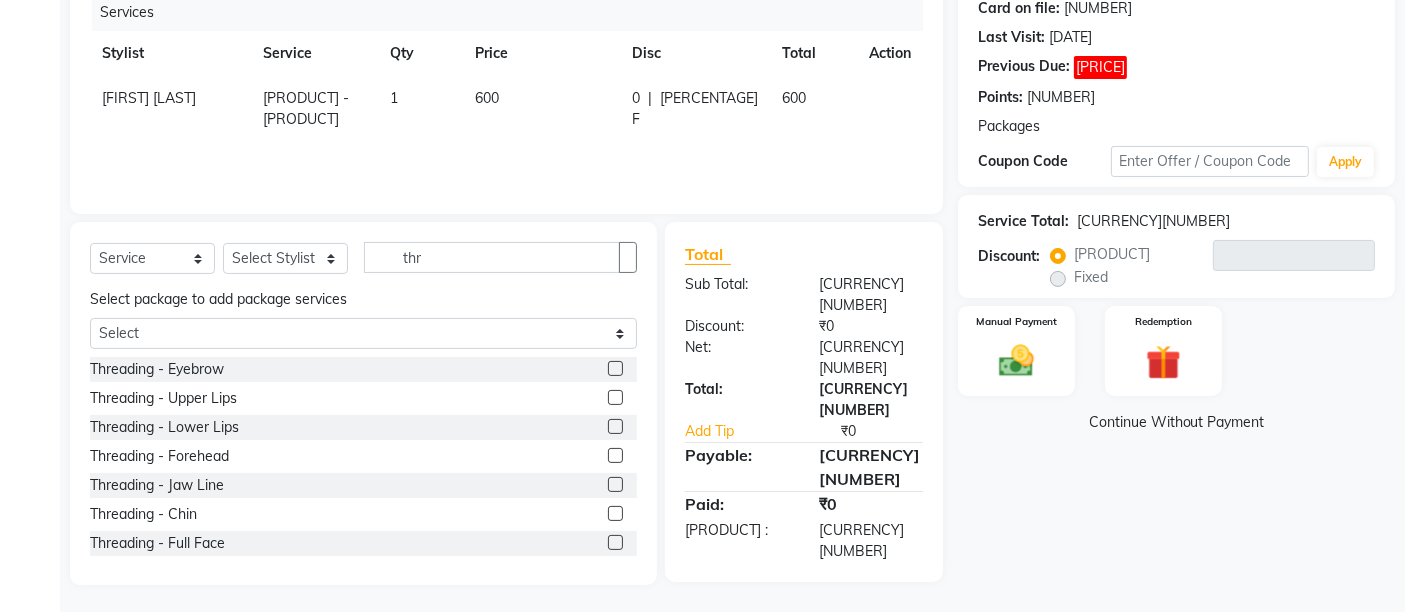 click at bounding box center (615, 368) 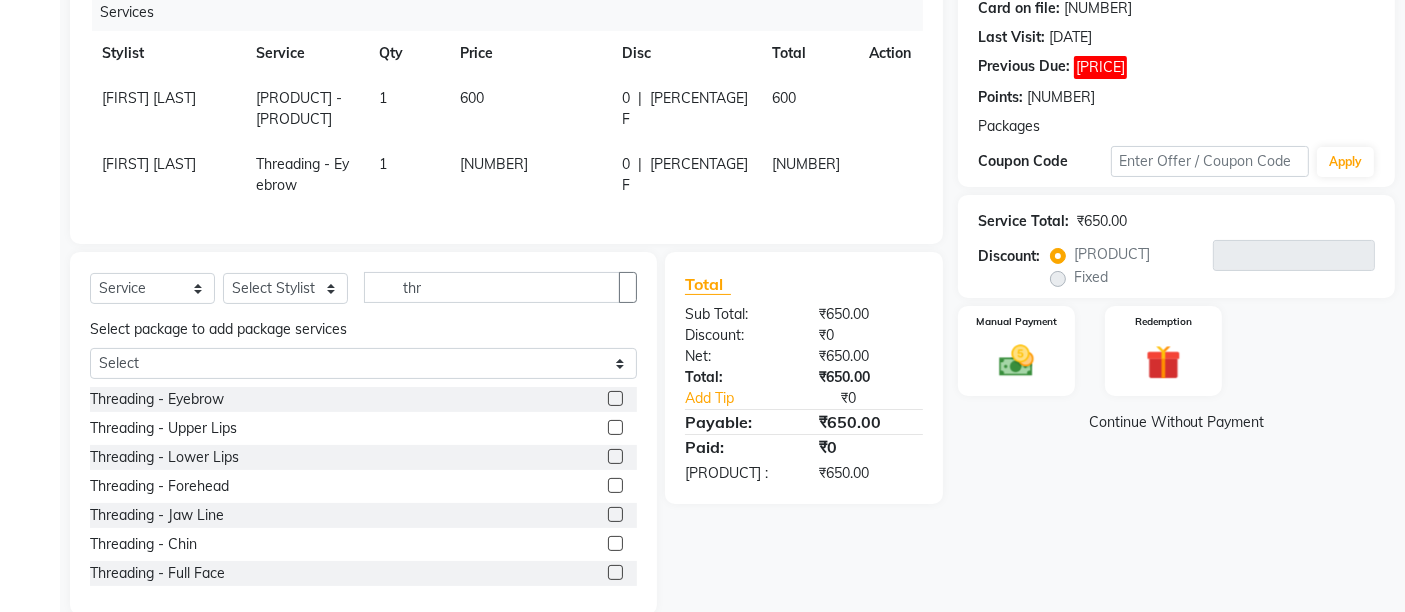 click at bounding box center [615, 427] 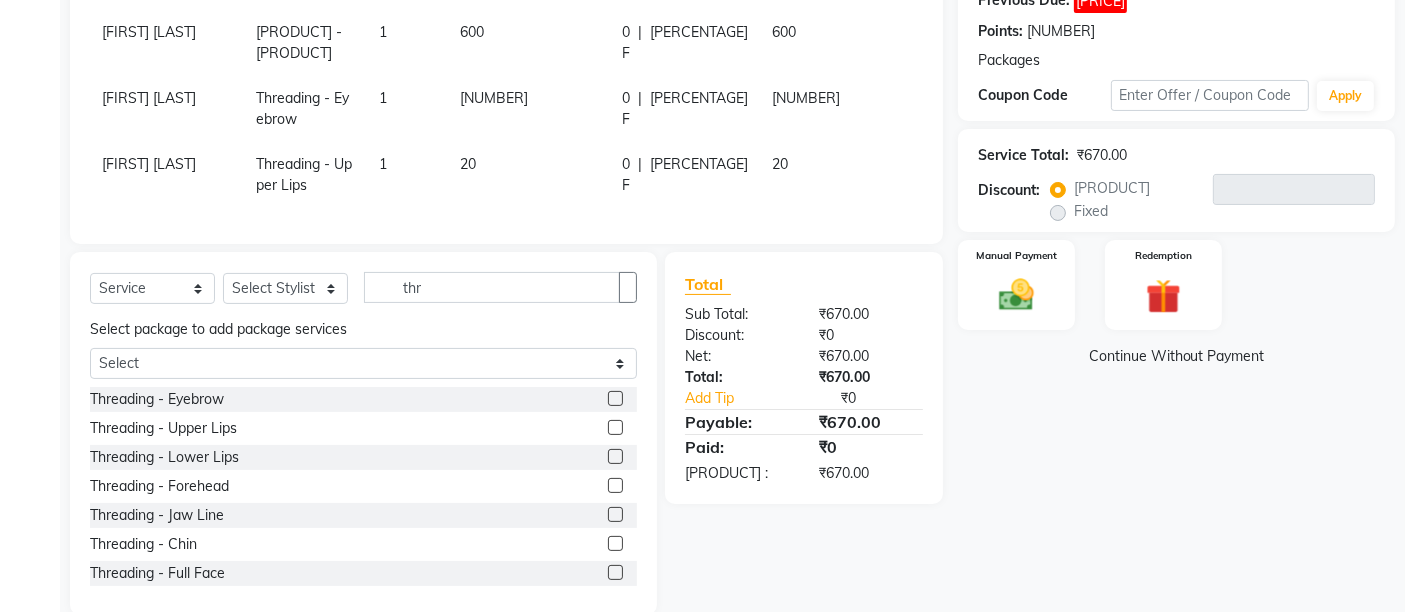 scroll, scrollTop: 366, scrollLeft: 0, axis: vertical 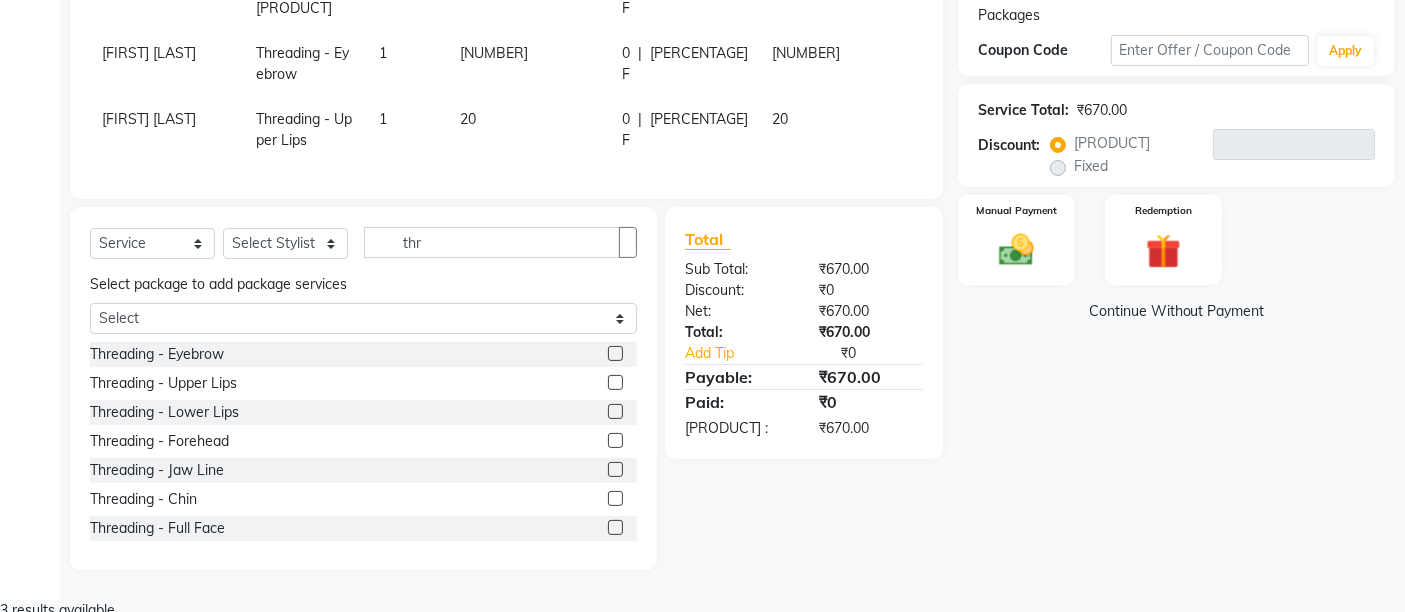 click at bounding box center (615, 440) 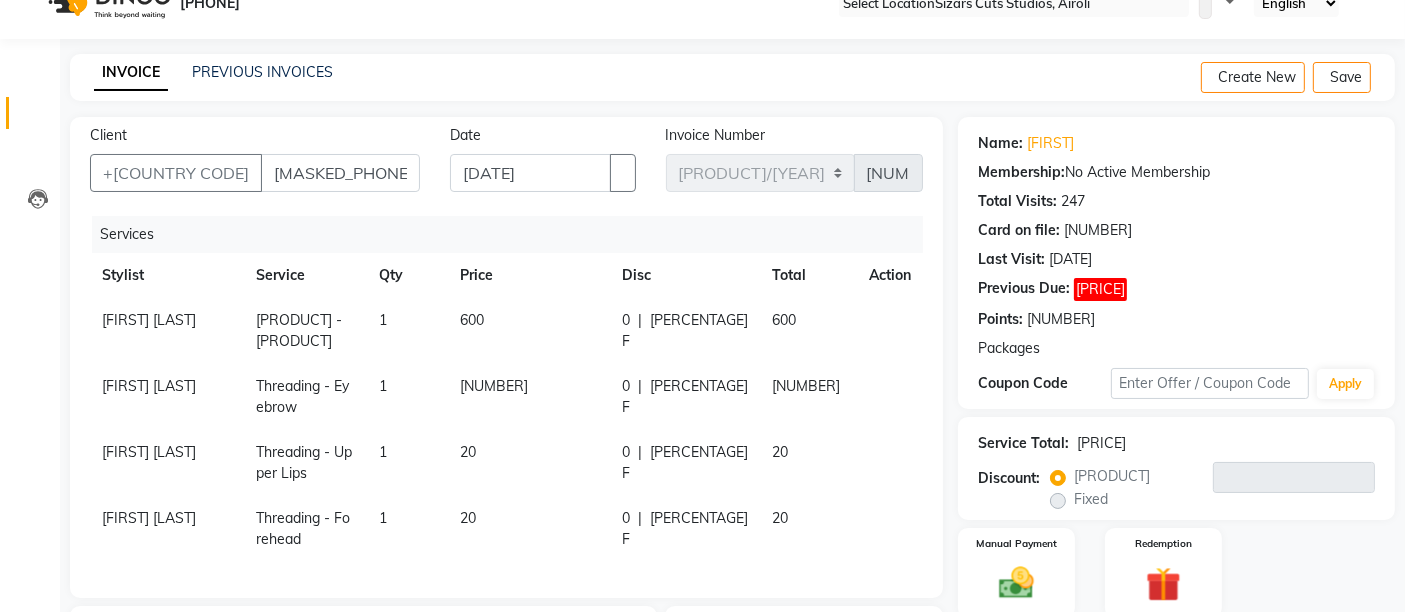 scroll, scrollTop: 455, scrollLeft: 0, axis: vertical 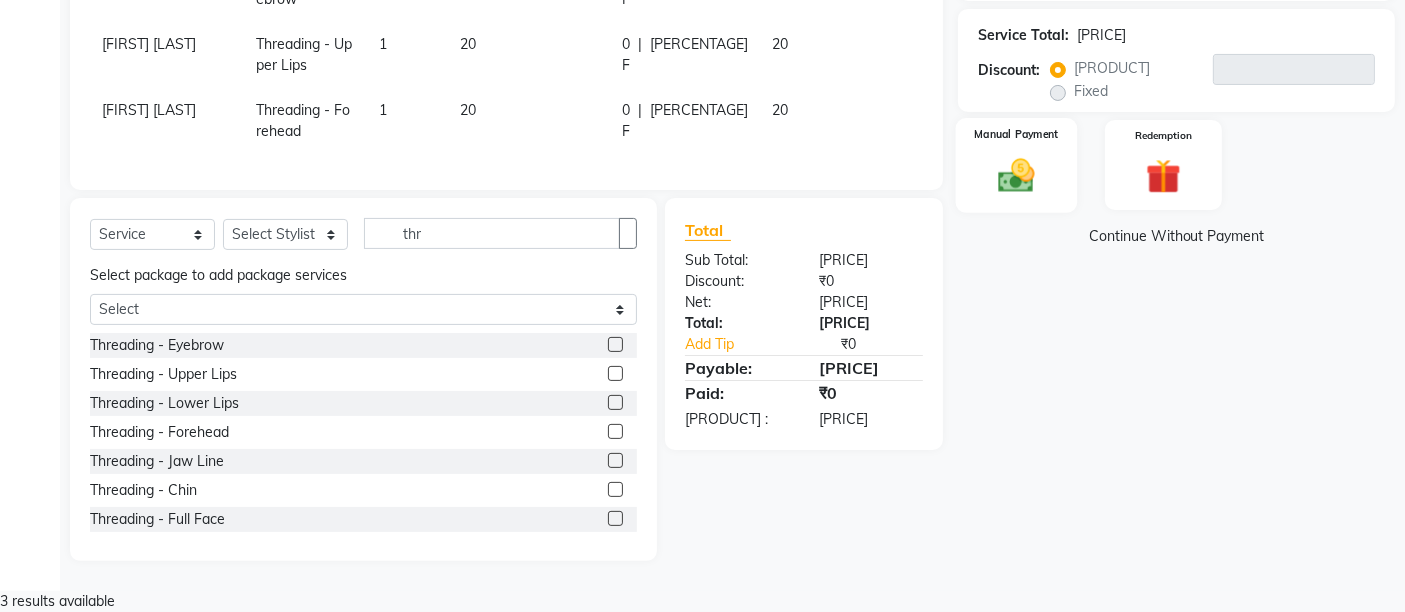 click on "Manual Payment" at bounding box center [1017, 134] 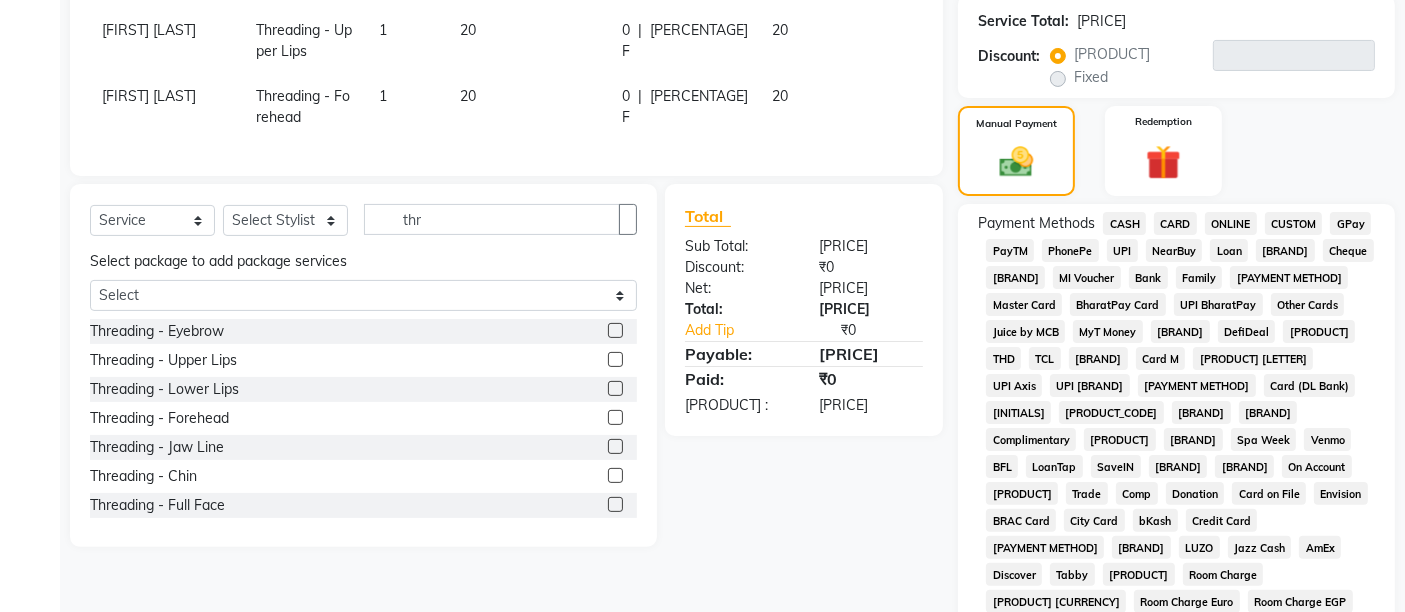 click on "UPI" at bounding box center (1124, 223) 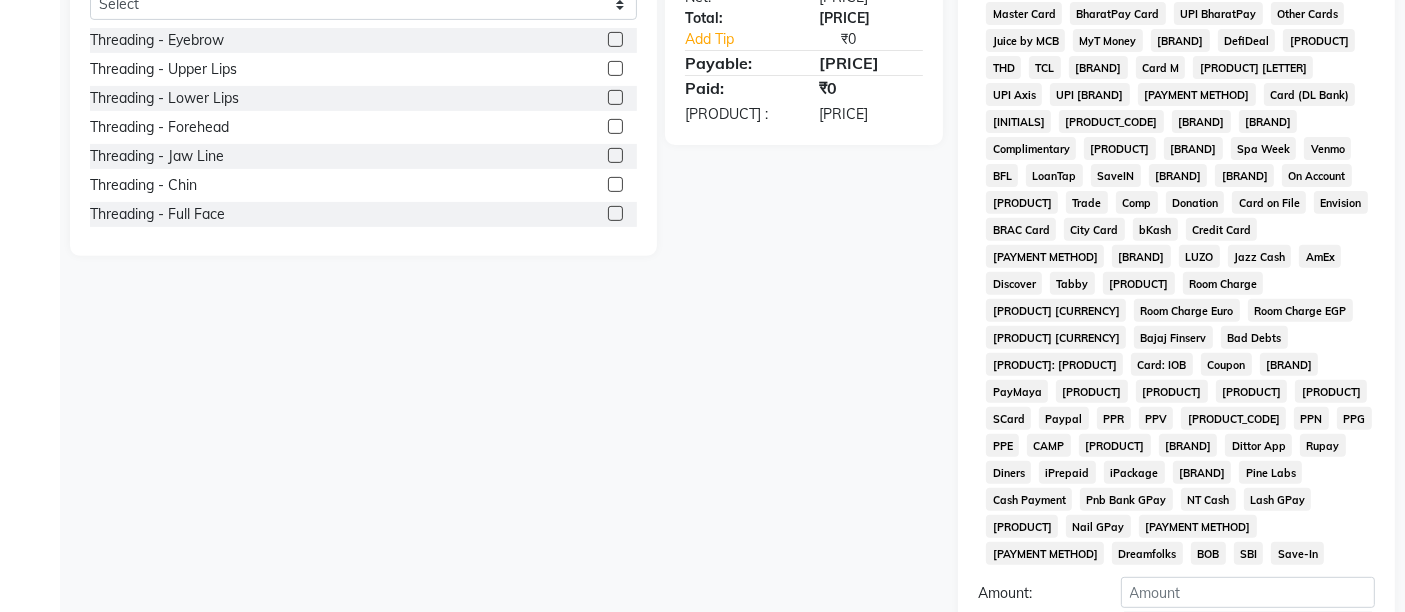 scroll, scrollTop: 894, scrollLeft: 0, axis: vertical 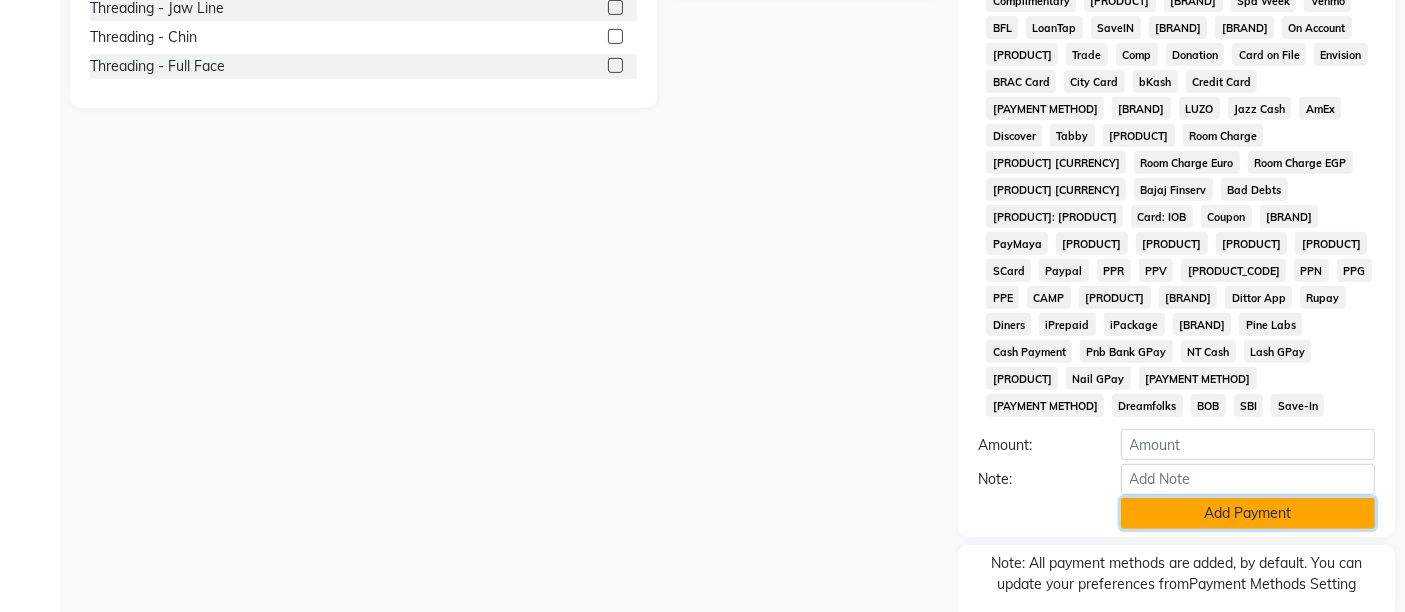 click on "Add Payment" at bounding box center [1248, 513] 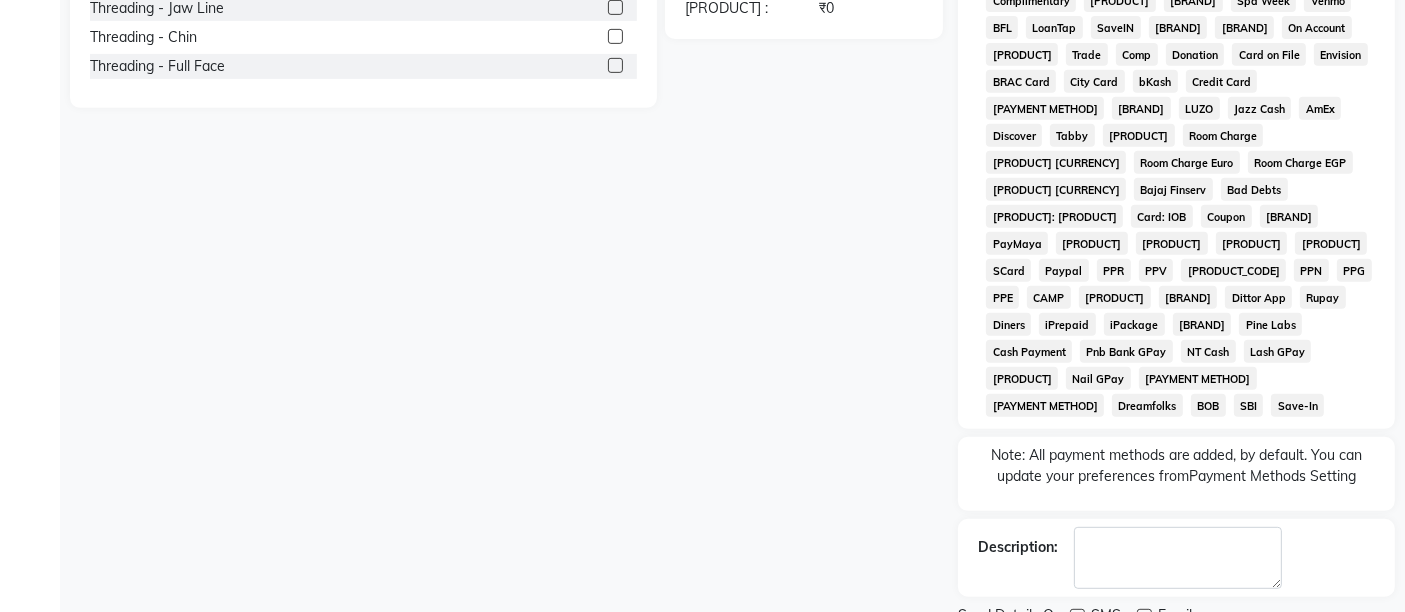 click at bounding box center (1144, 616) 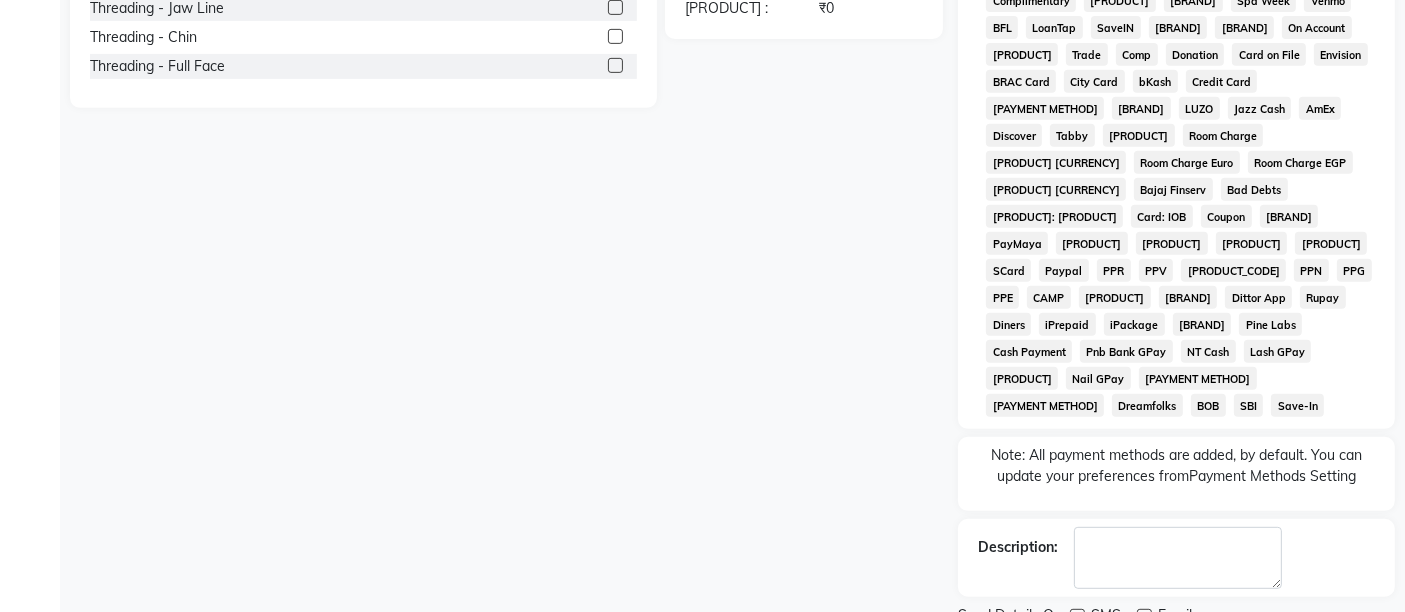 click at bounding box center [1077, 616] 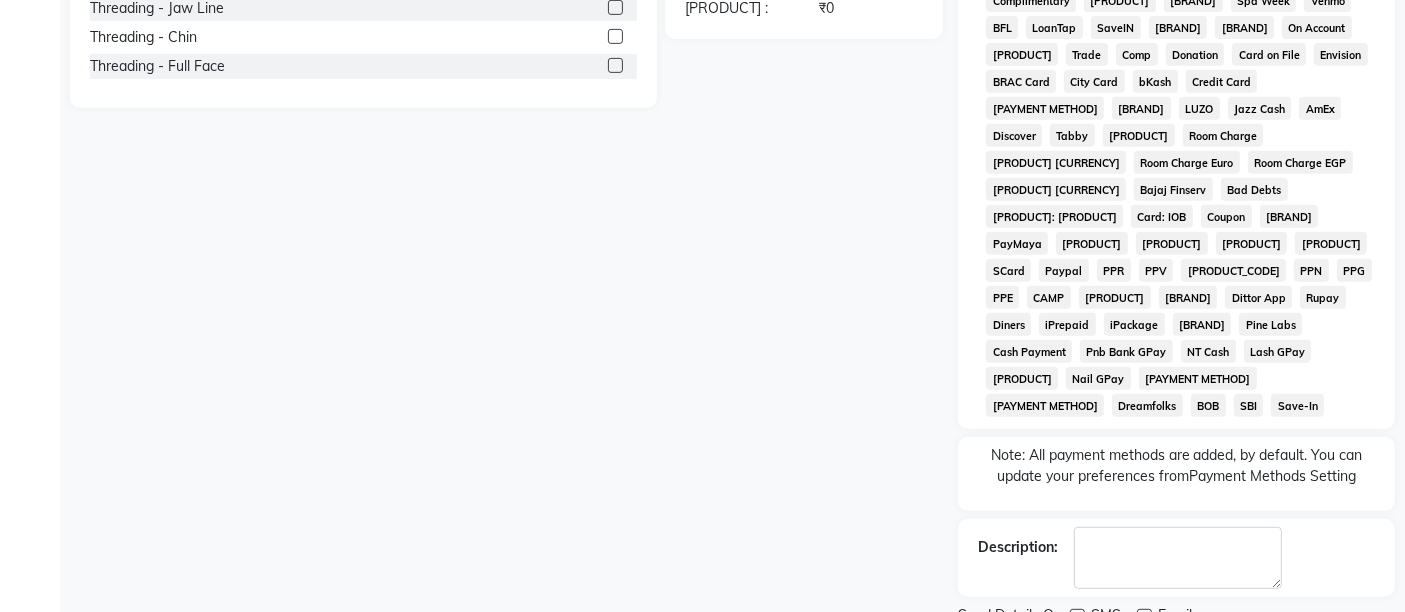 click on "Checkout" at bounding box center [1176, 649] 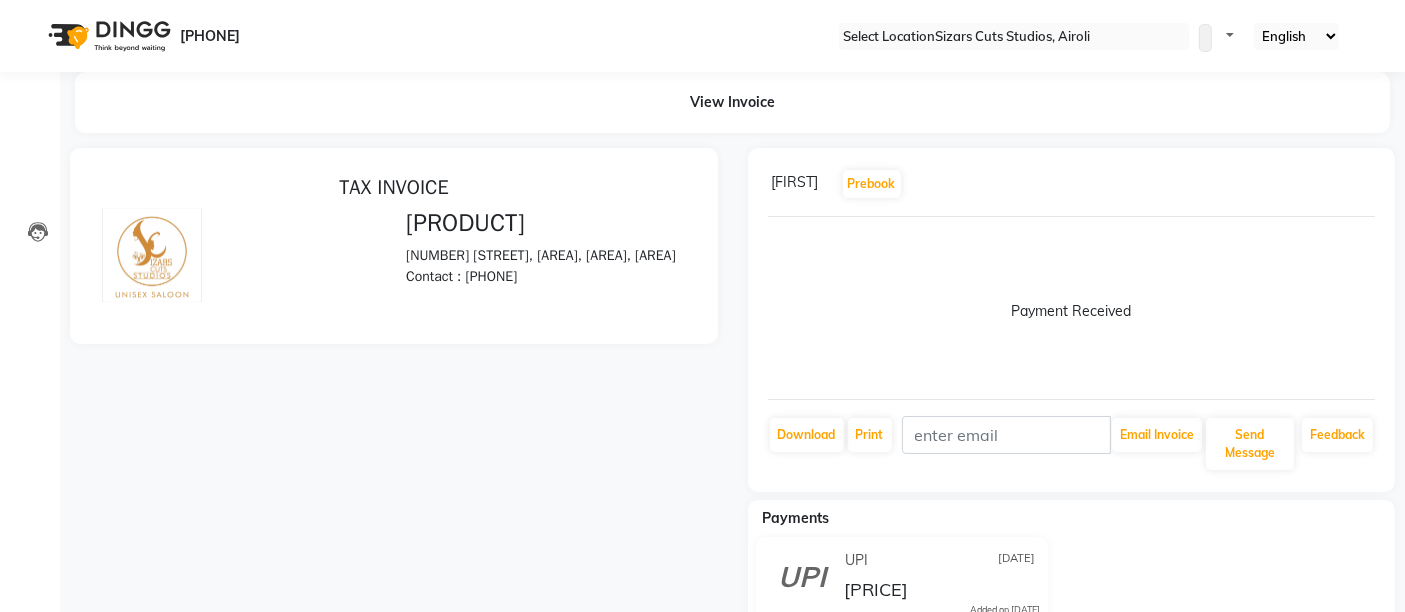 scroll, scrollTop: 0, scrollLeft: 0, axis: both 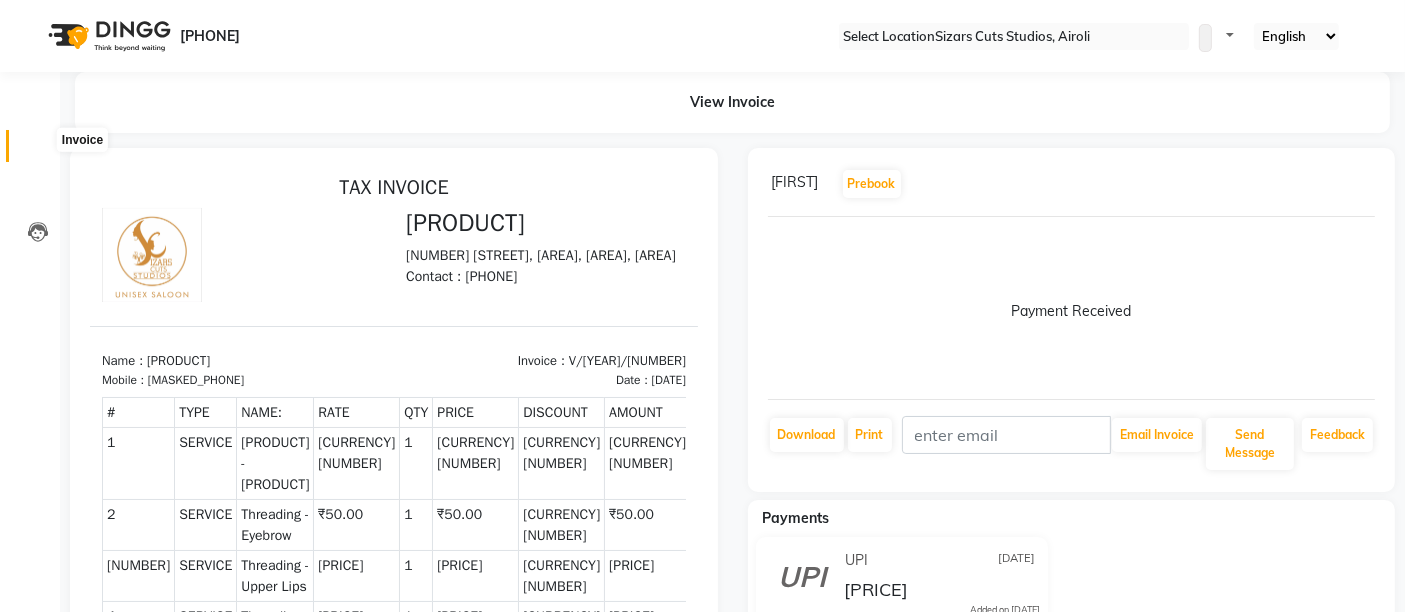 click at bounding box center [37, 151] 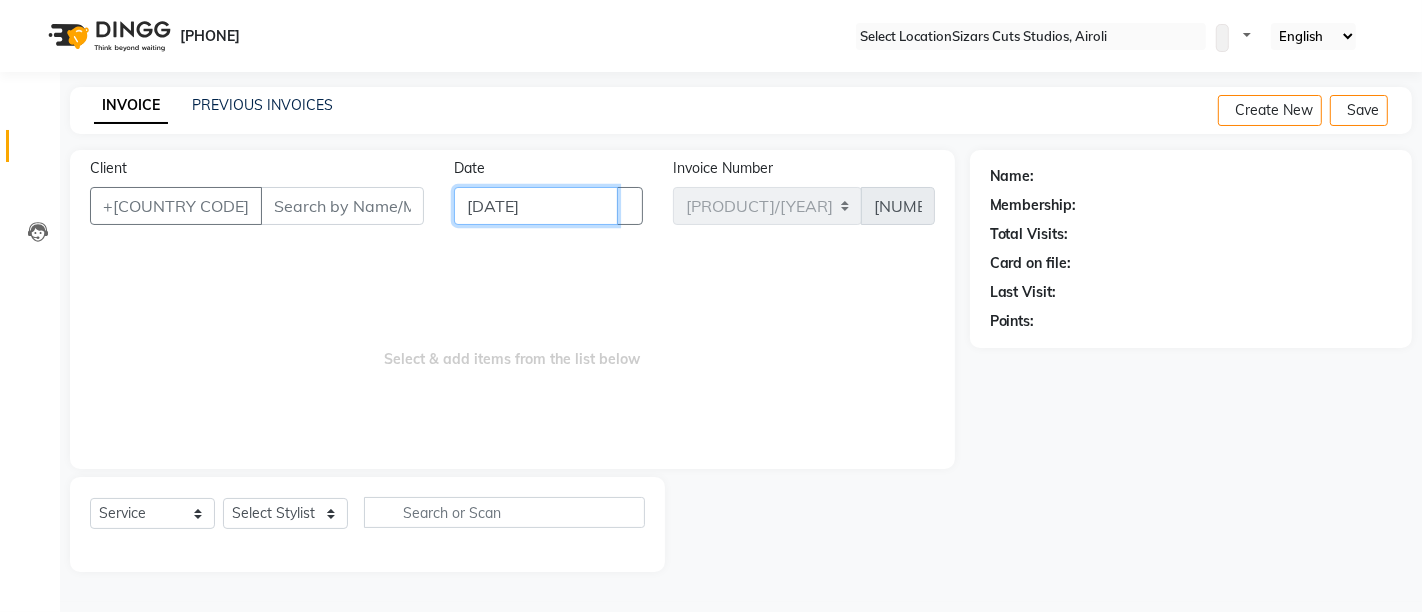 click on "[DATE]" at bounding box center [536, 206] 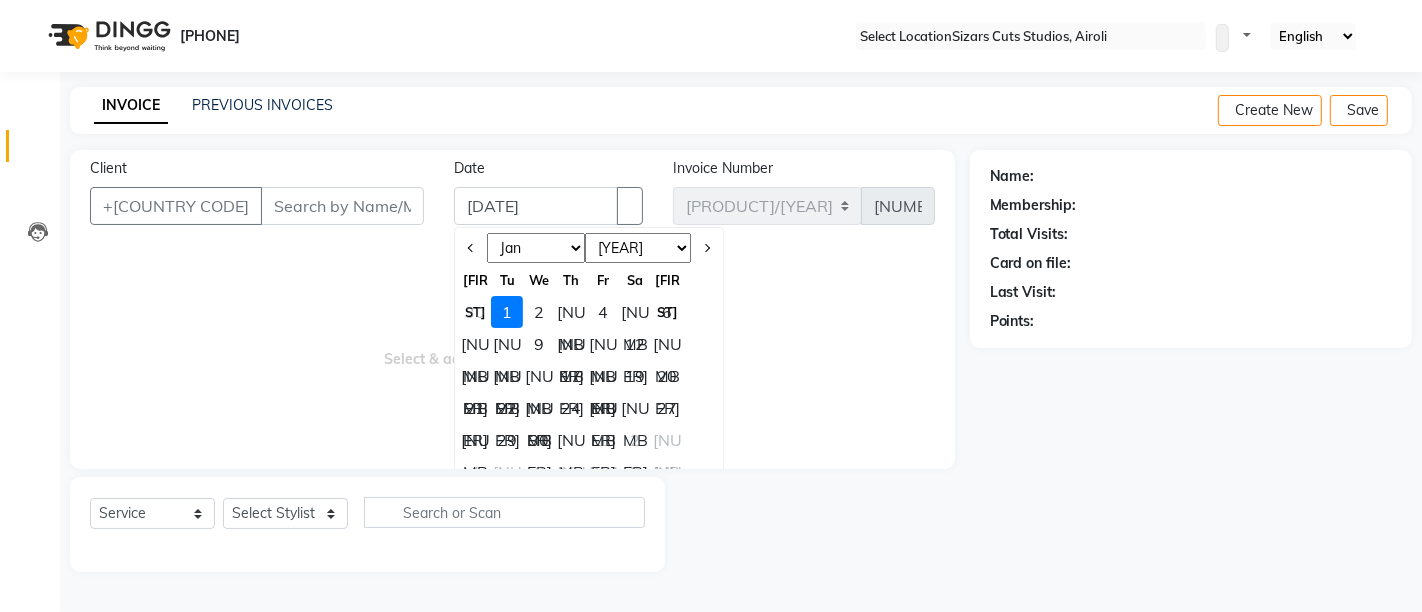 click on "30" at bounding box center (475, 312) 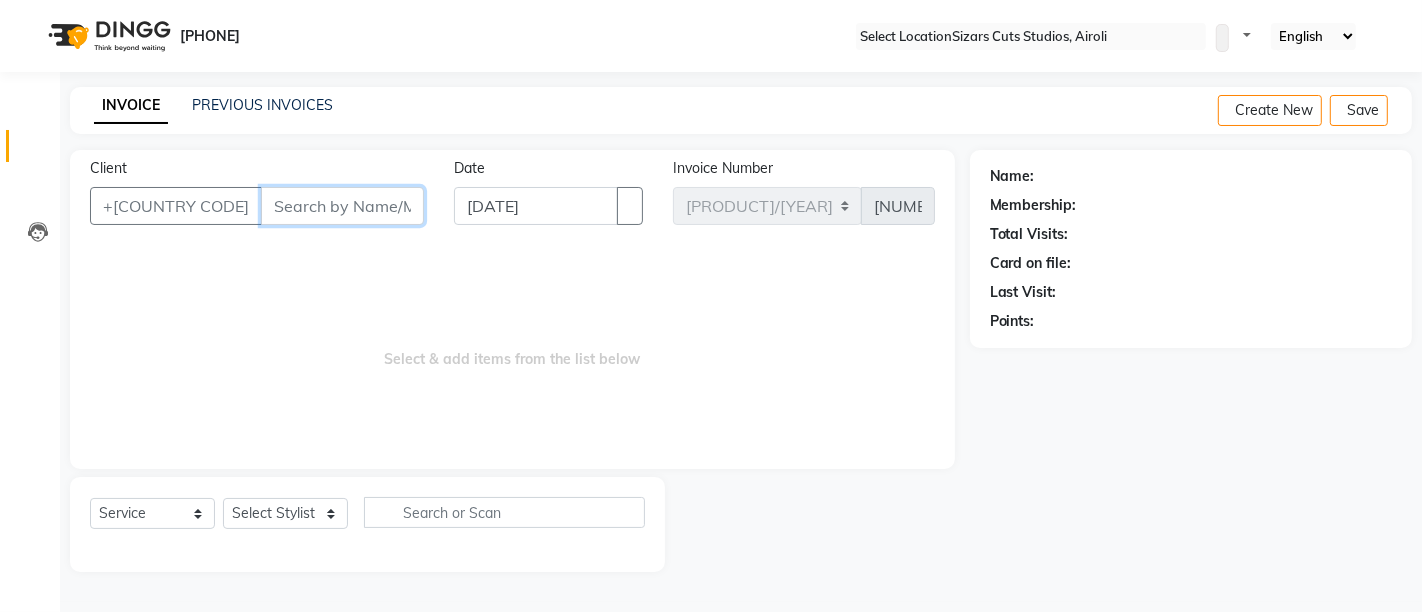 click on "Client" at bounding box center (342, 206) 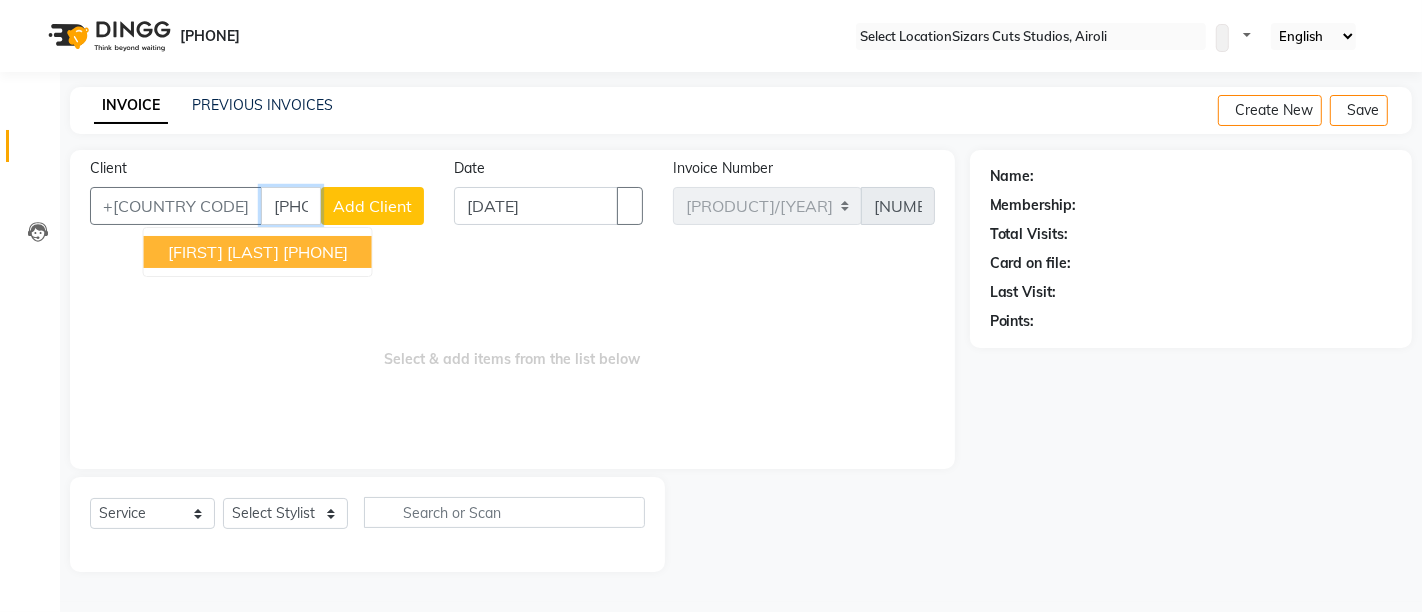 click on "[FIRST] [LAST]" at bounding box center [223, 252] 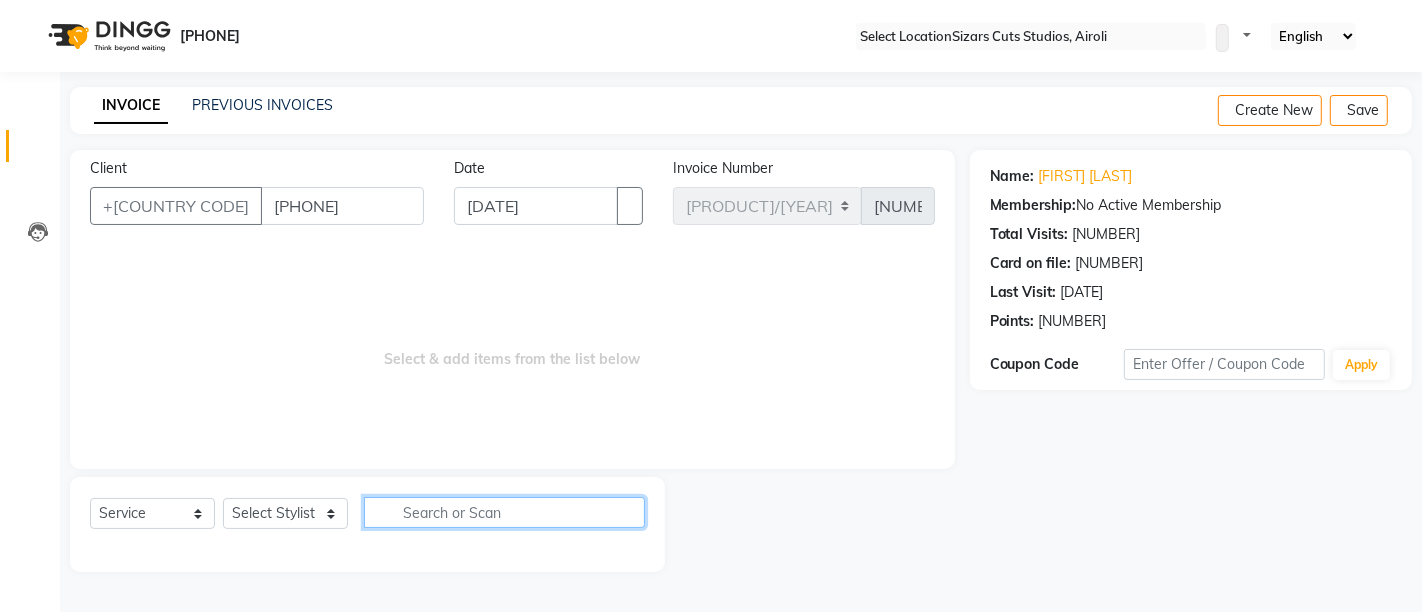 click at bounding box center [504, 512] 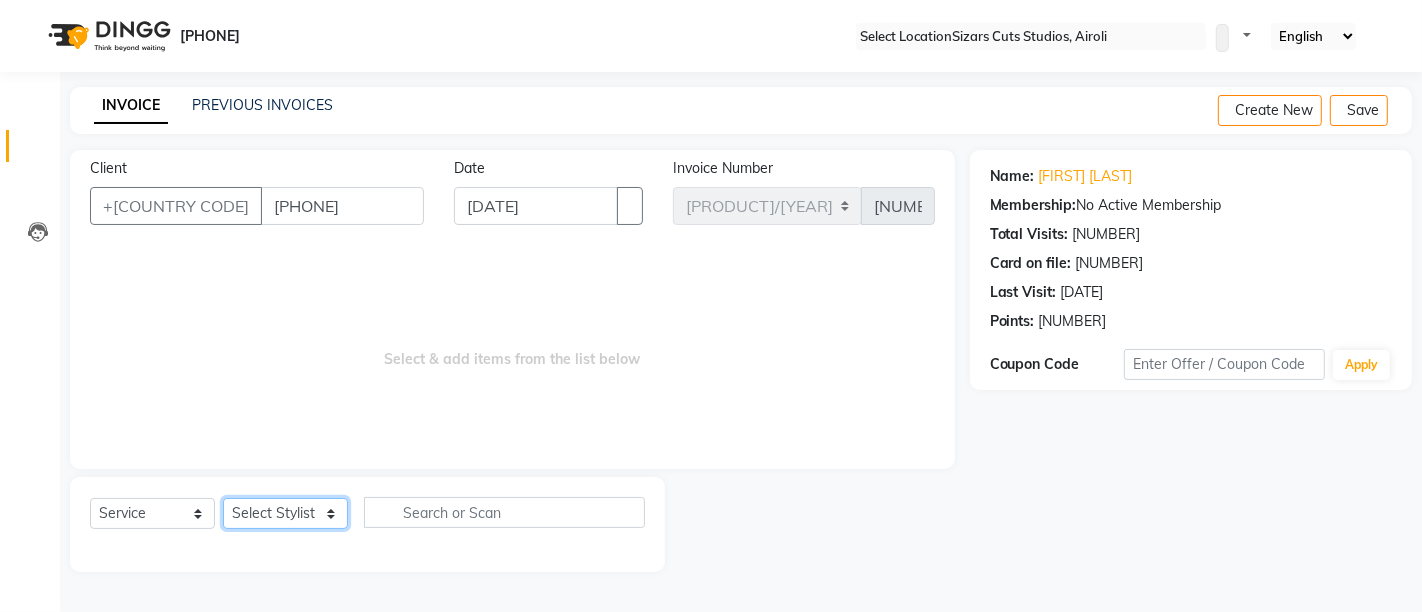 click on "Admin [FIRST] [LAST] [FIRST] [LAST] [FIRST]" at bounding box center [285, 513] 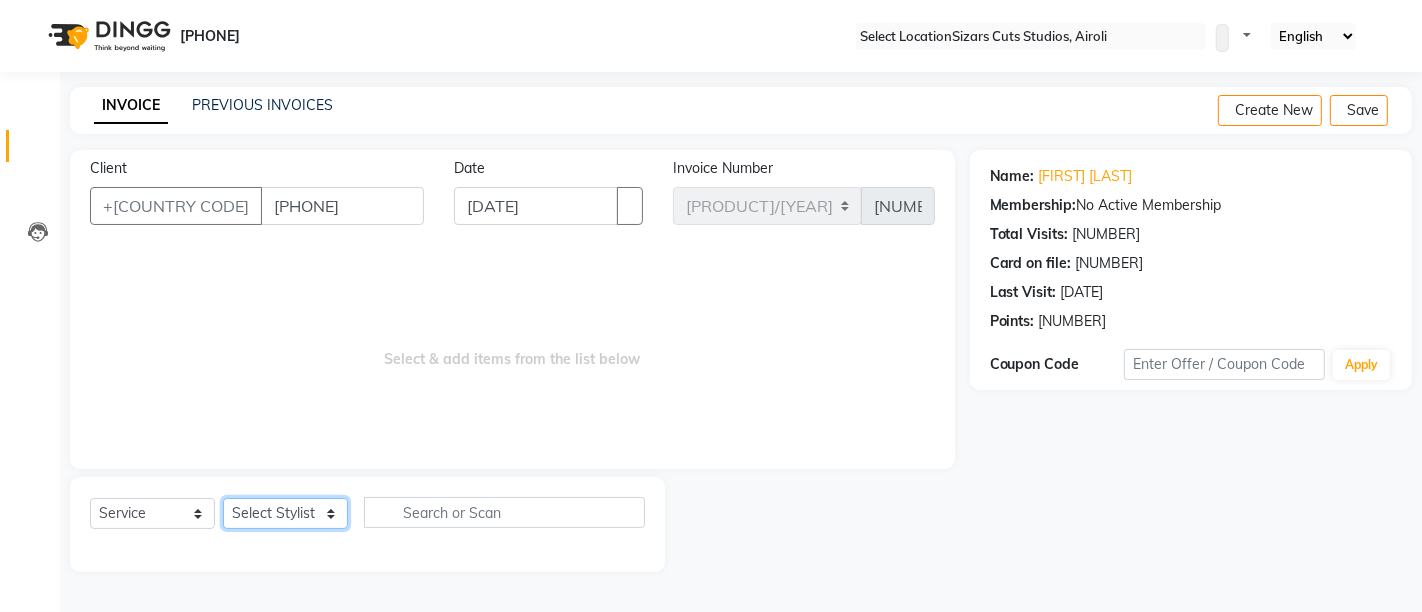 select on "[NUMBER]" 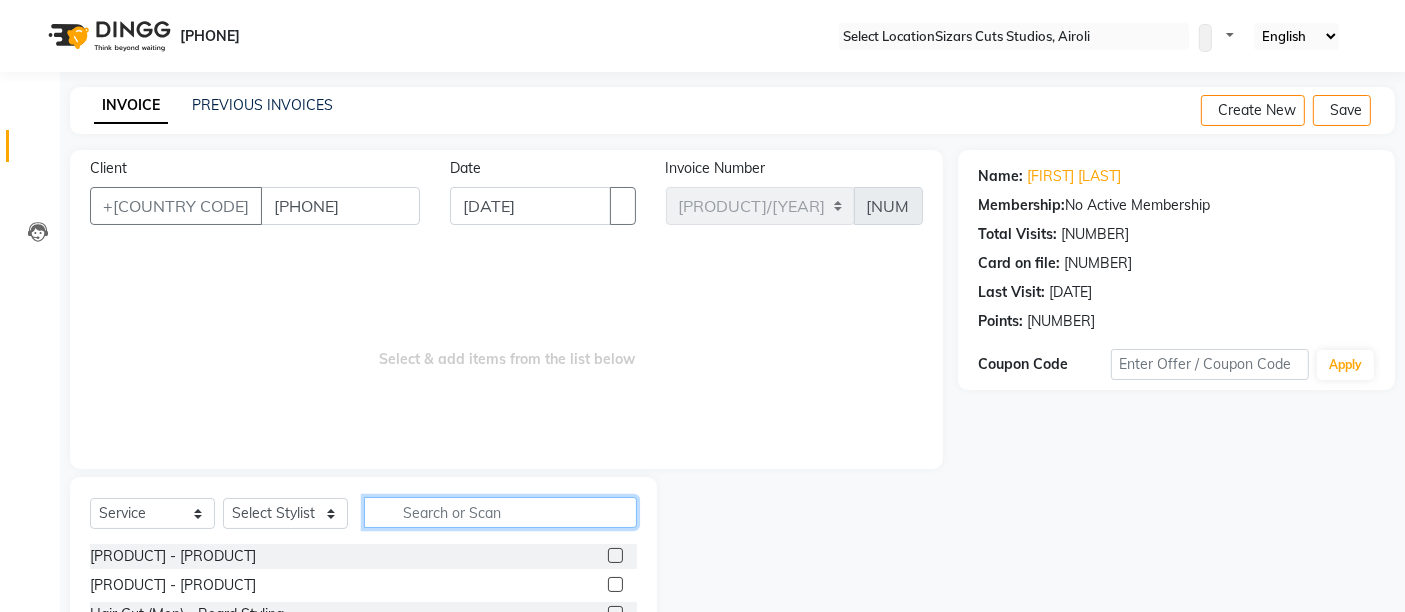 click at bounding box center [500, 512] 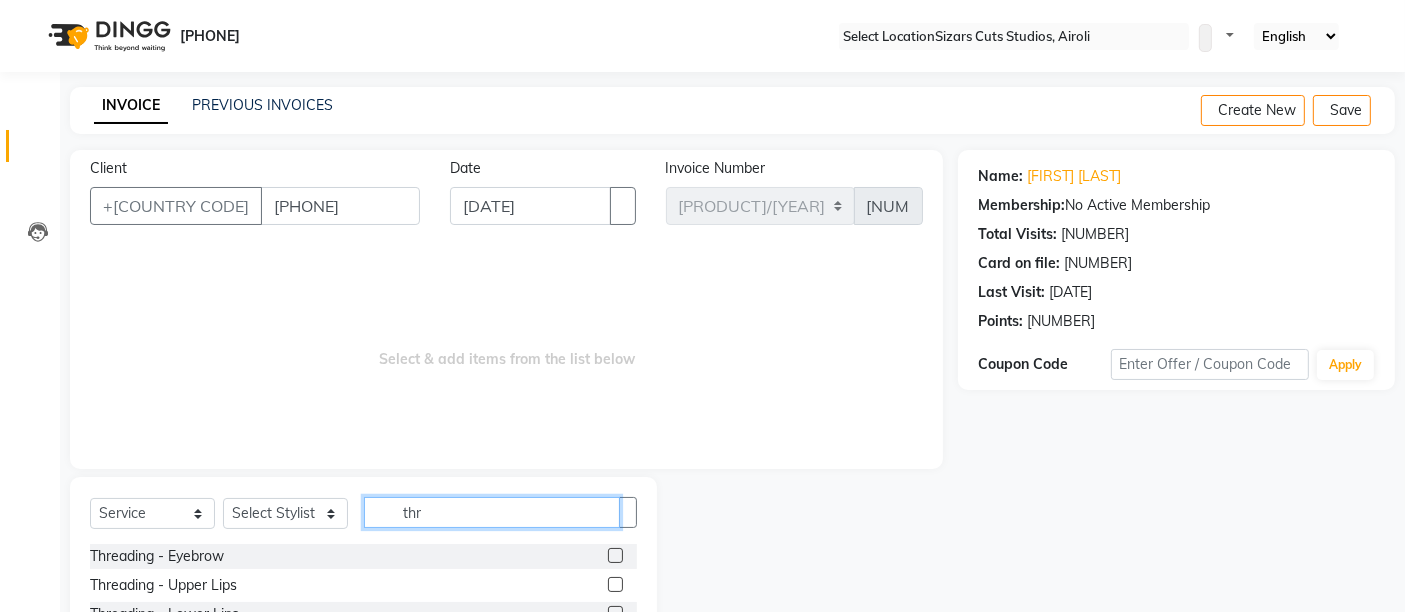 type on "thr" 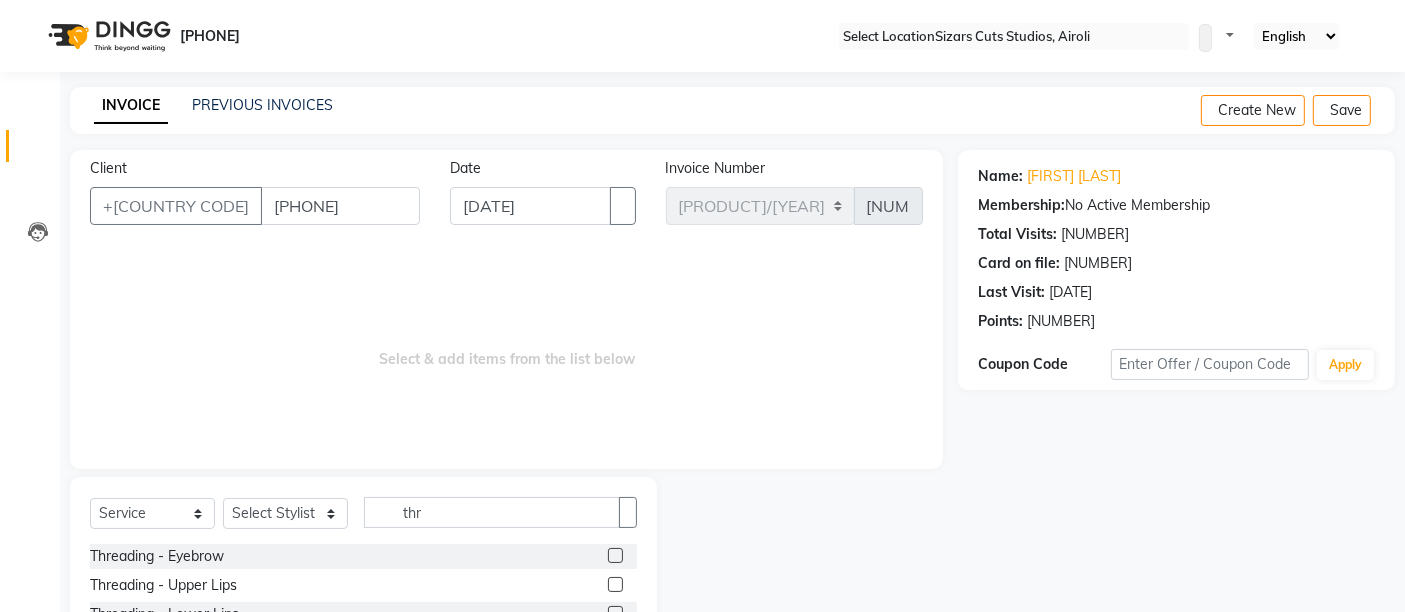 click at bounding box center [615, 555] 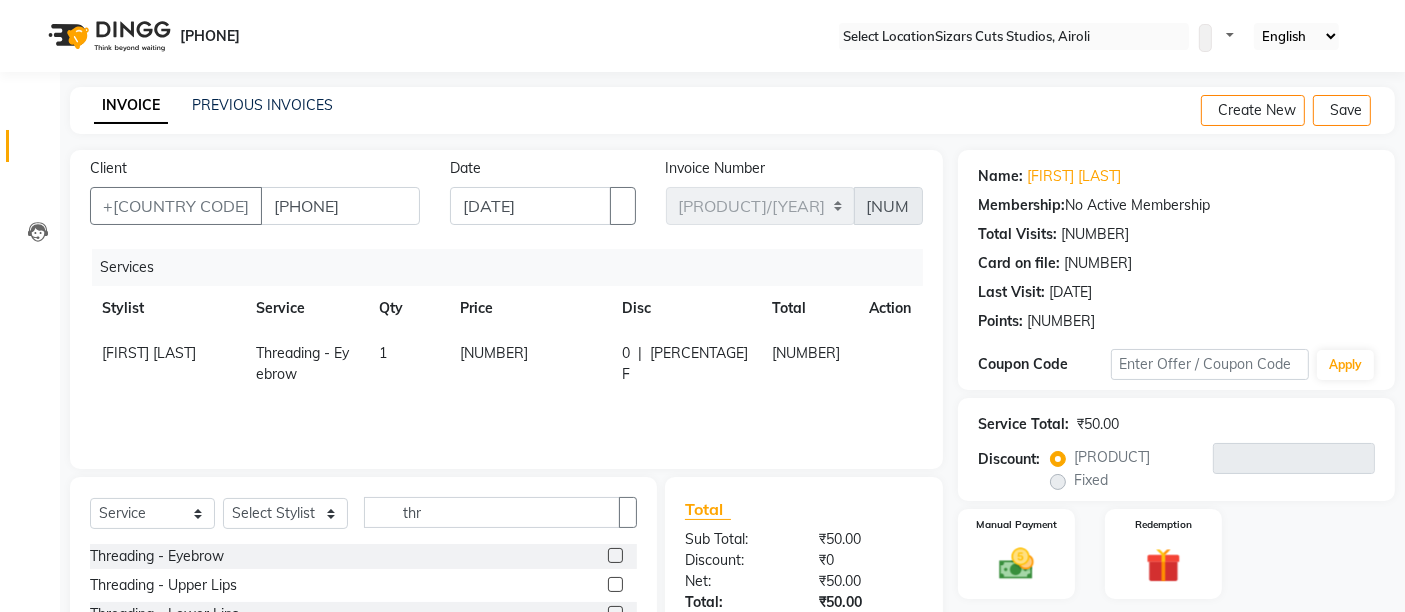 scroll, scrollTop: 111, scrollLeft: 0, axis: vertical 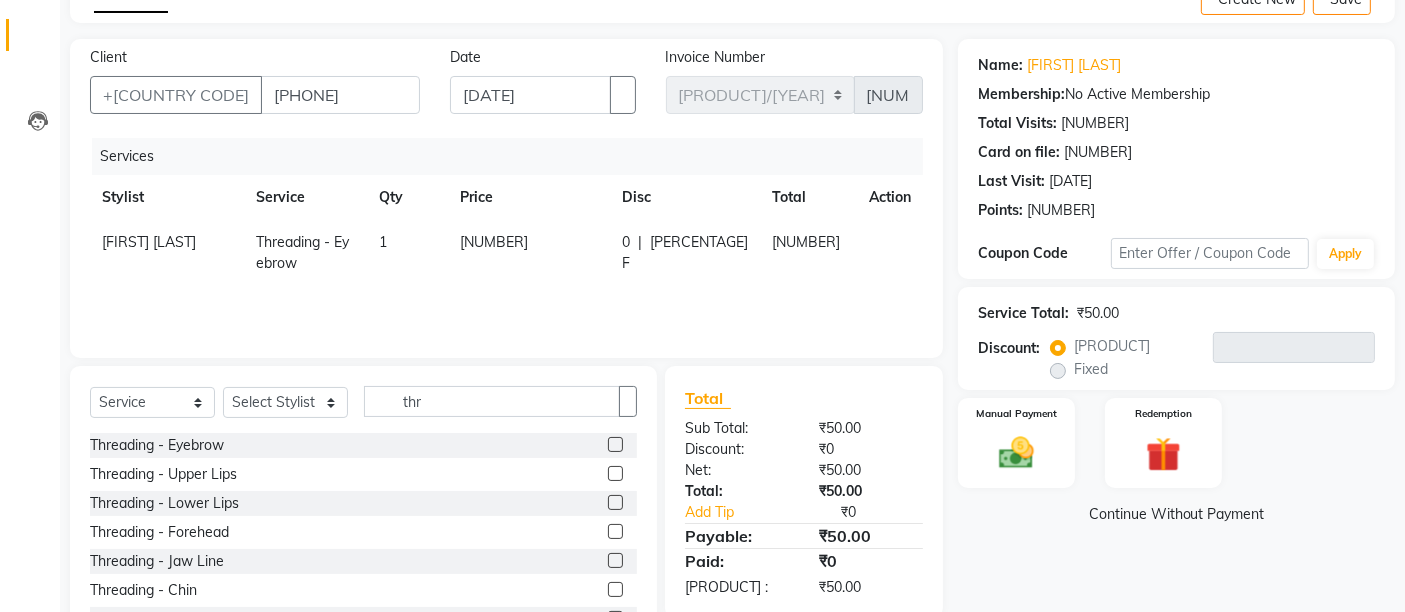click at bounding box center (615, 473) 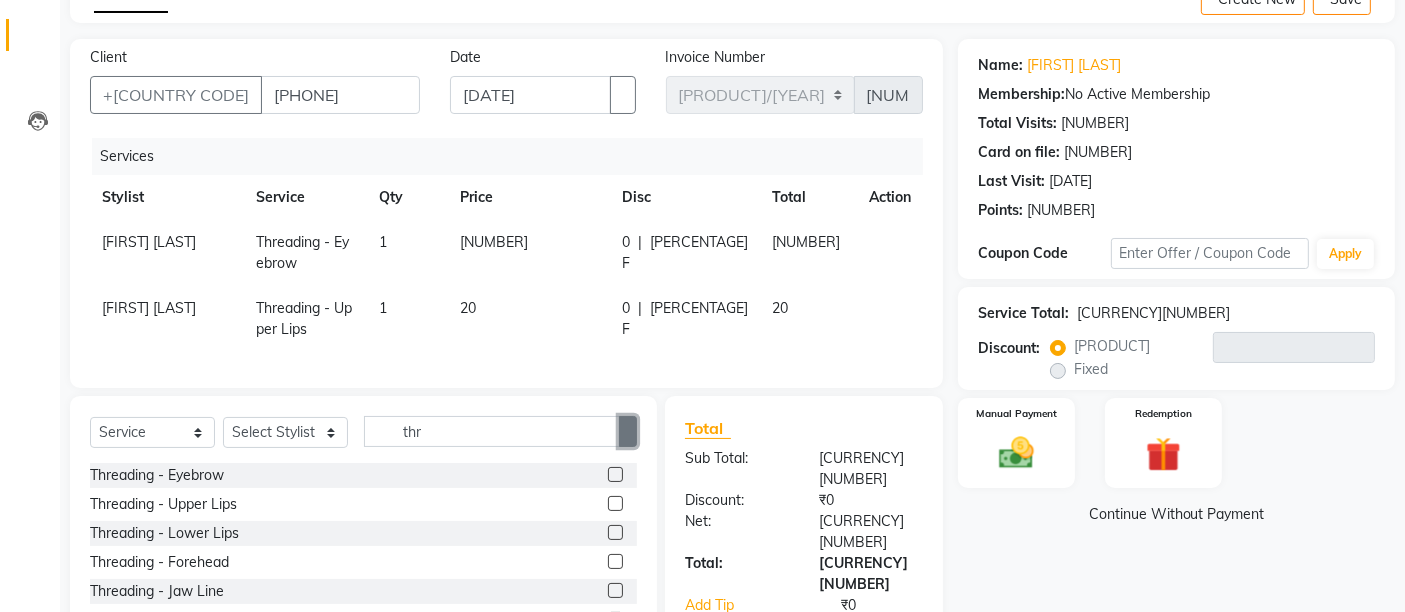 click at bounding box center (628, 431) 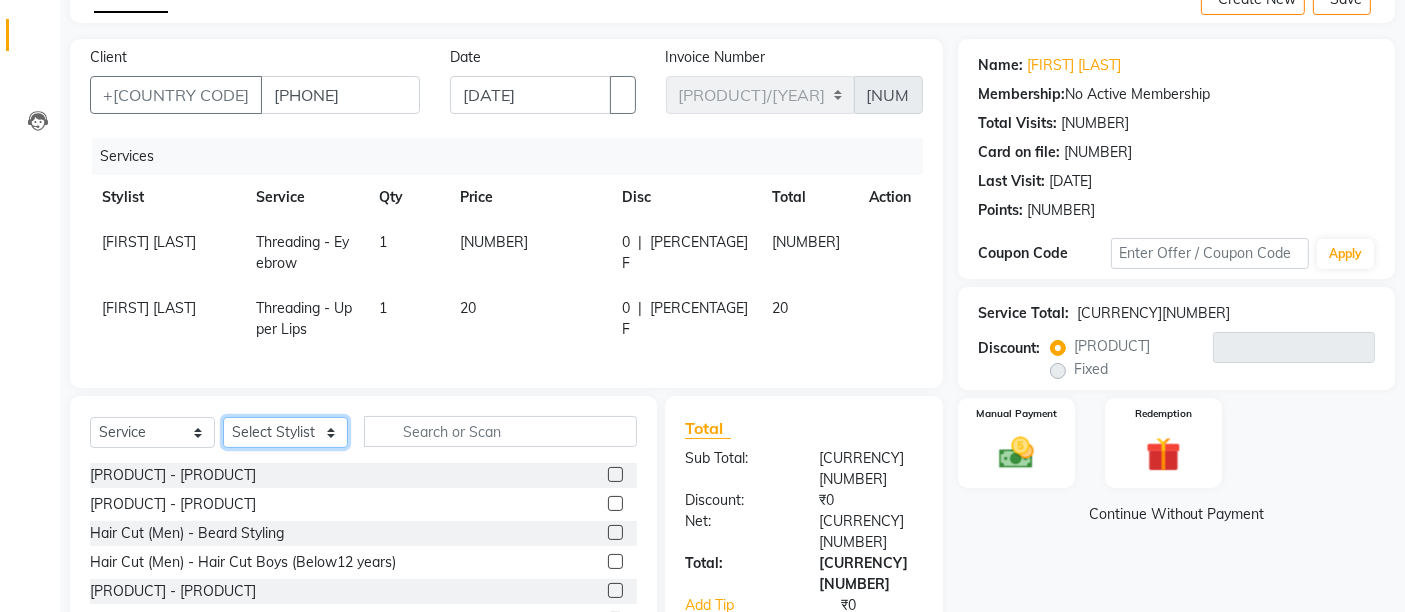 click on "Admin [FIRST] [LAST] [FIRST] [LAST] [FIRST]" at bounding box center [285, 432] 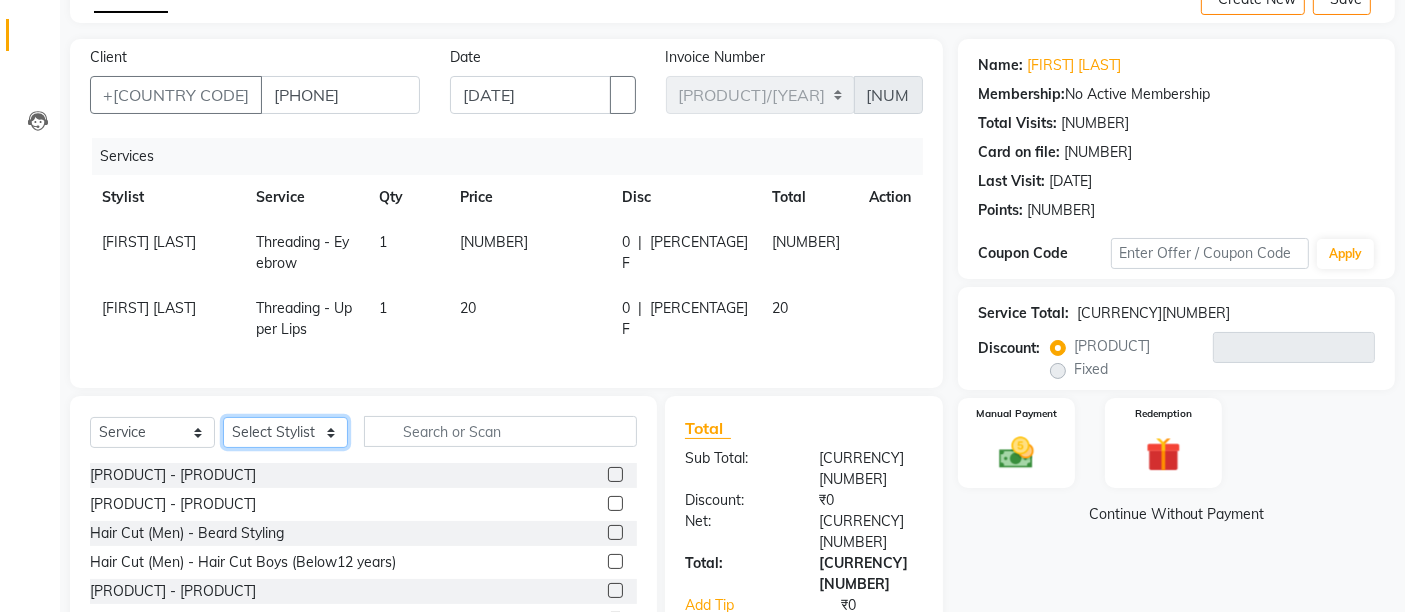 select on "[NUMBER]" 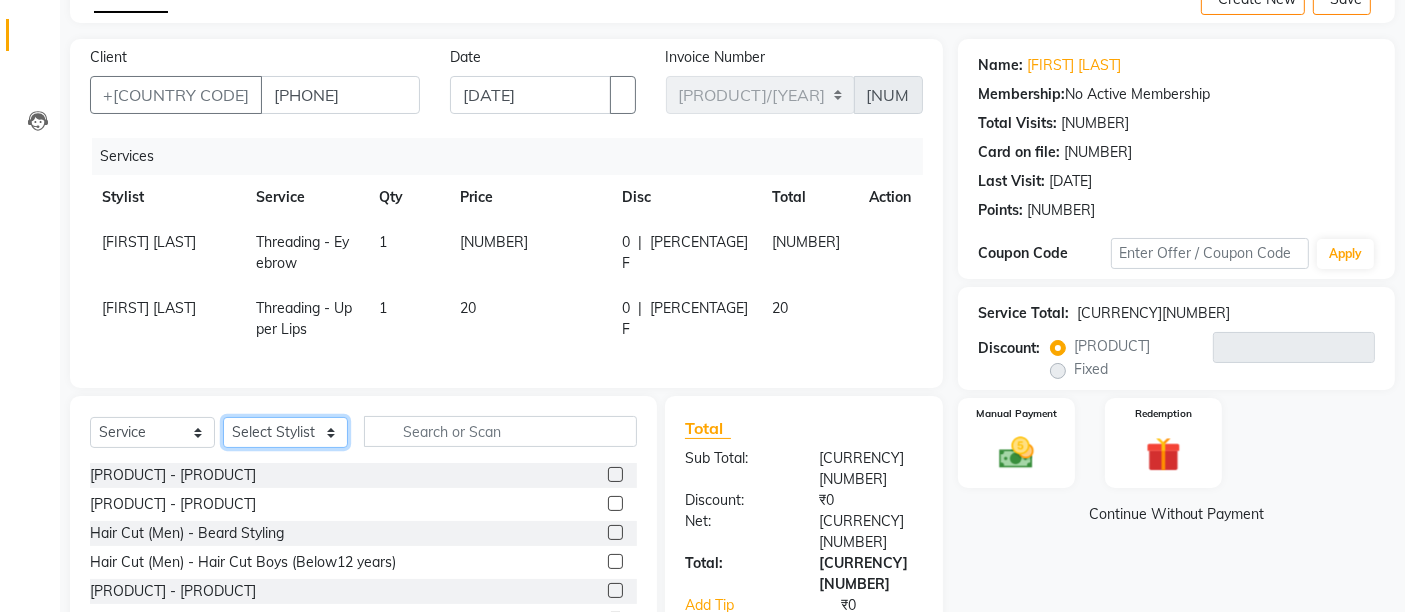 click on "Admin [FIRST] [LAST] [FIRST] [LAST] [FIRST]" at bounding box center [285, 432] 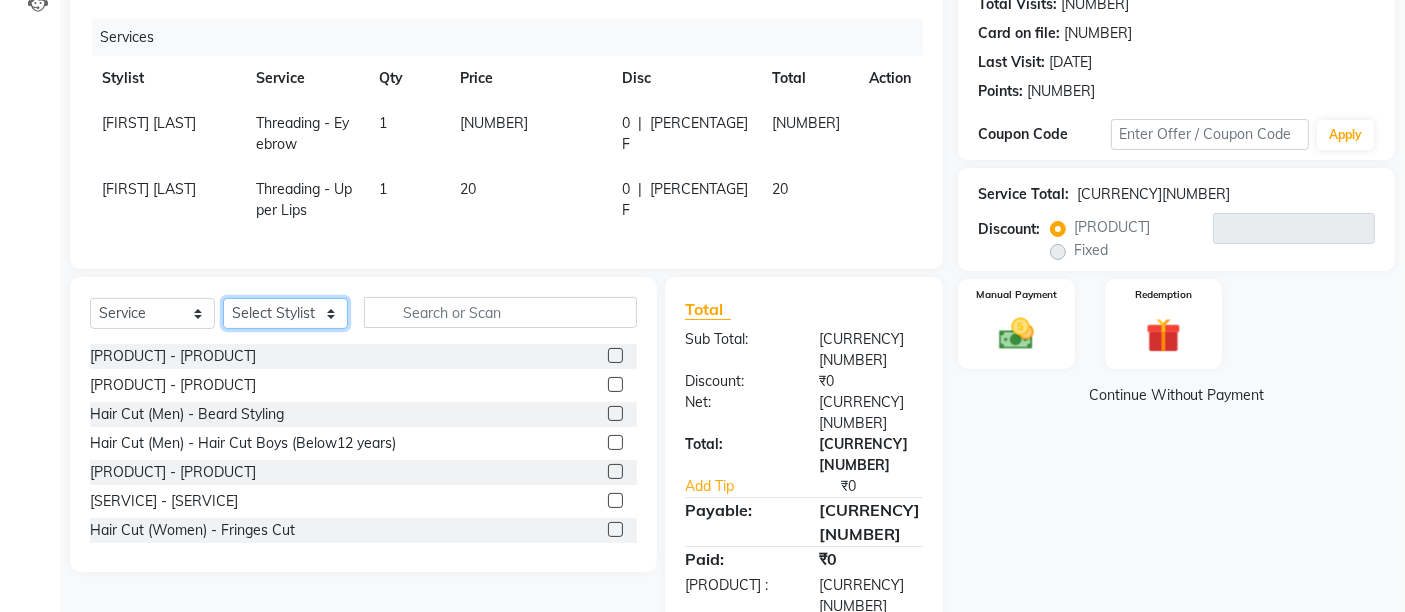 scroll, scrollTop: 234, scrollLeft: 0, axis: vertical 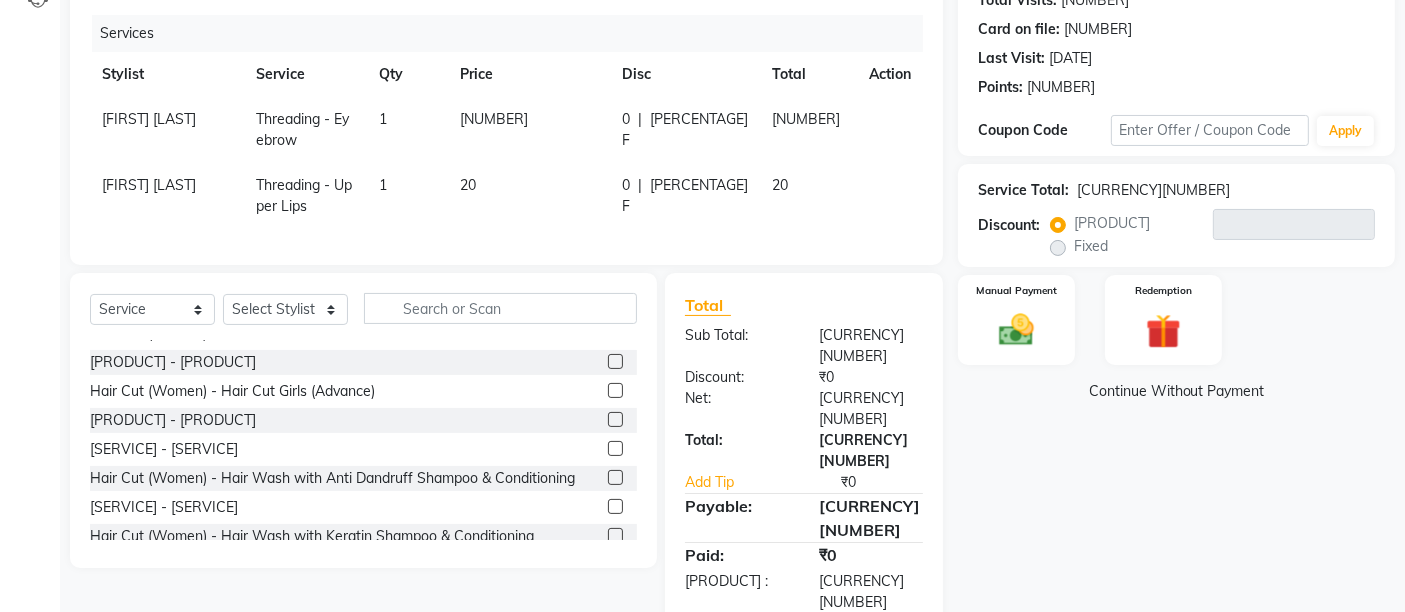 click at bounding box center [615, 448] 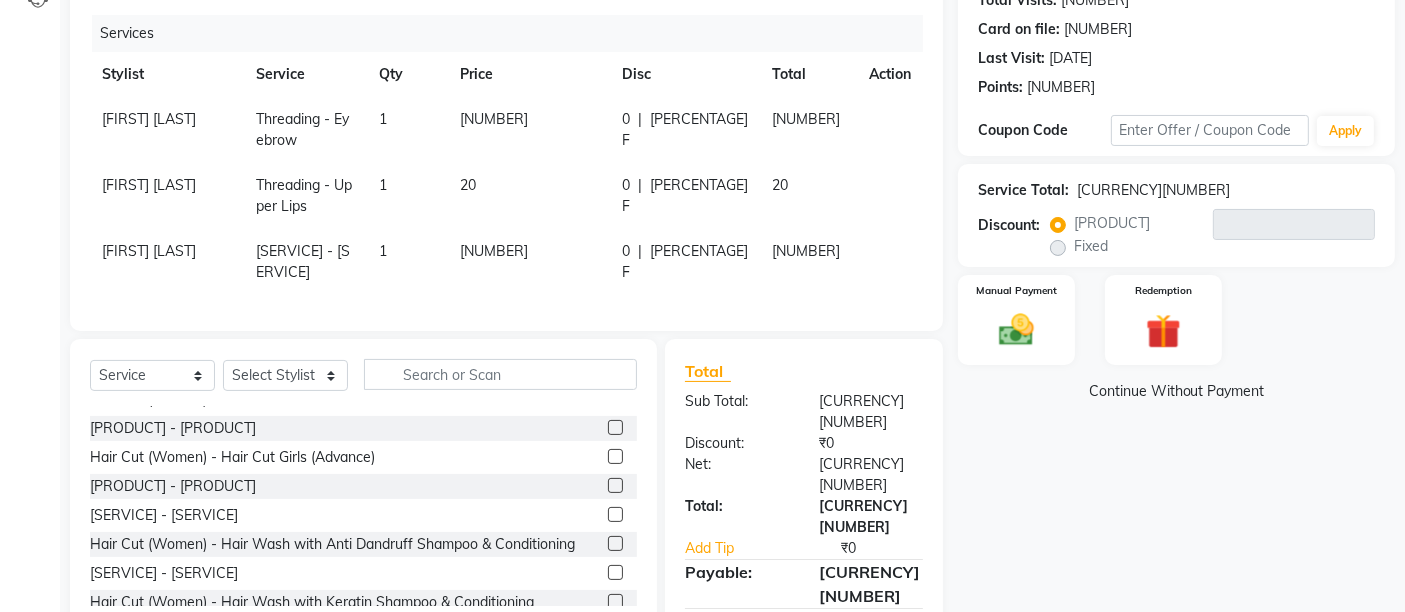 click on "[NUMBER]" at bounding box center (149, 119) 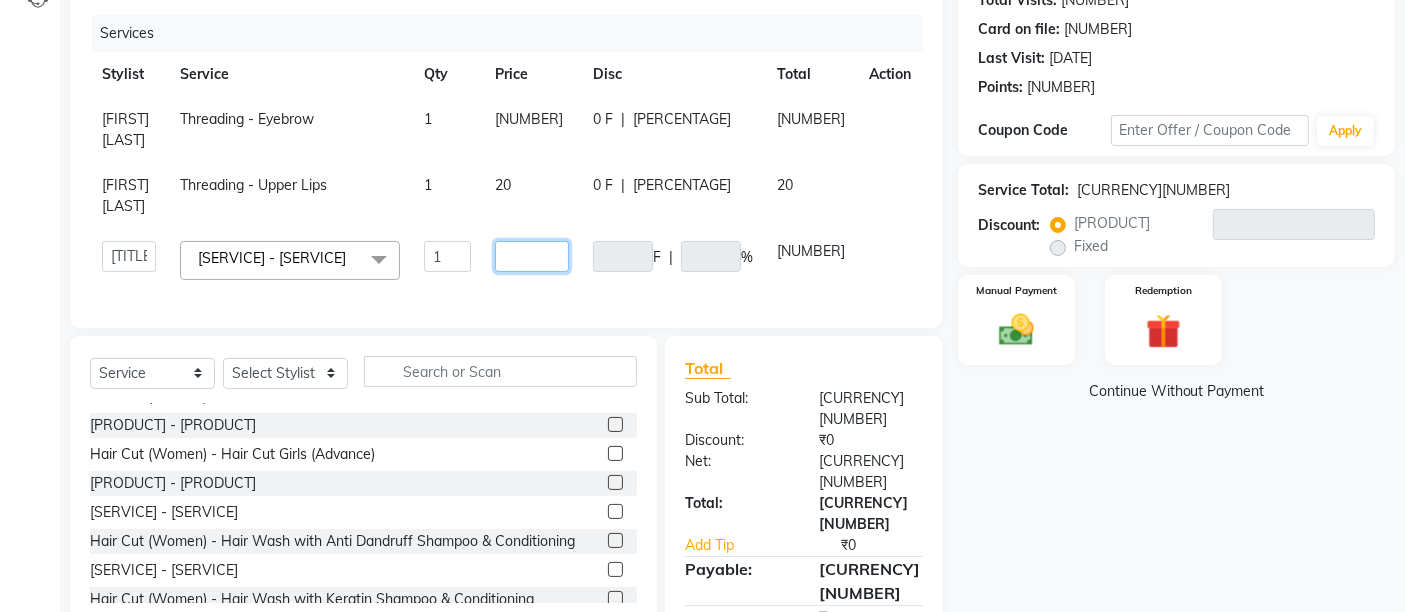 click on "[NUMBER]" at bounding box center [447, 256] 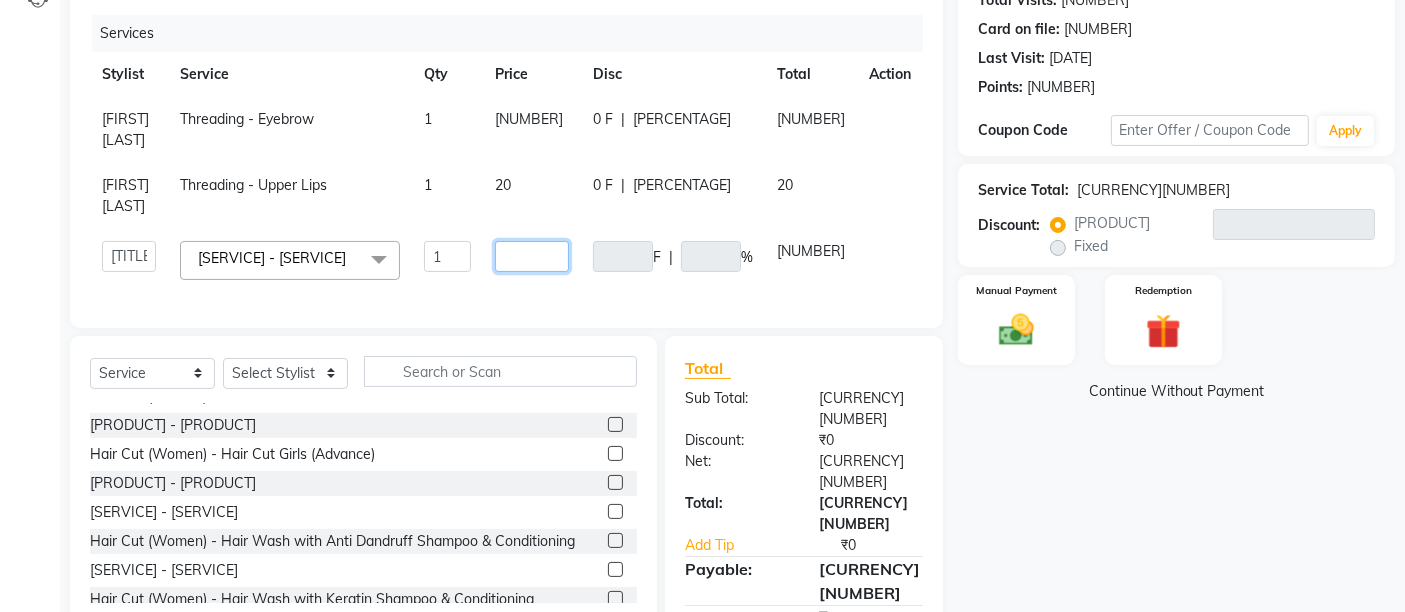 click on "[NUMBER]" at bounding box center [447, 256] 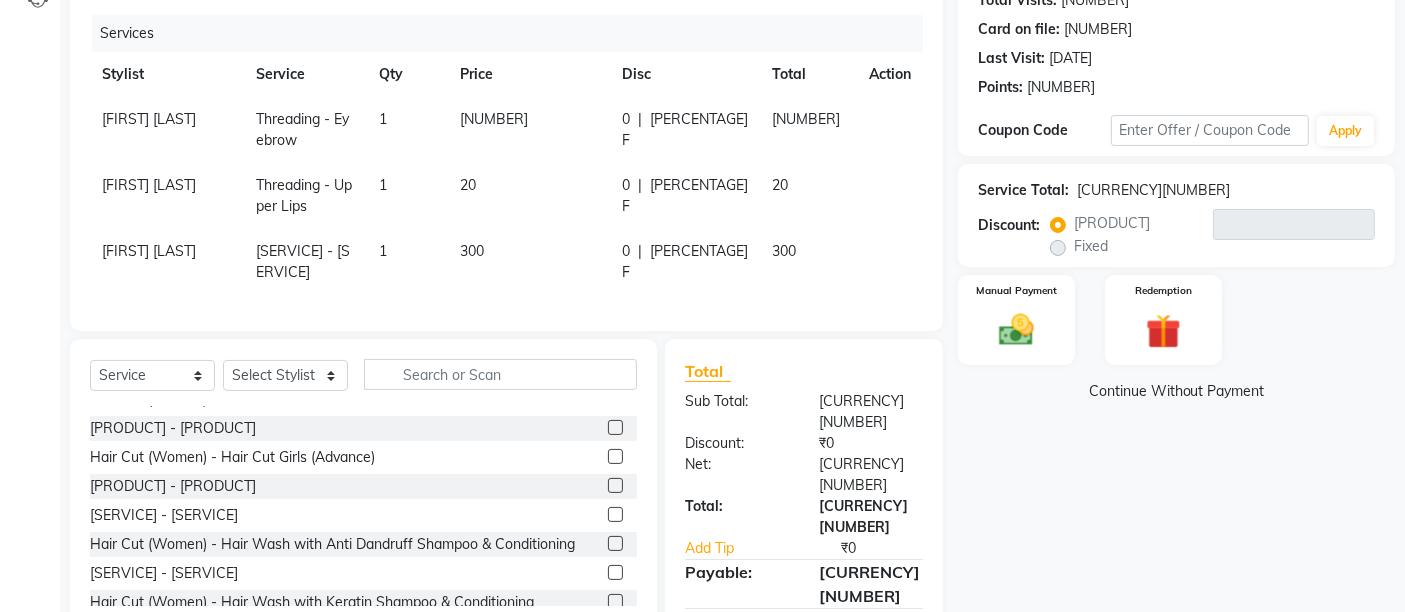 click on "300" at bounding box center (529, 130) 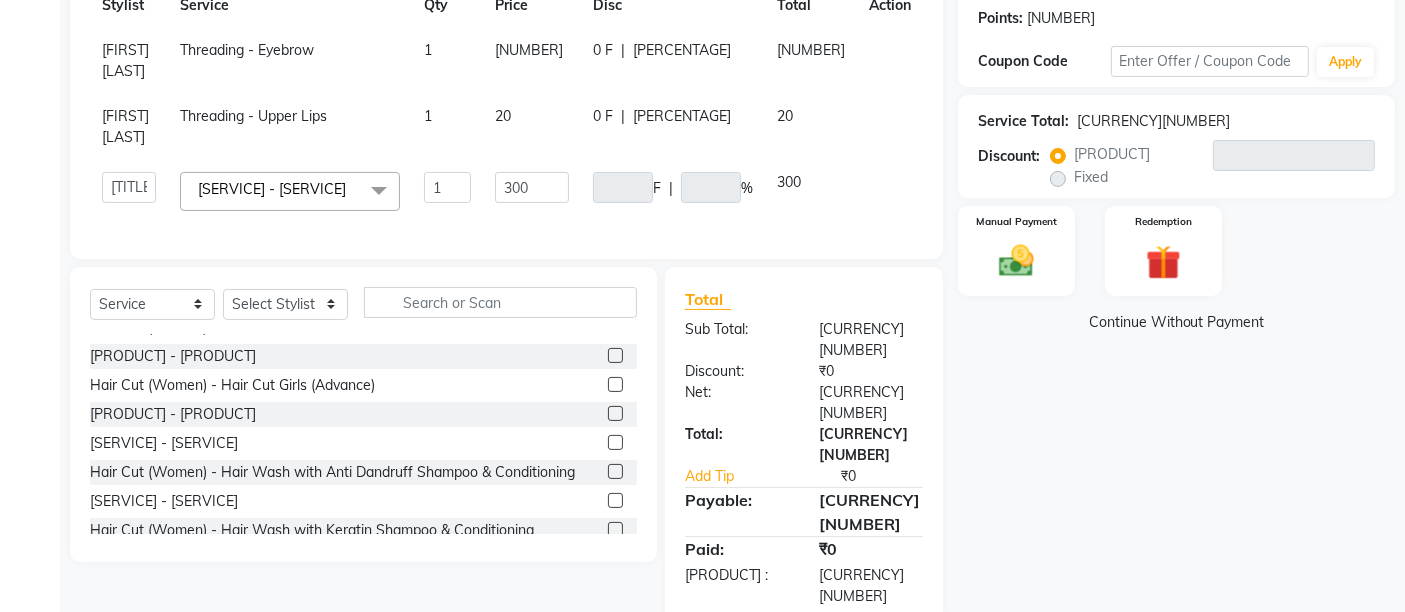 scroll, scrollTop: 362, scrollLeft: 0, axis: vertical 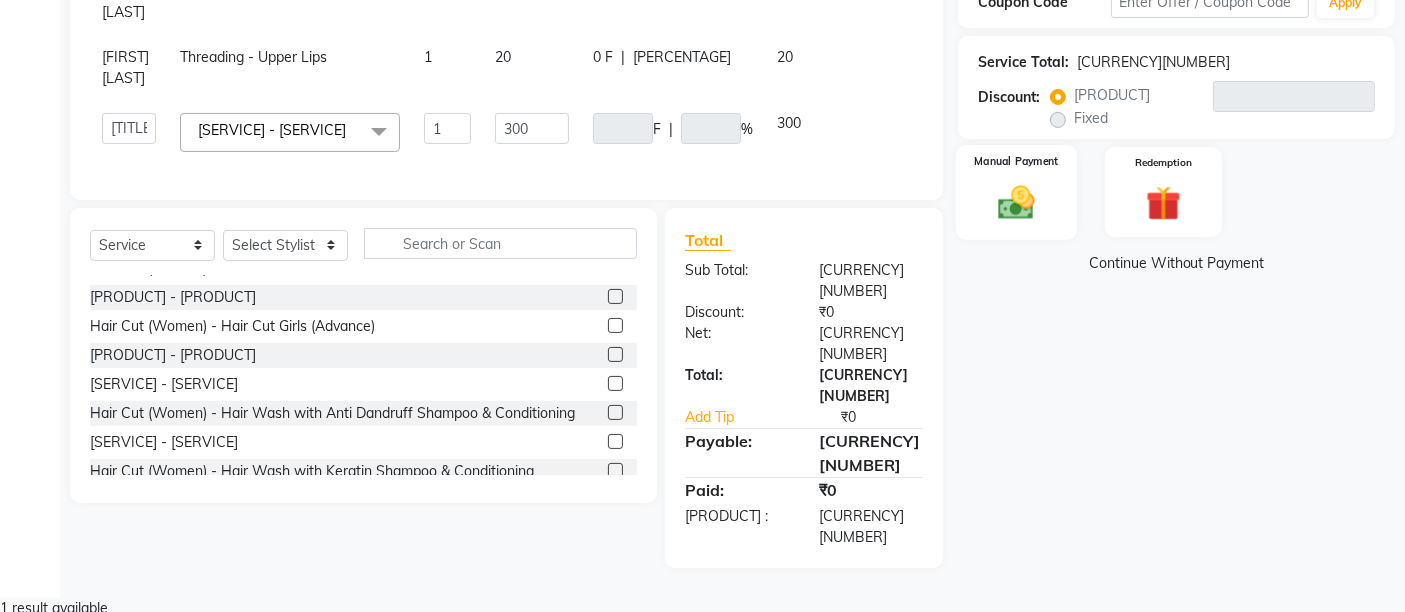 click on "Manual Payment" at bounding box center (1016, 192) 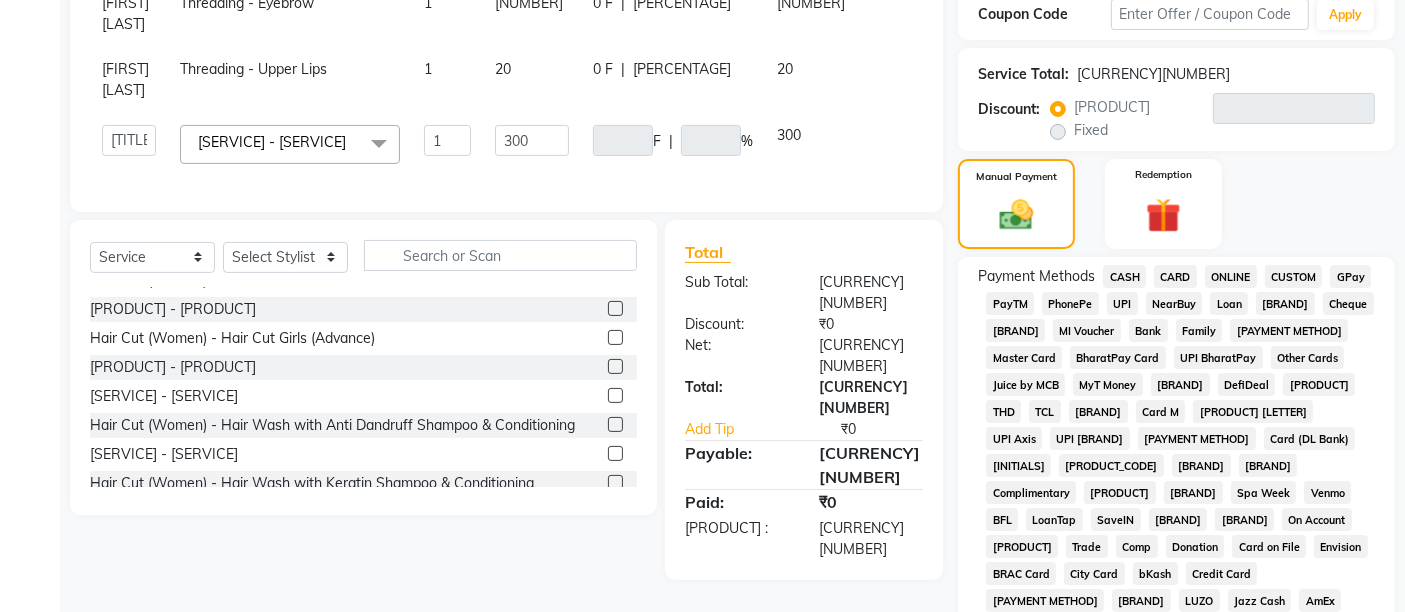 scroll, scrollTop: 584, scrollLeft: 0, axis: vertical 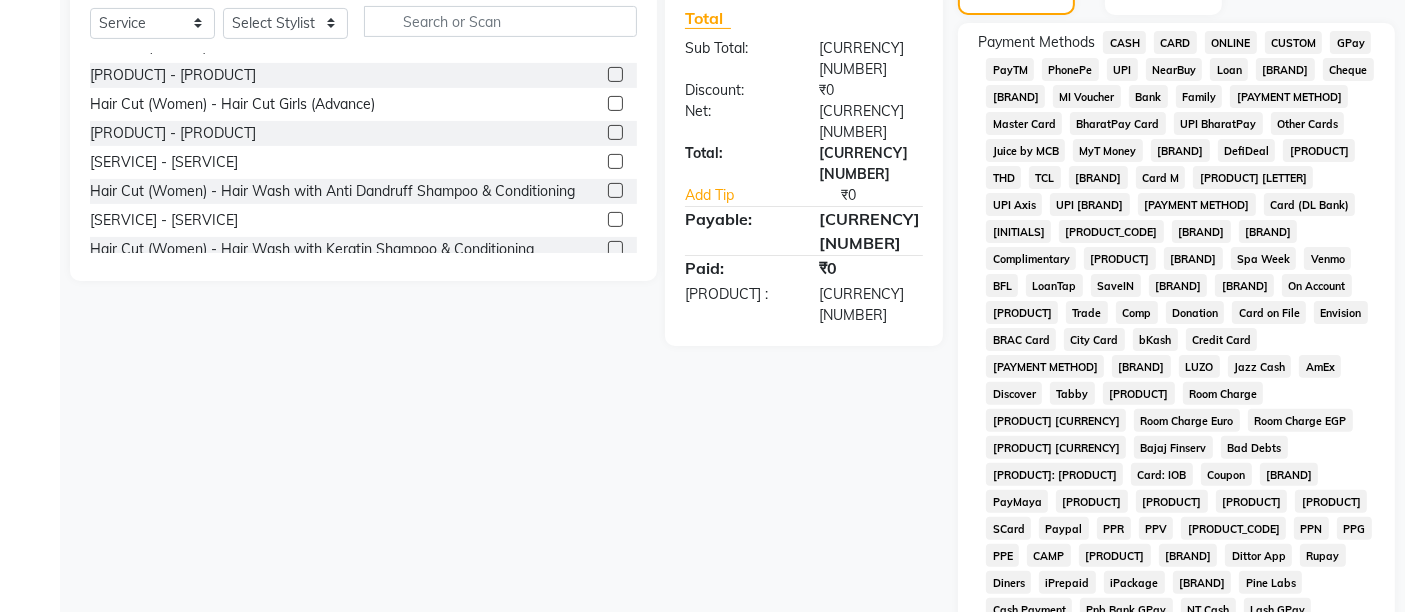 click on "UPI" at bounding box center (1124, 42) 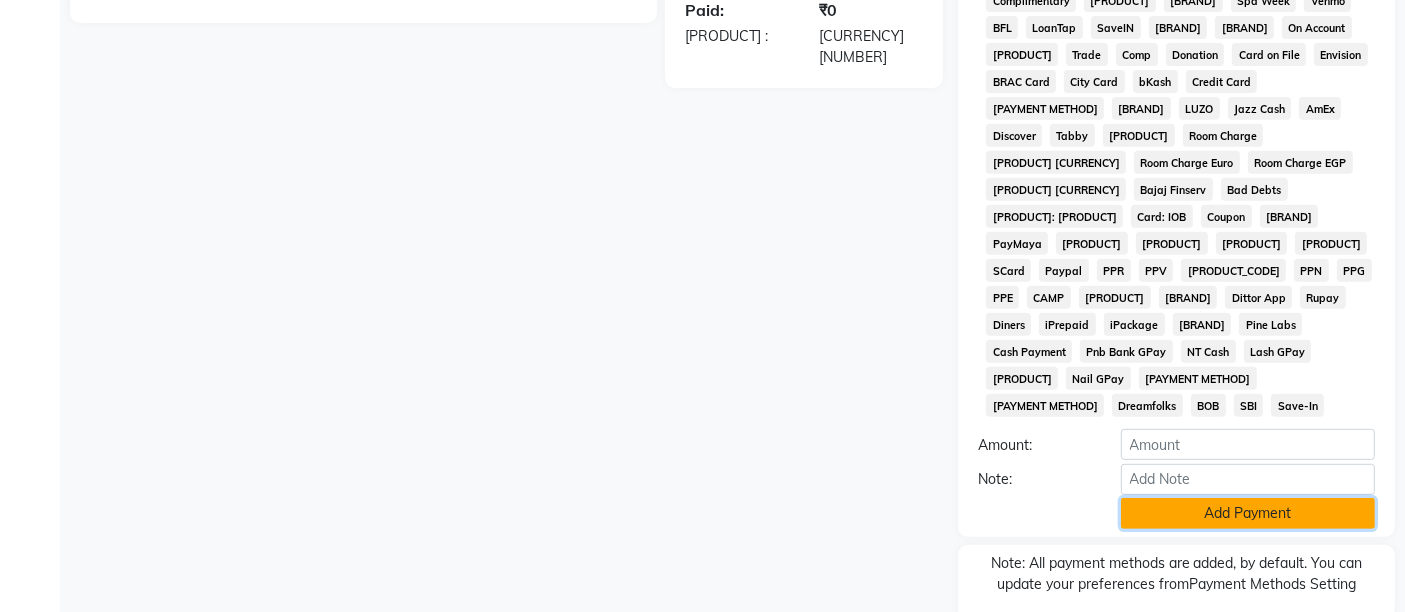 click on "Add Payment" at bounding box center (1248, 513) 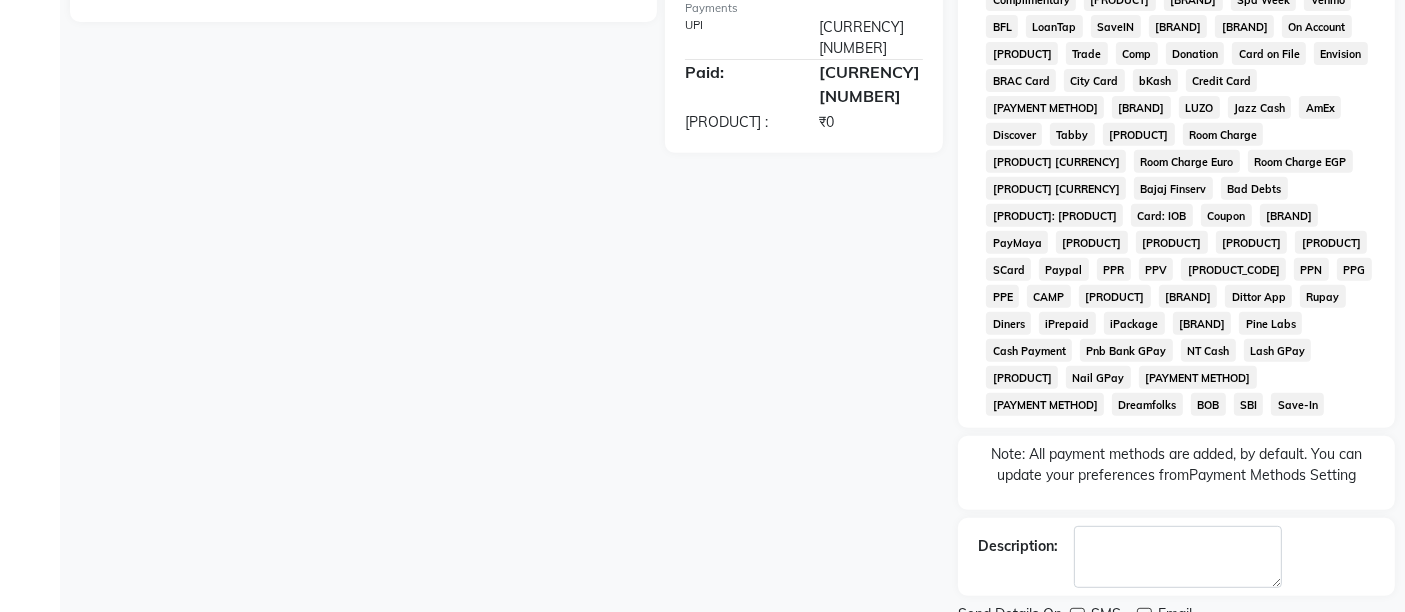 scroll, scrollTop: 848, scrollLeft: 0, axis: vertical 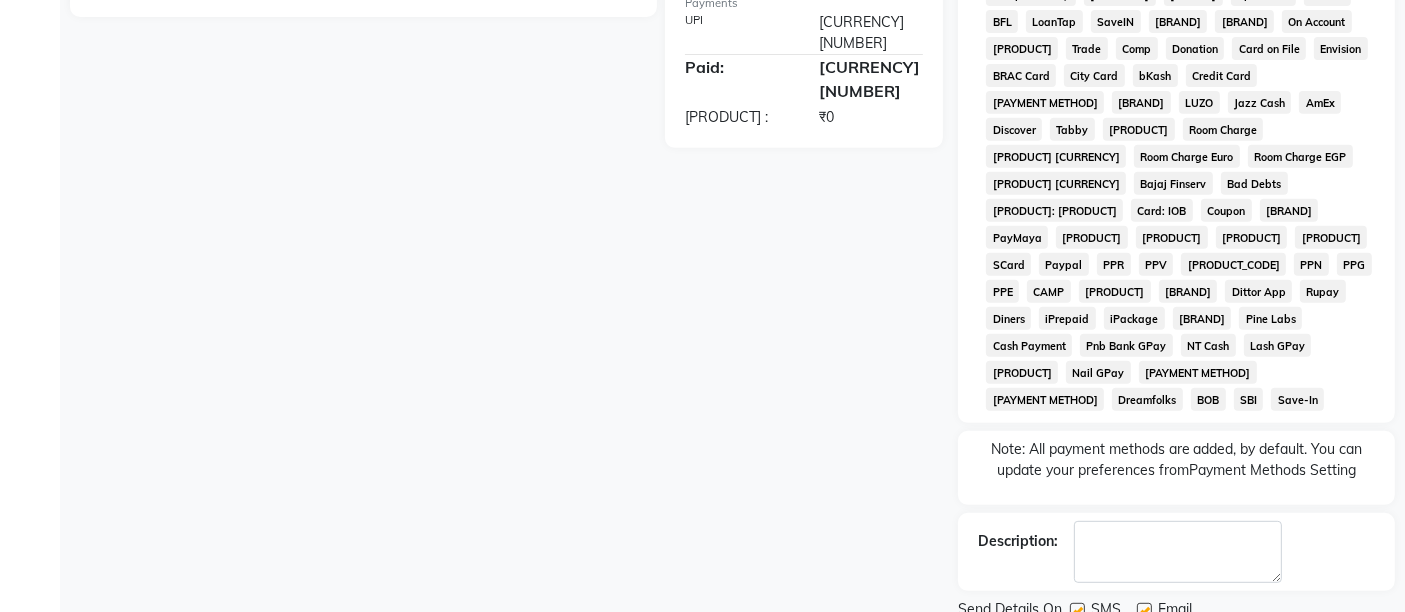 click at bounding box center (1144, 610) 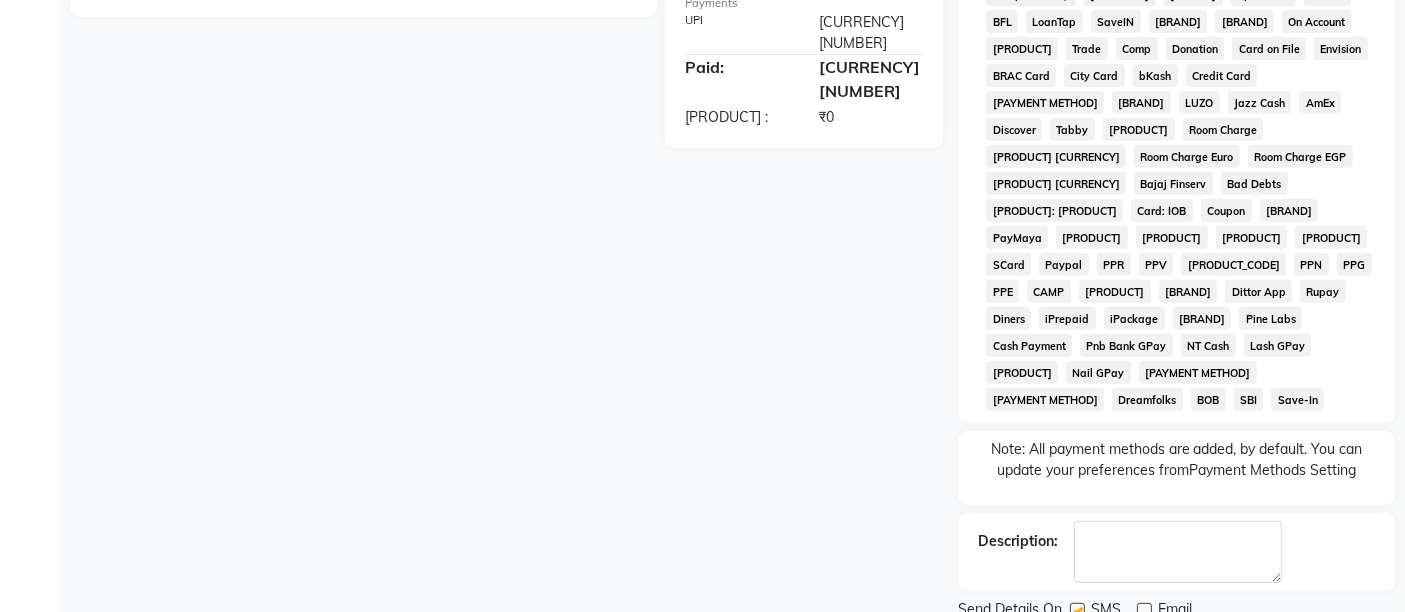 drag, startPoint x: 1074, startPoint y: 531, endPoint x: 1097, endPoint y: 568, distance: 43.56604 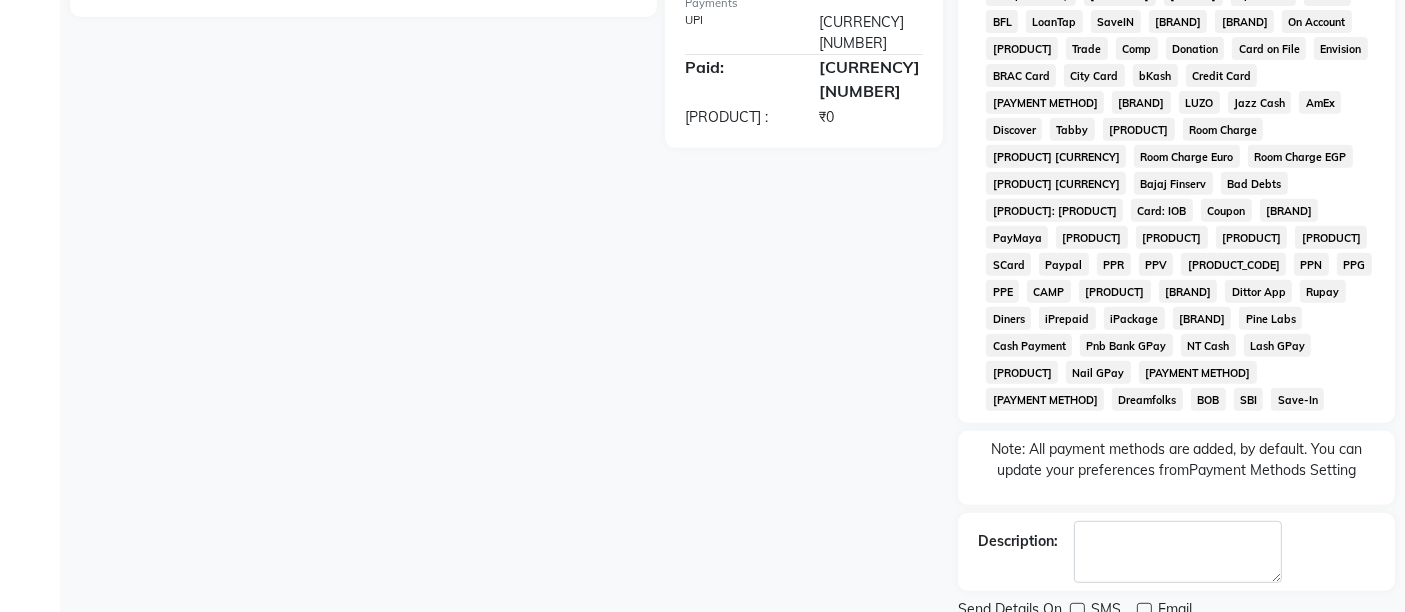 click on "Checkout" at bounding box center [1176, 643] 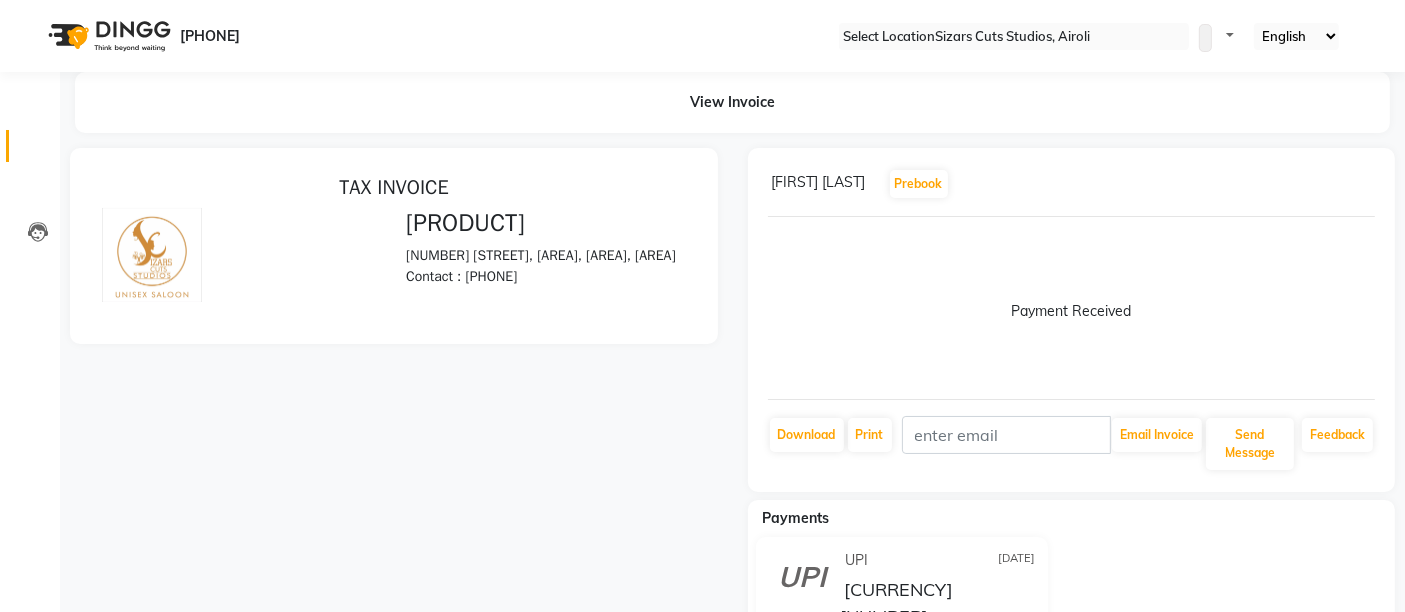 scroll, scrollTop: 0, scrollLeft: 0, axis: both 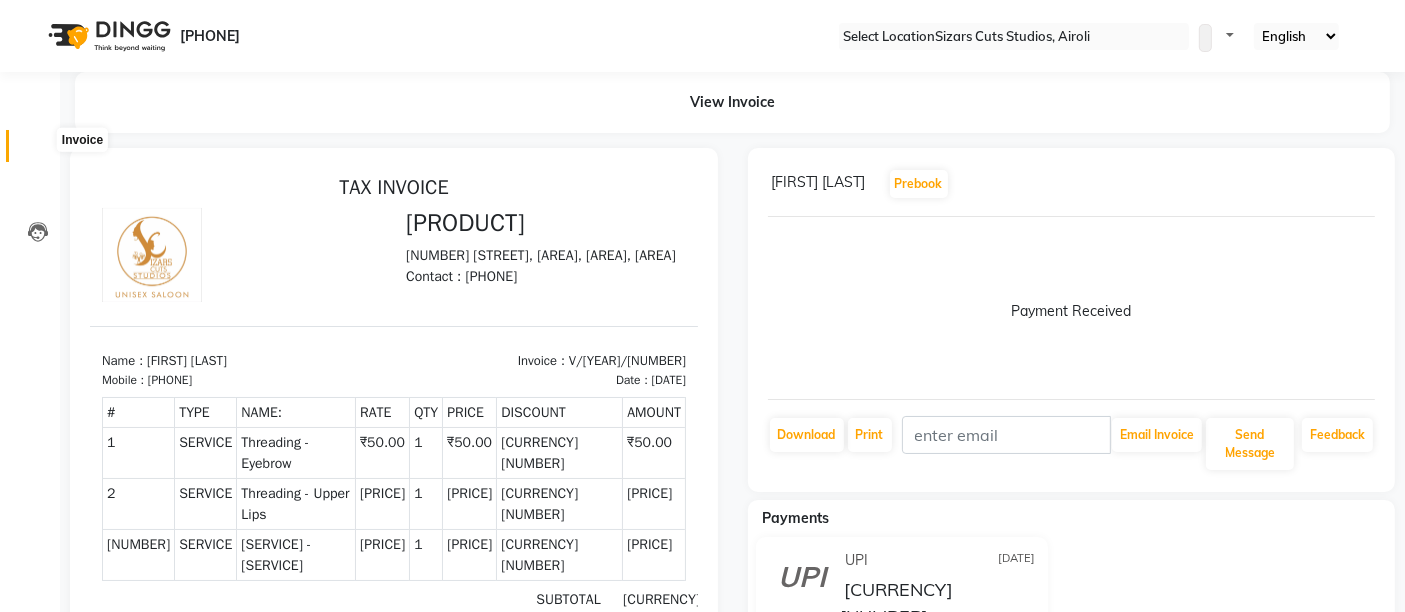 click at bounding box center (37, 151) 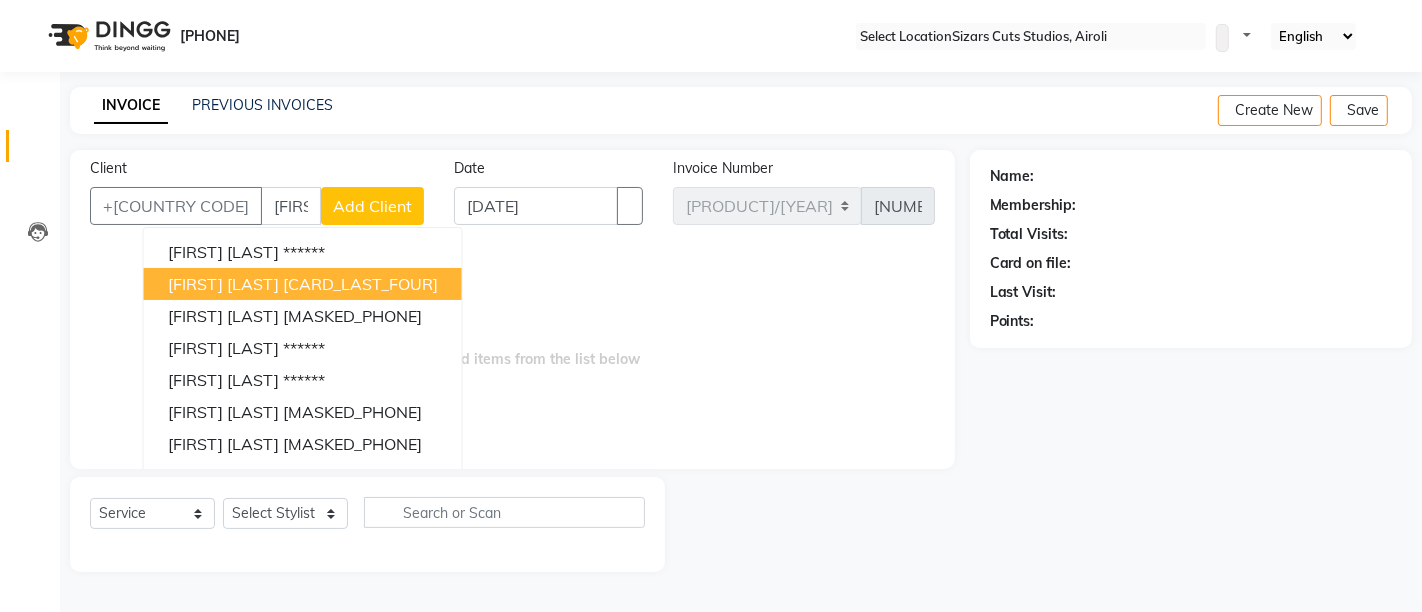 click on "[FIRST] [LAST]" at bounding box center (223, 284) 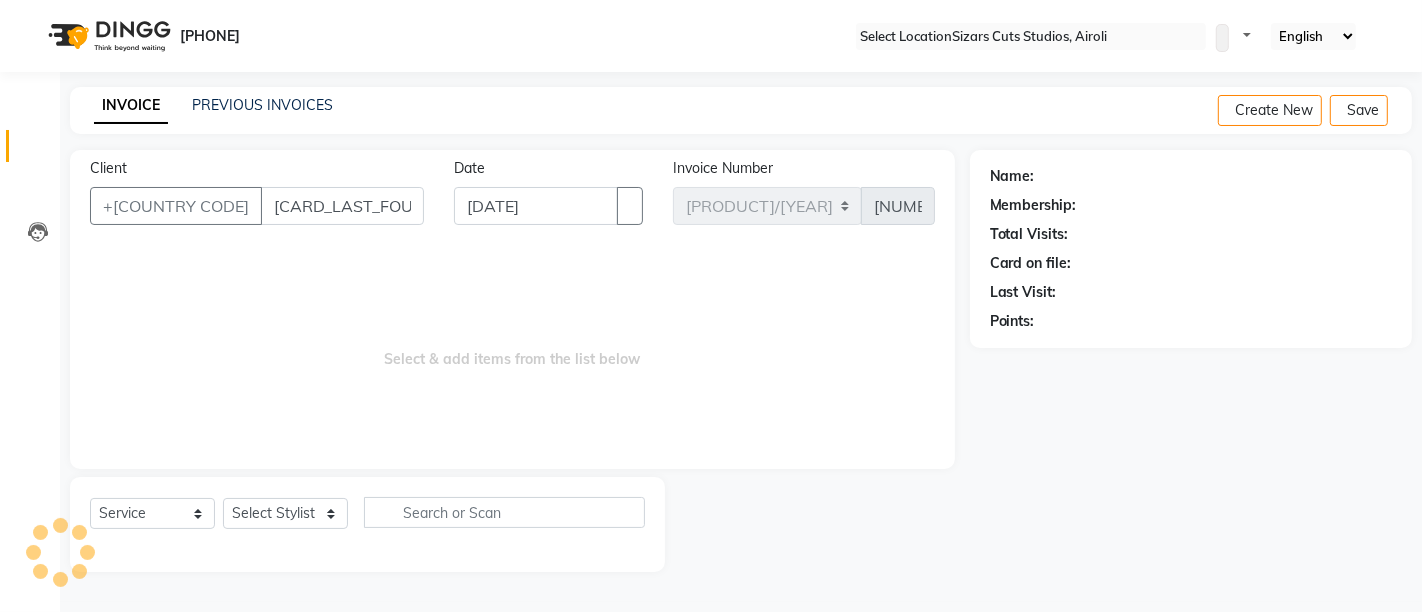 type on "[CARD_LAST_FOUR]" 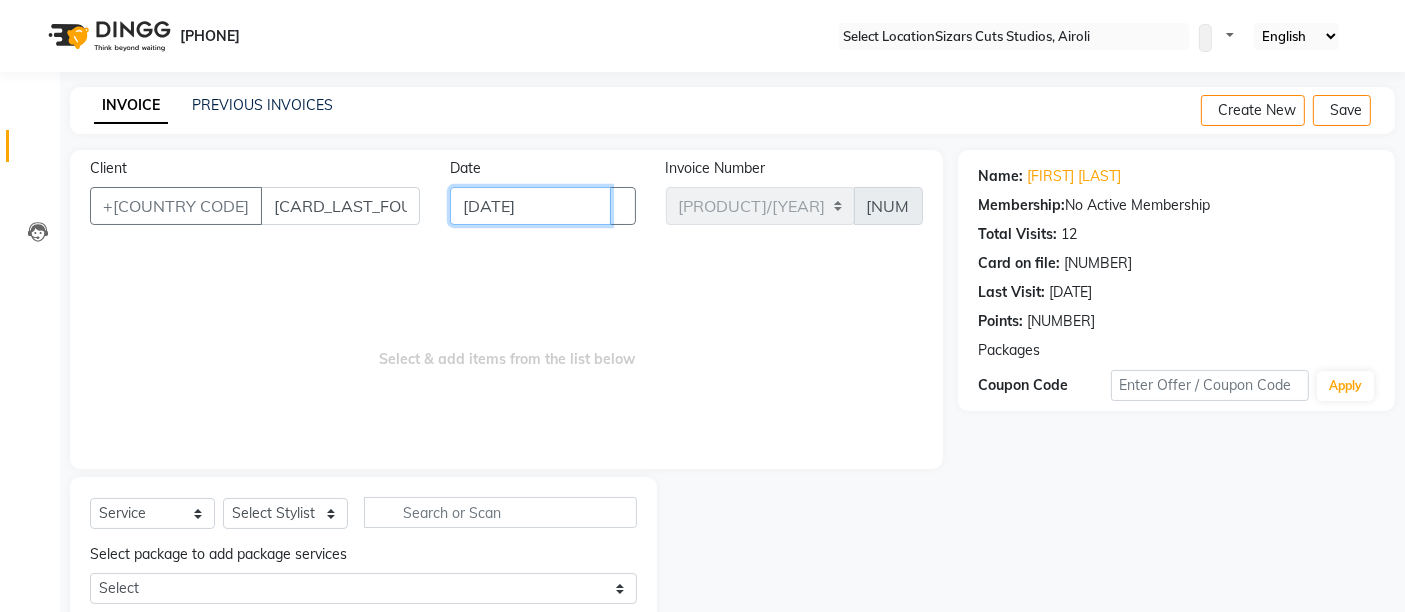 click on "[DATE]" at bounding box center (530, 206) 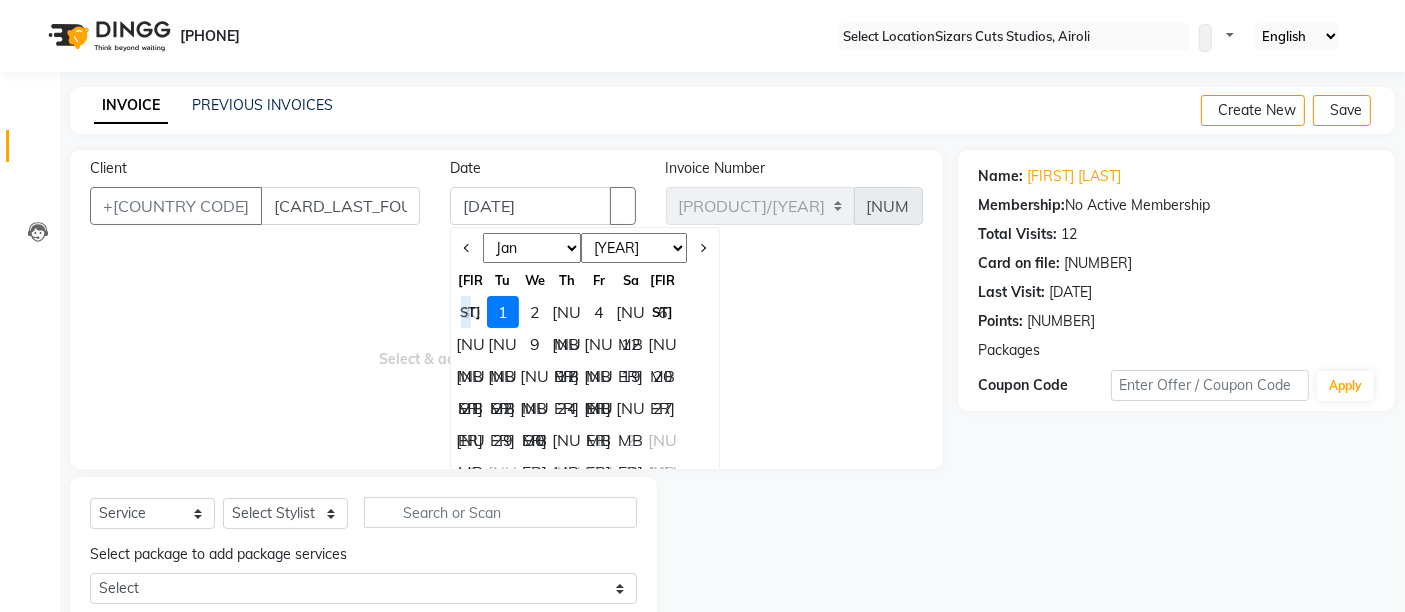 drag, startPoint x: 465, startPoint y: 310, endPoint x: 460, endPoint y: 320, distance: 11.18034 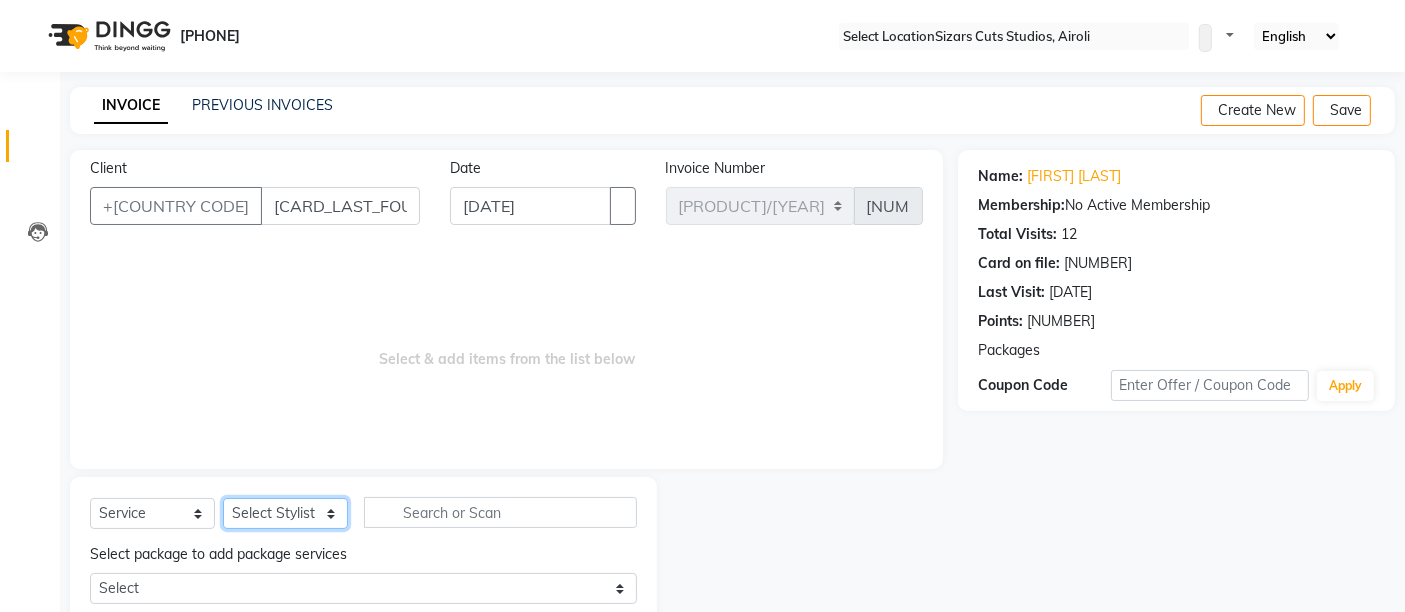 click on "Admin [FIRST] [LAST] [FIRST] [LAST] [FIRST]" at bounding box center [285, 513] 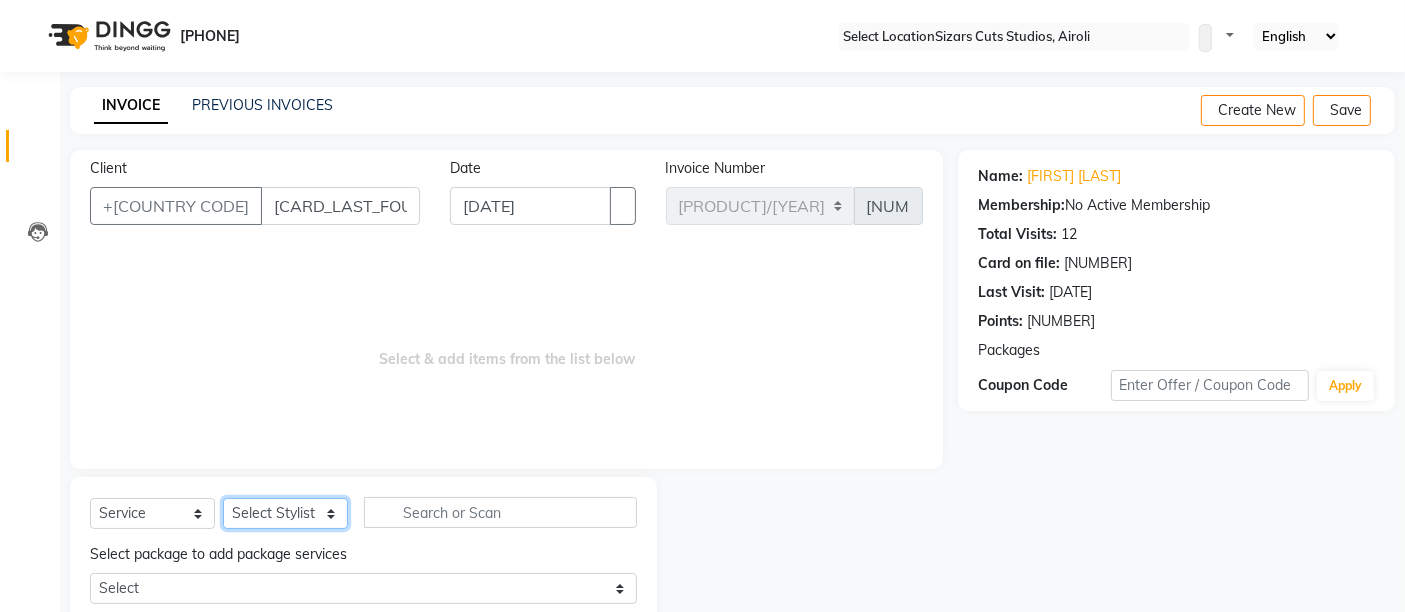 select on "[NUMBER]" 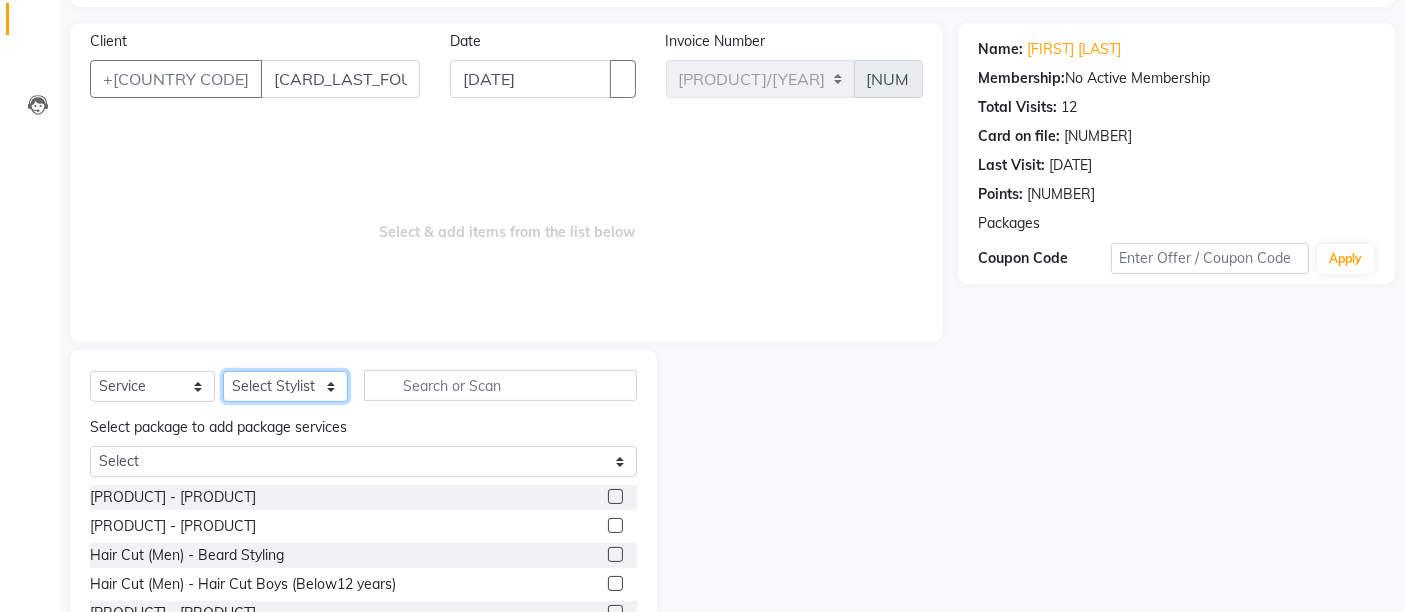 scroll, scrollTop: 222, scrollLeft: 0, axis: vertical 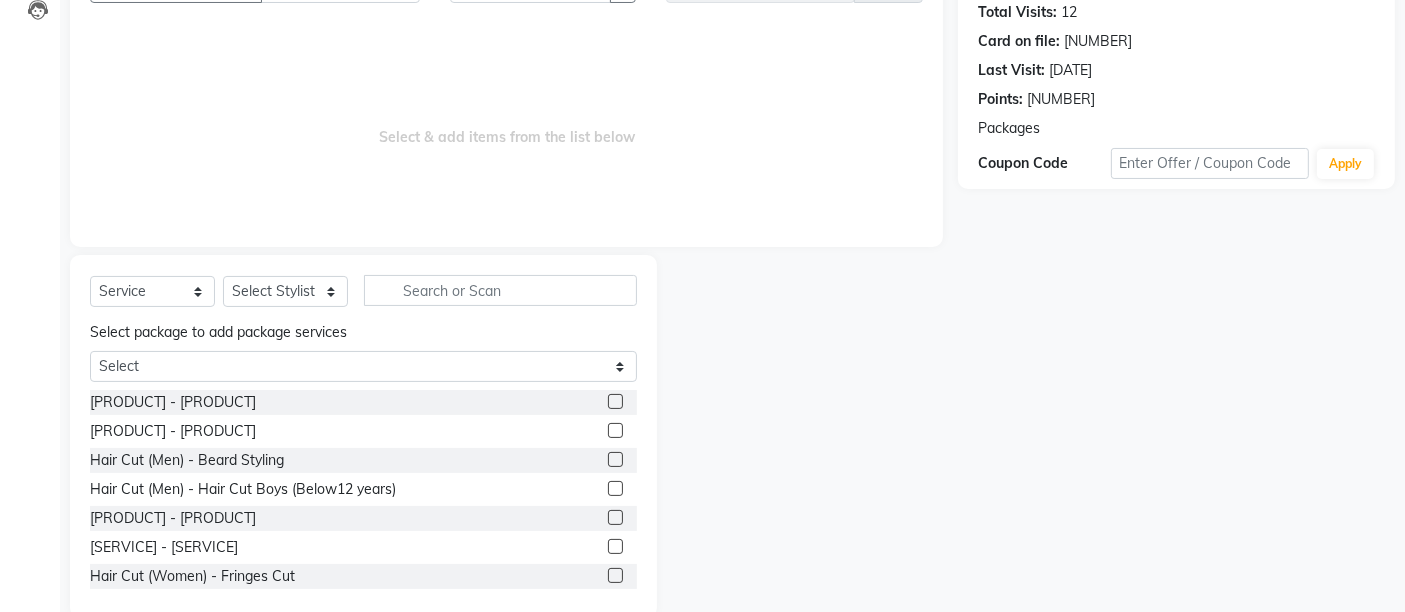 click at bounding box center (615, 401) 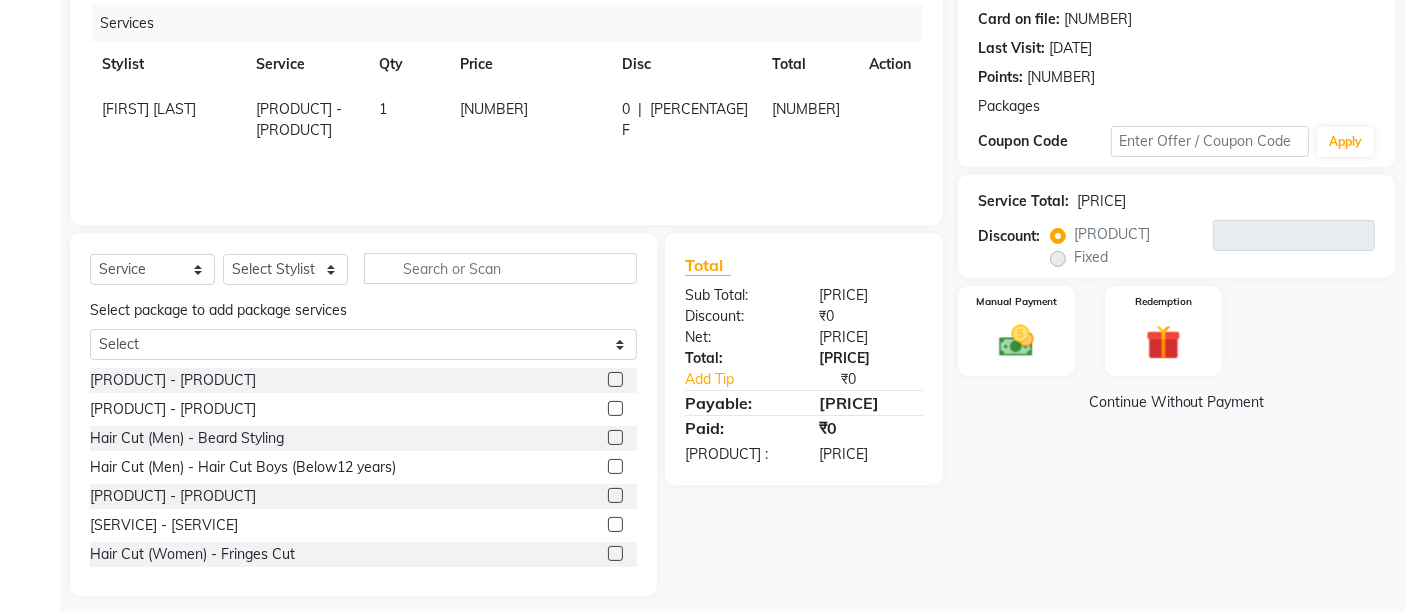 scroll, scrollTop: 257, scrollLeft: 0, axis: vertical 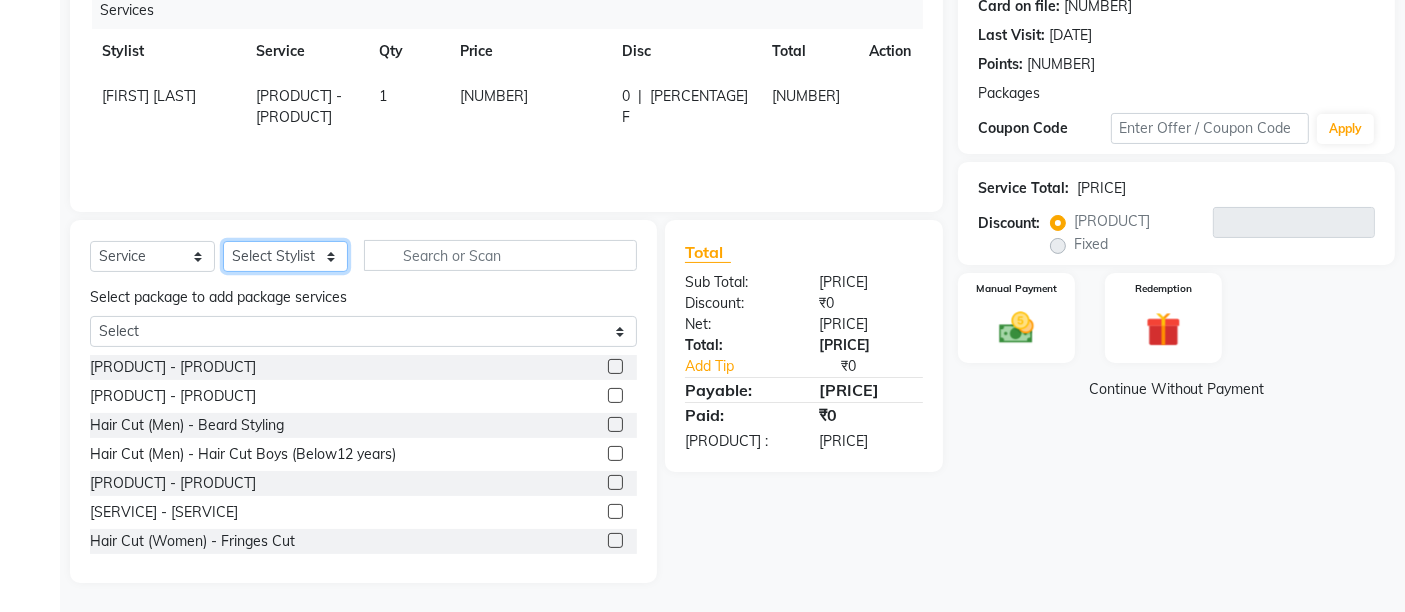 click on "Admin [FIRST] [LAST] [FIRST] [LAST] [FIRST]" at bounding box center [285, 256] 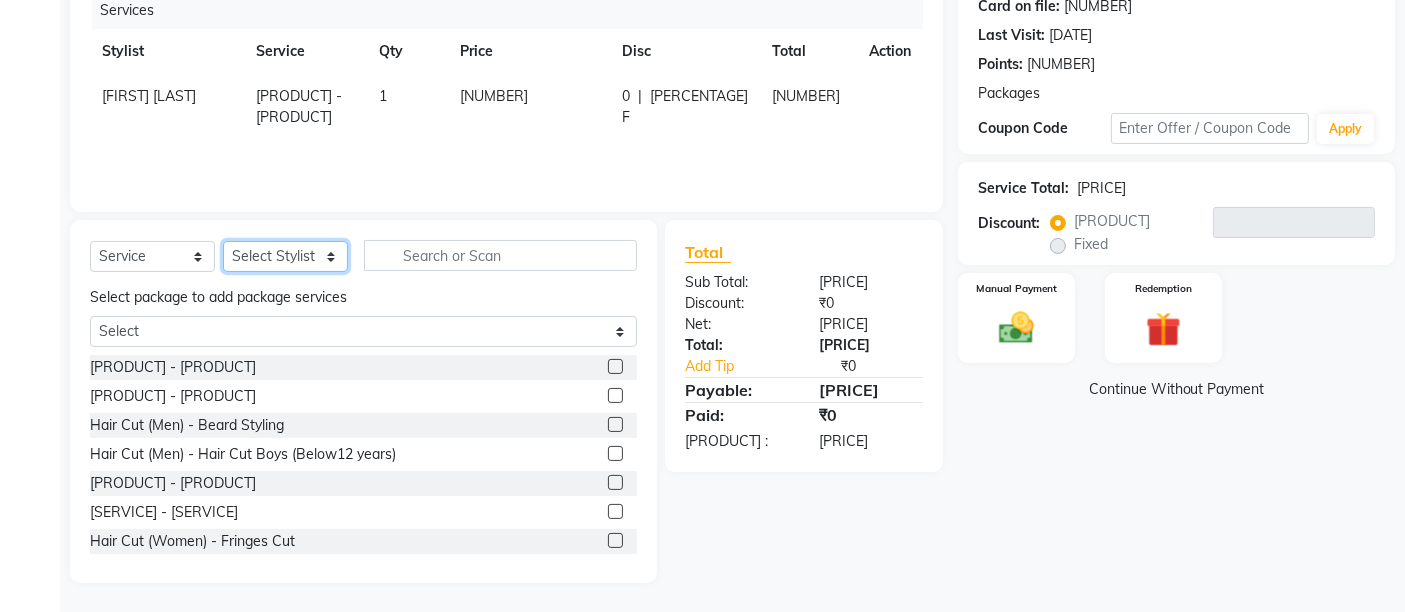 select on "[NUMBER]" 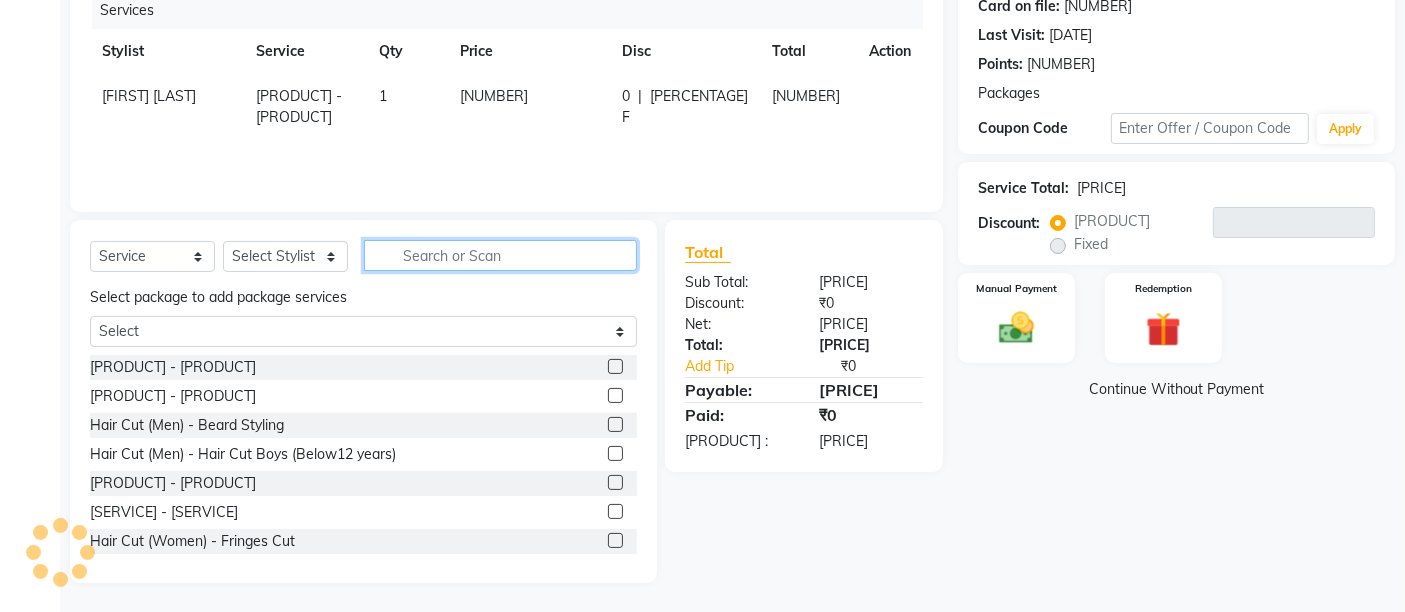 click at bounding box center [500, 255] 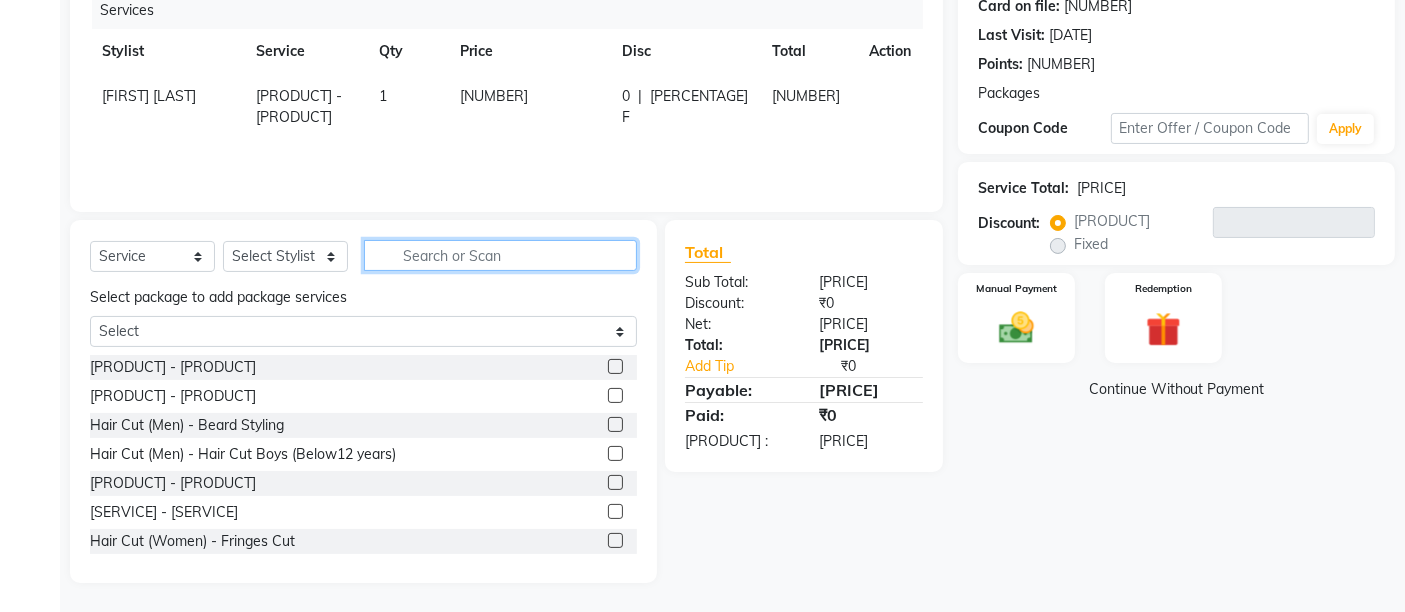click at bounding box center [500, 255] 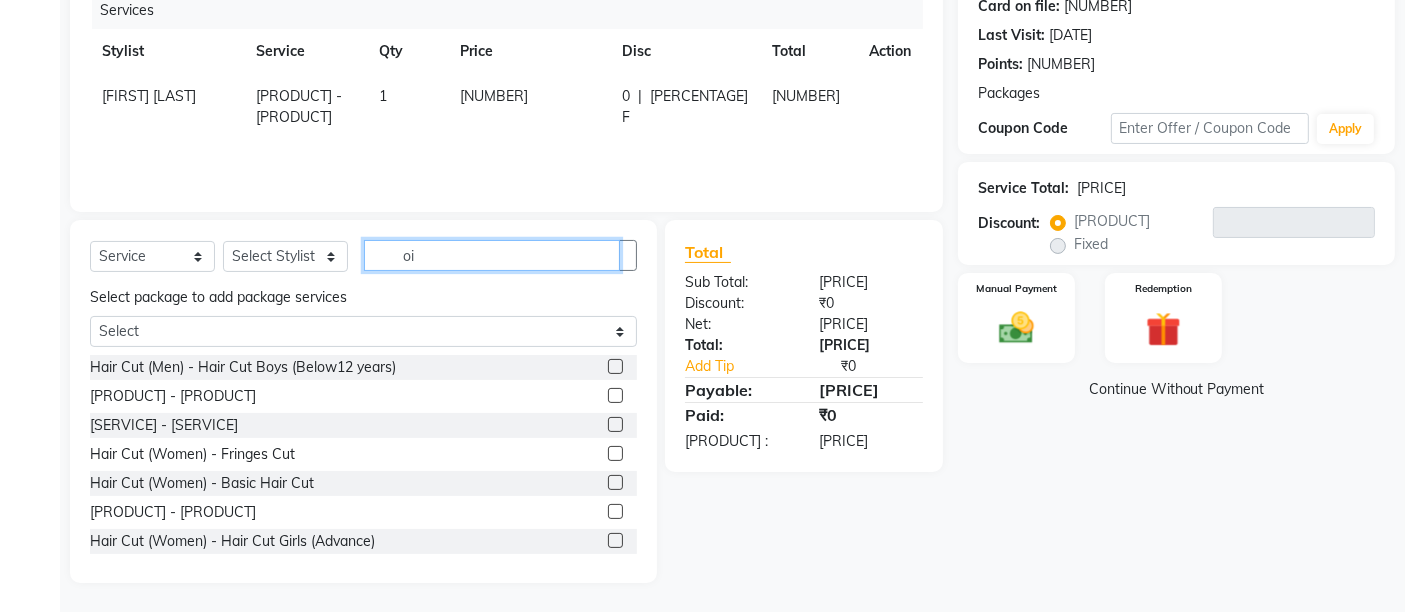 scroll, scrollTop: 146, scrollLeft: 0, axis: vertical 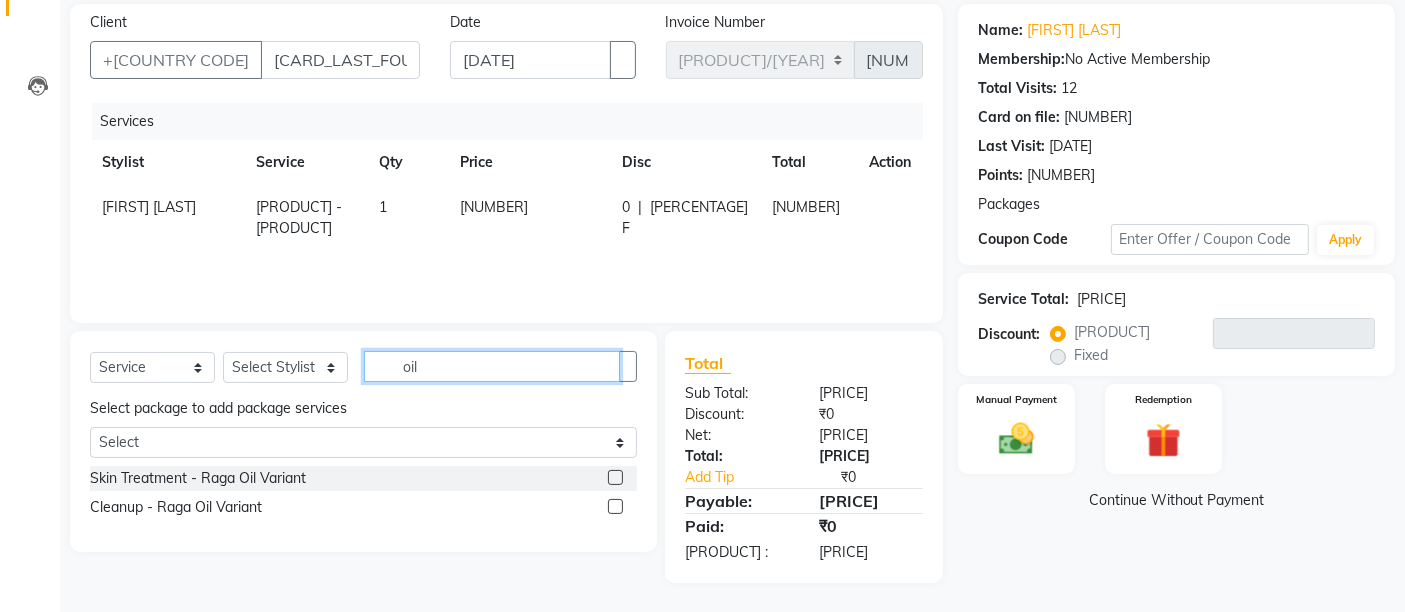 type on "oil" 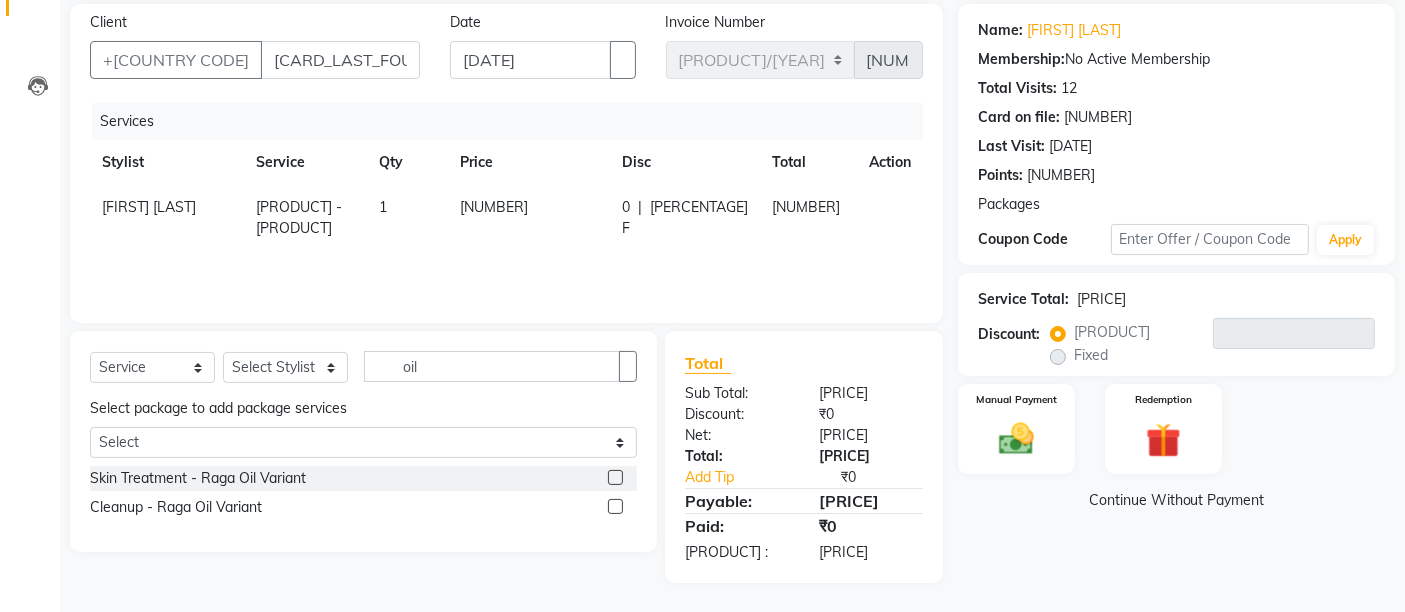 click at bounding box center (615, 477) 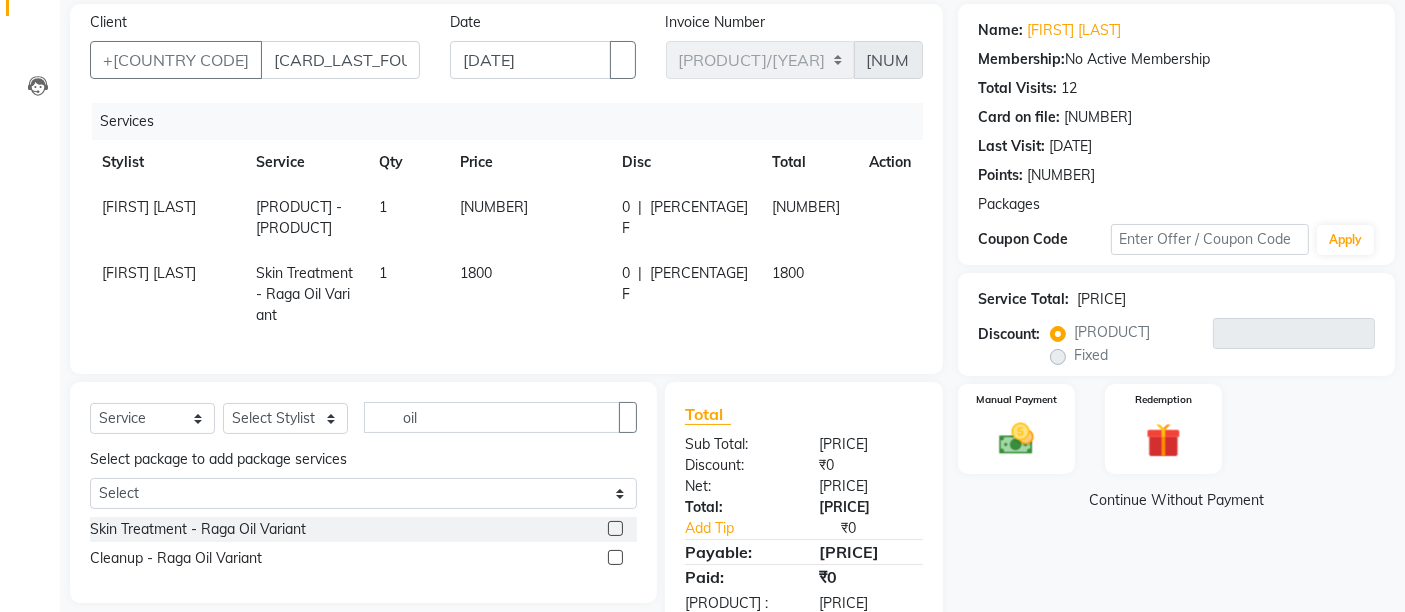 click on "1800" at bounding box center [529, 218] 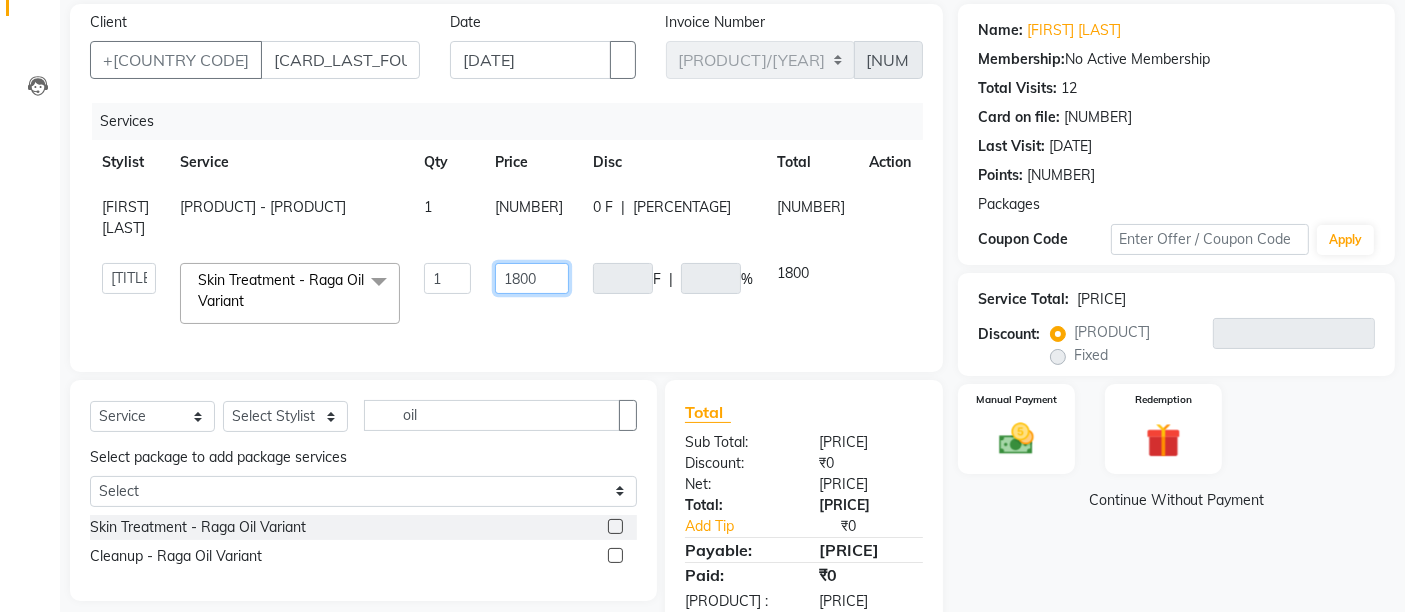 click on "1800" at bounding box center [447, 278] 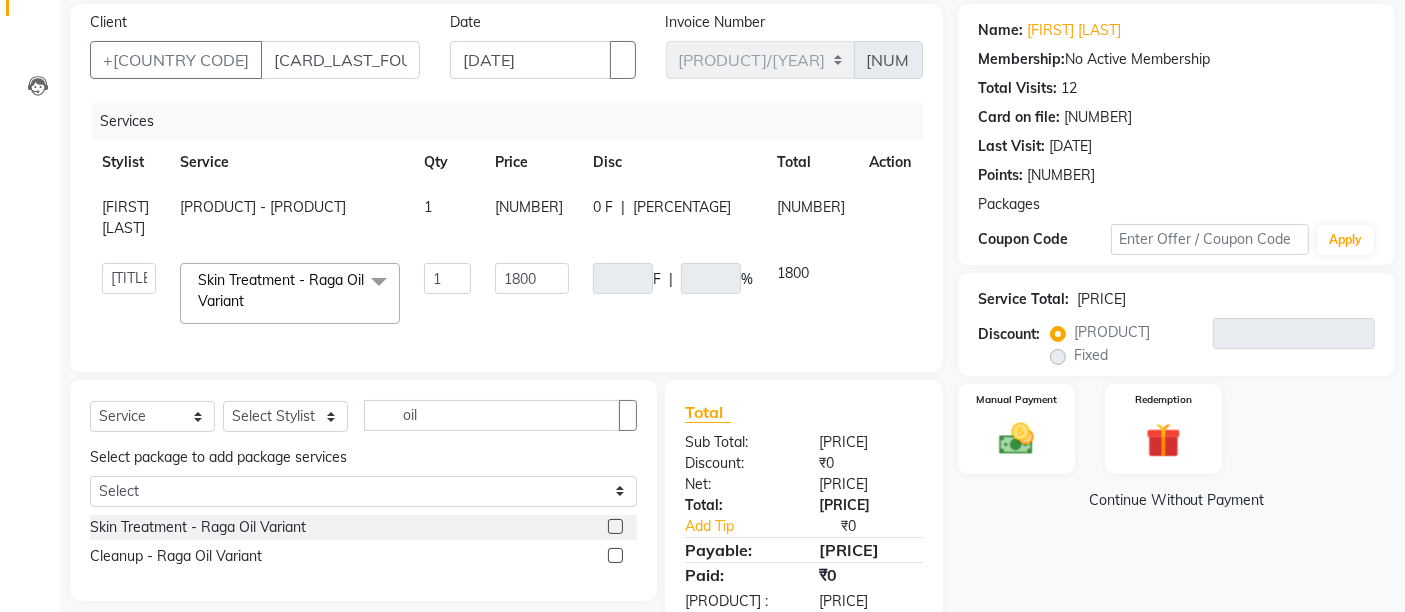 click on "[NUMBER]" at bounding box center [532, 218] 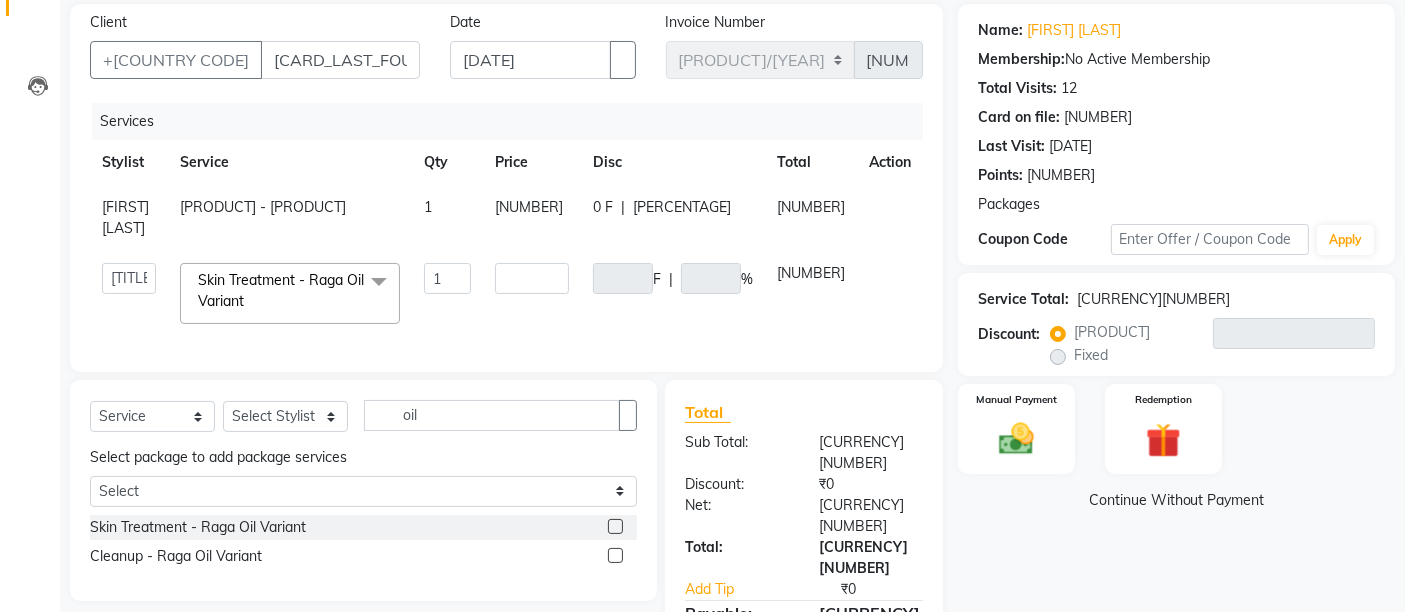 scroll, scrollTop: 209, scrollLeft: 0, axis: vertical 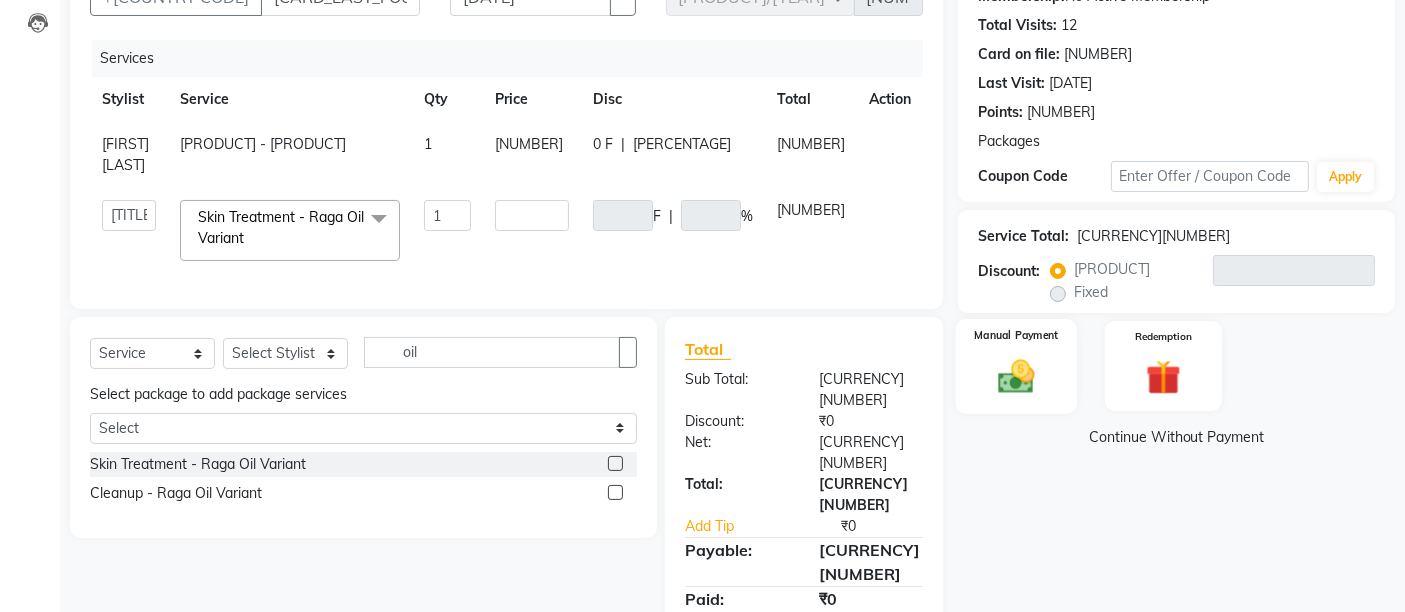 click at bounding box center (1017, 376) 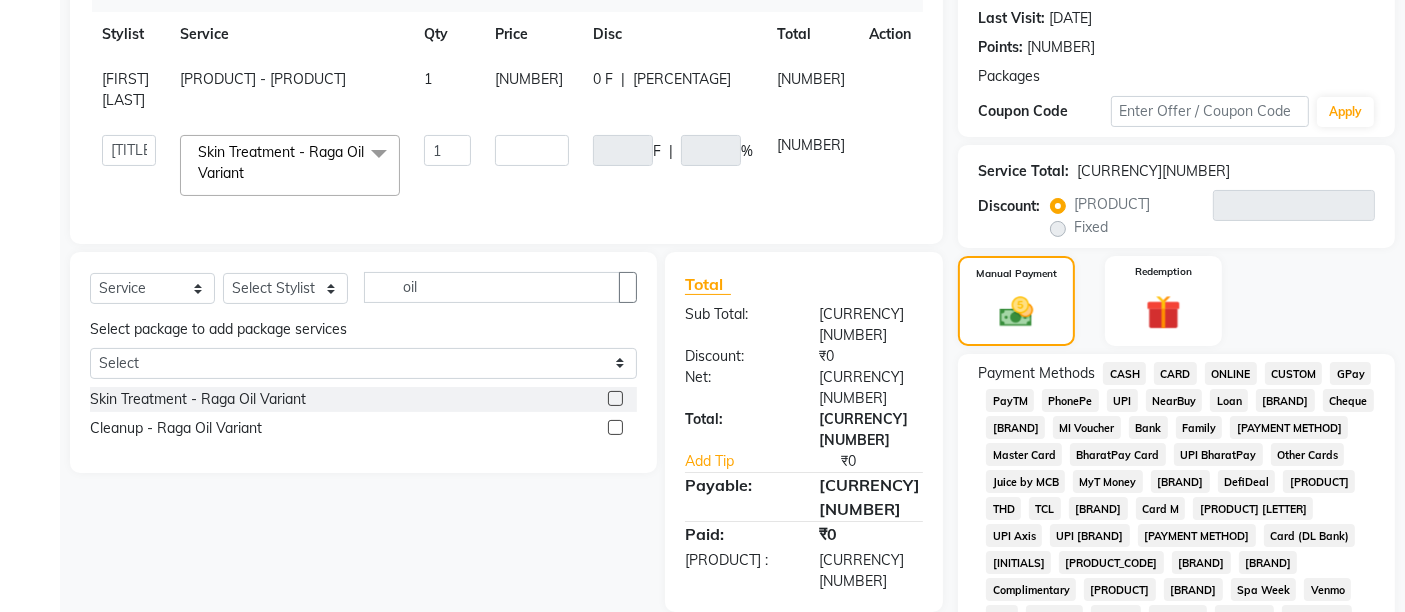 scroll, scrollTop: 320, scrollLeft: 0, axis: vertical 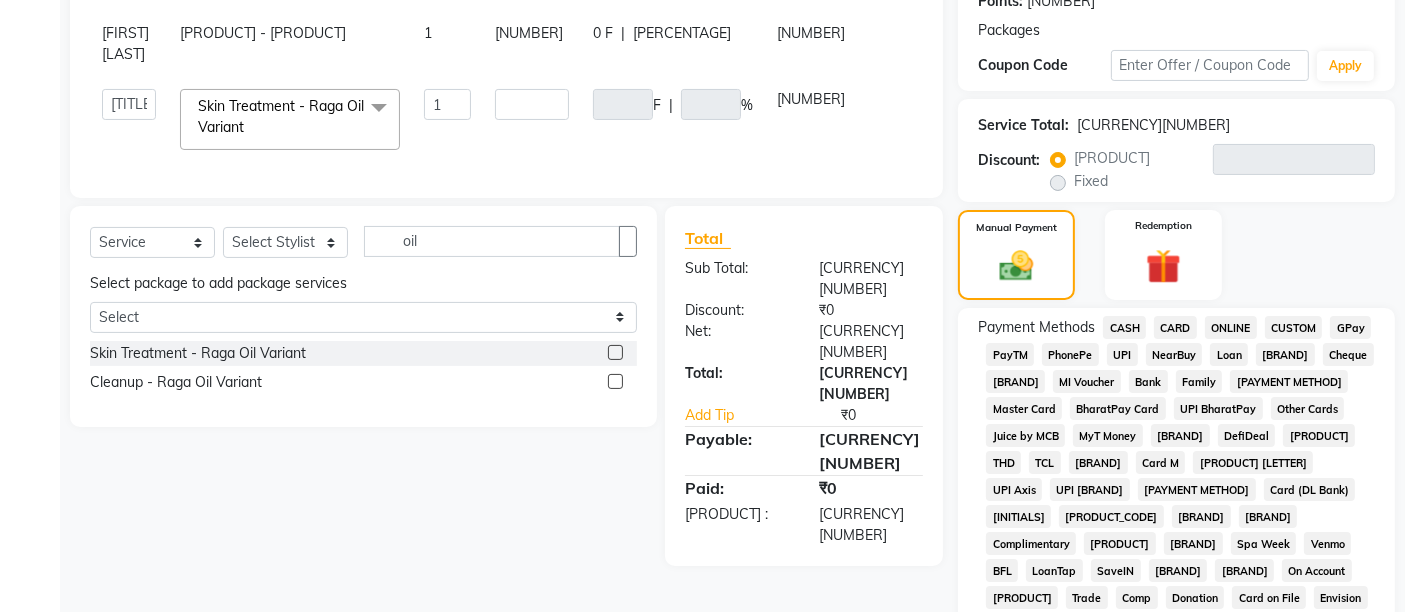 click on "UPI" at bounding box center (1124, 327) 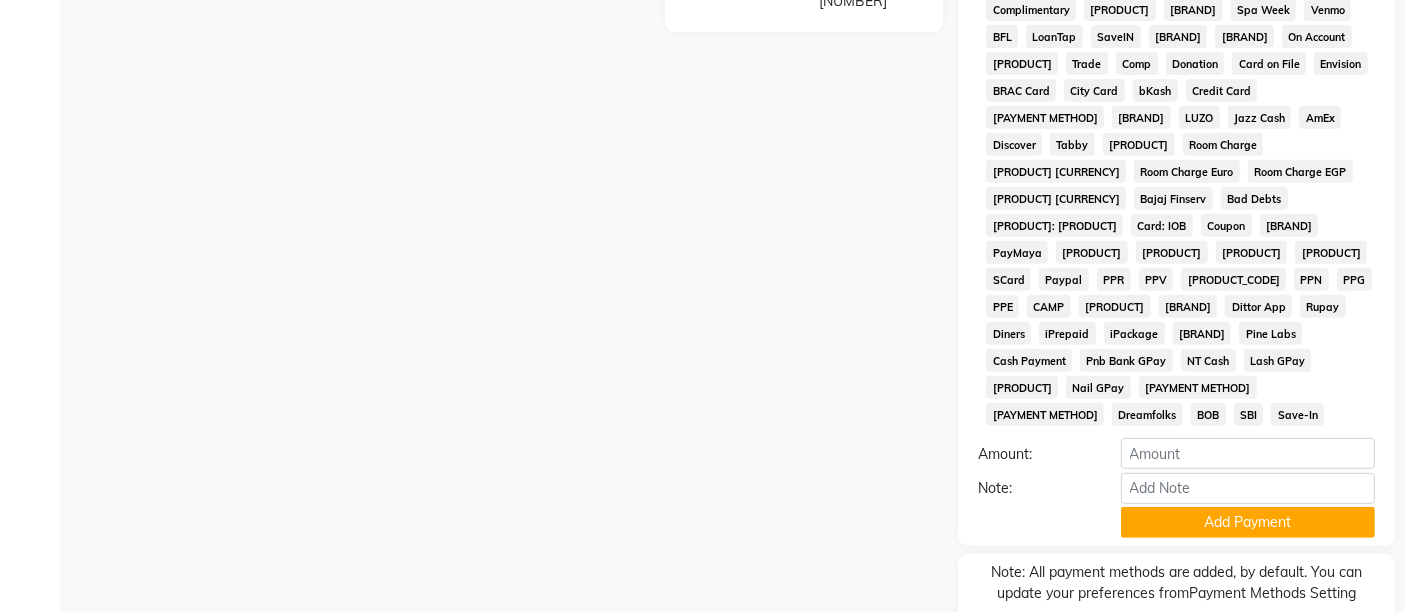 scroll, scrollTop: 862, scrollLeft: 0, axis: vertical 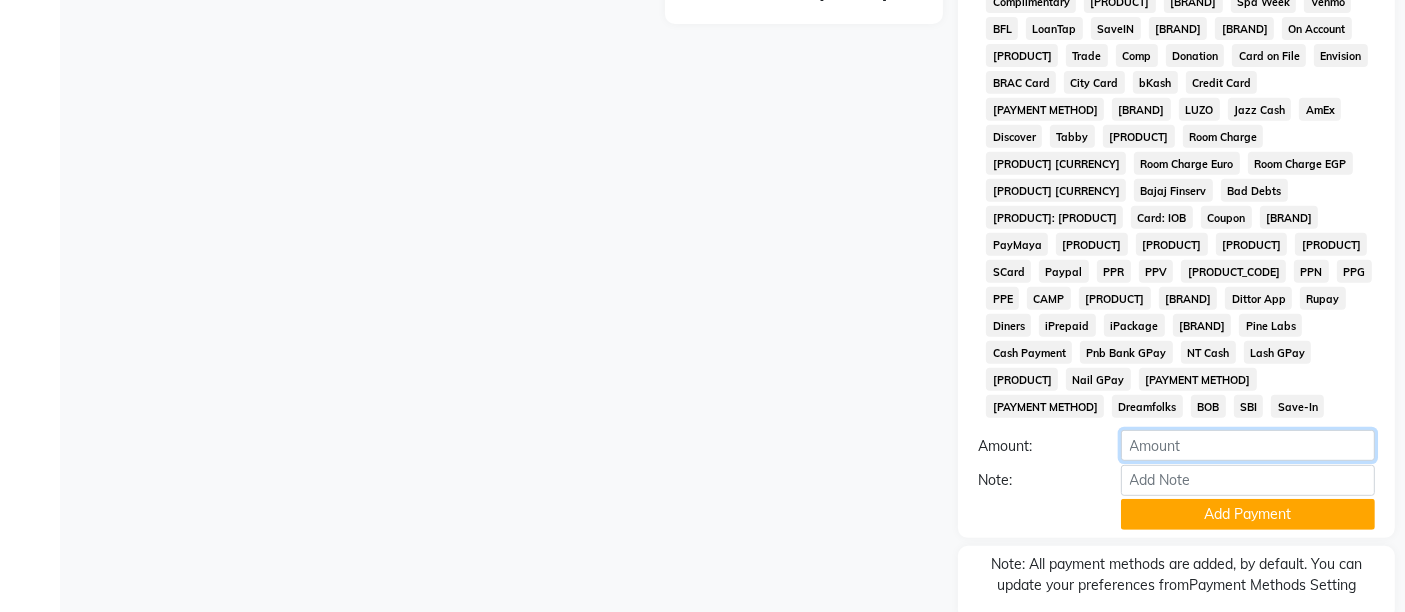 click on "[NUMBER]" at bounding box center (1248, 445) 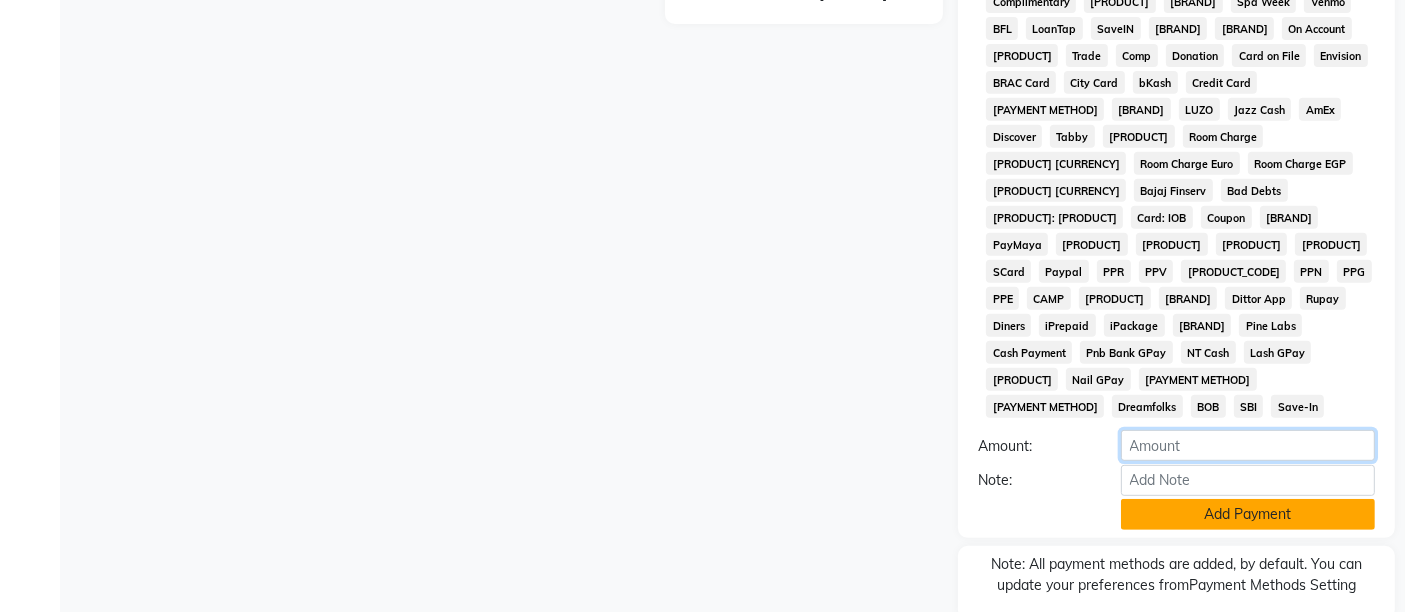 type on "[NUMBER]" 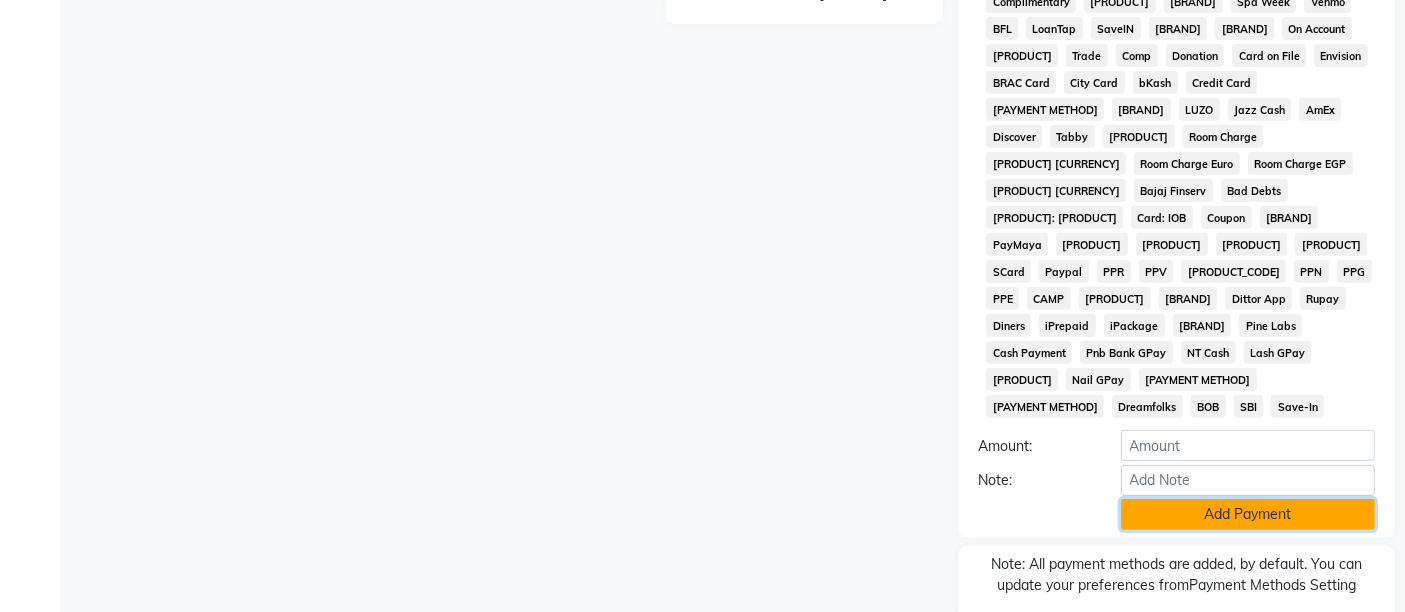 click on "Add Payment" at bounding box center [1248, 514] 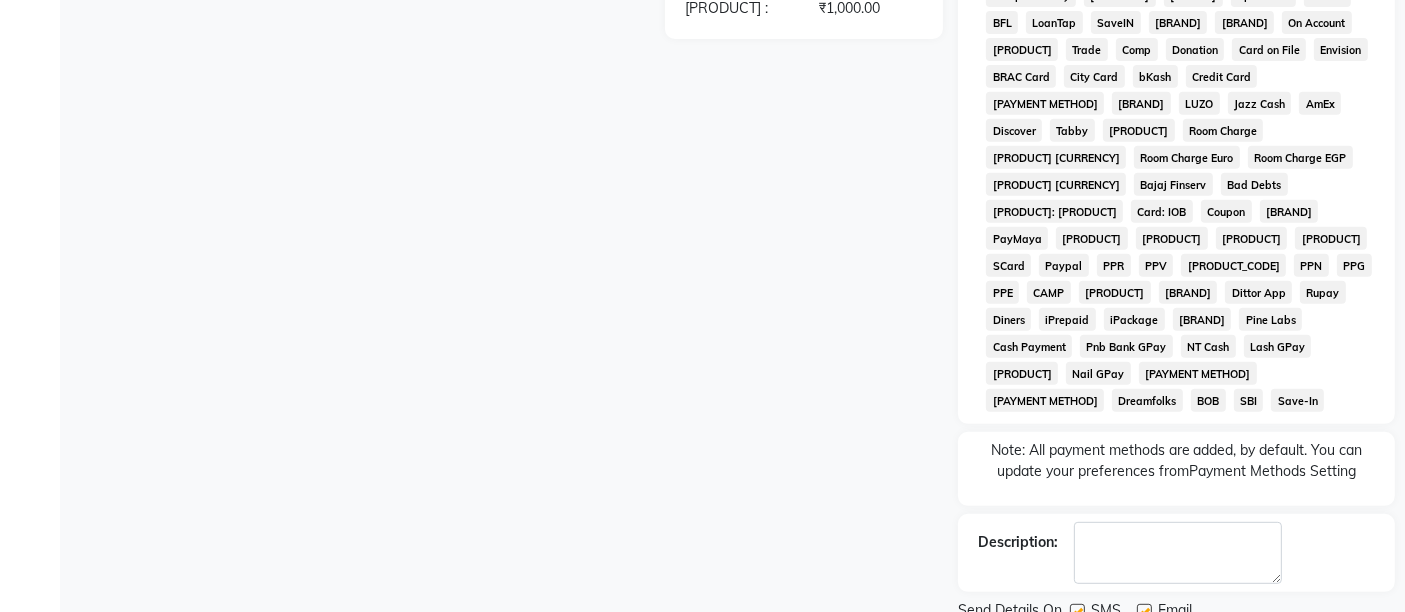 scroll, scrollTop: 869, scrollLeft: 0, axis: vertical 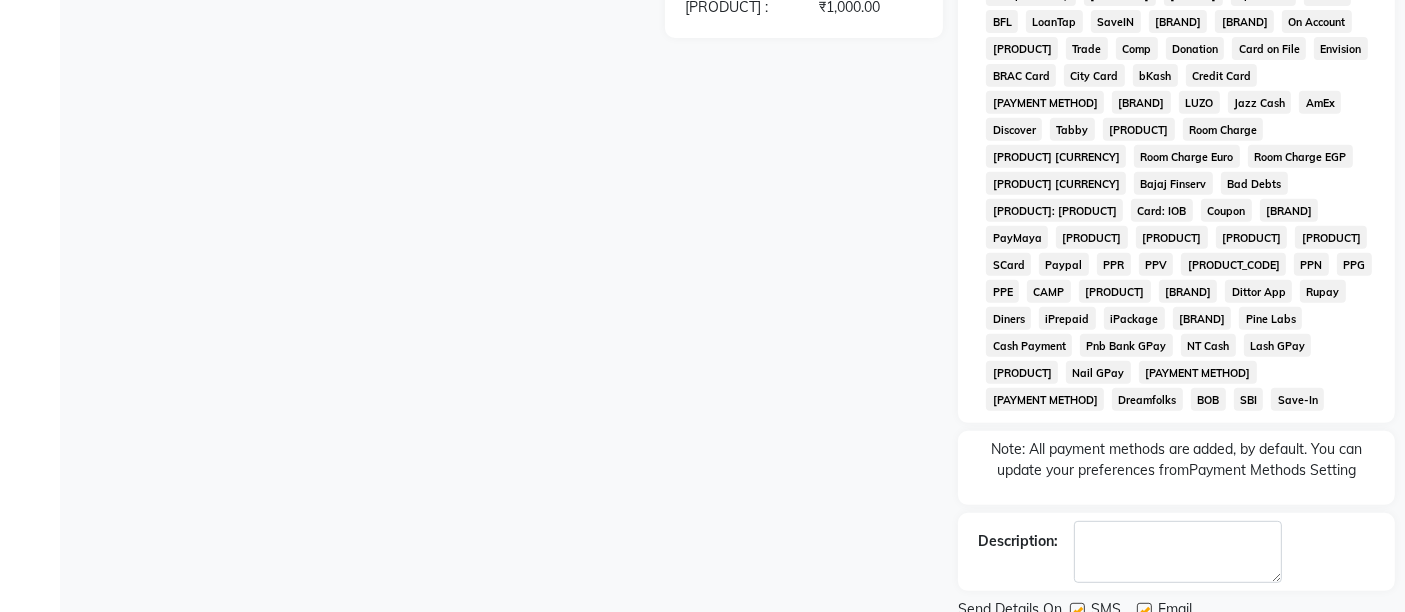 click at bounding box center (1144, 610) 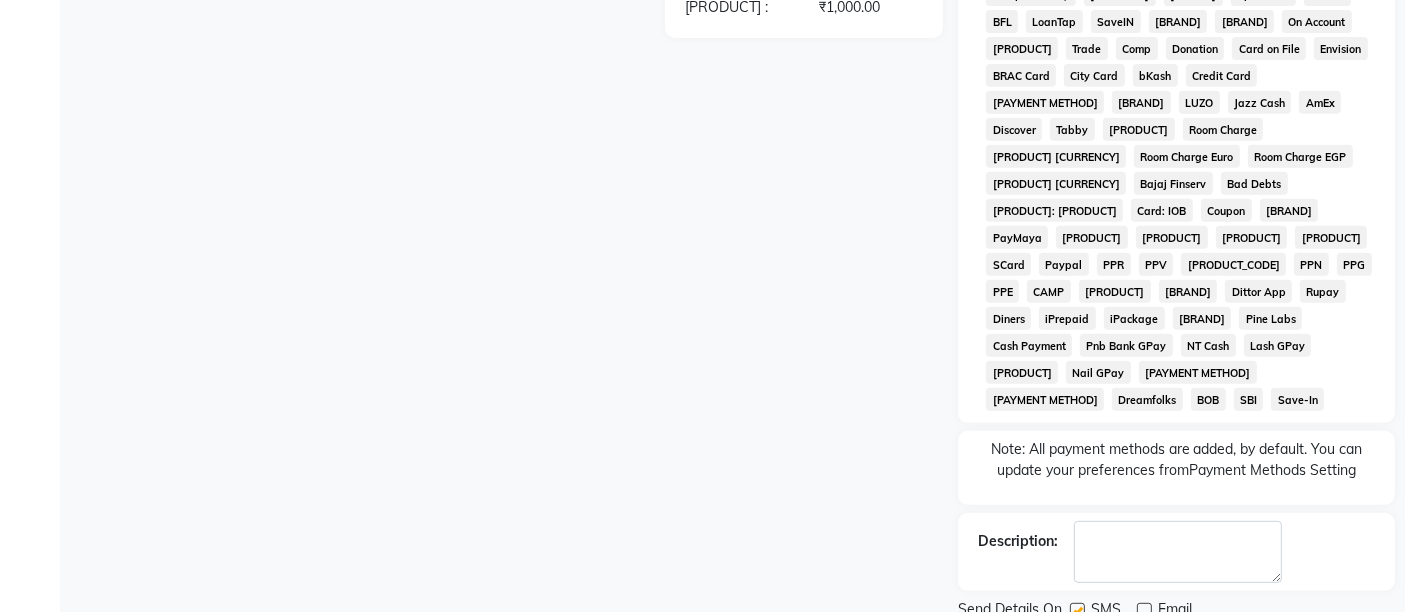 click at bounding box center [1077, 610] 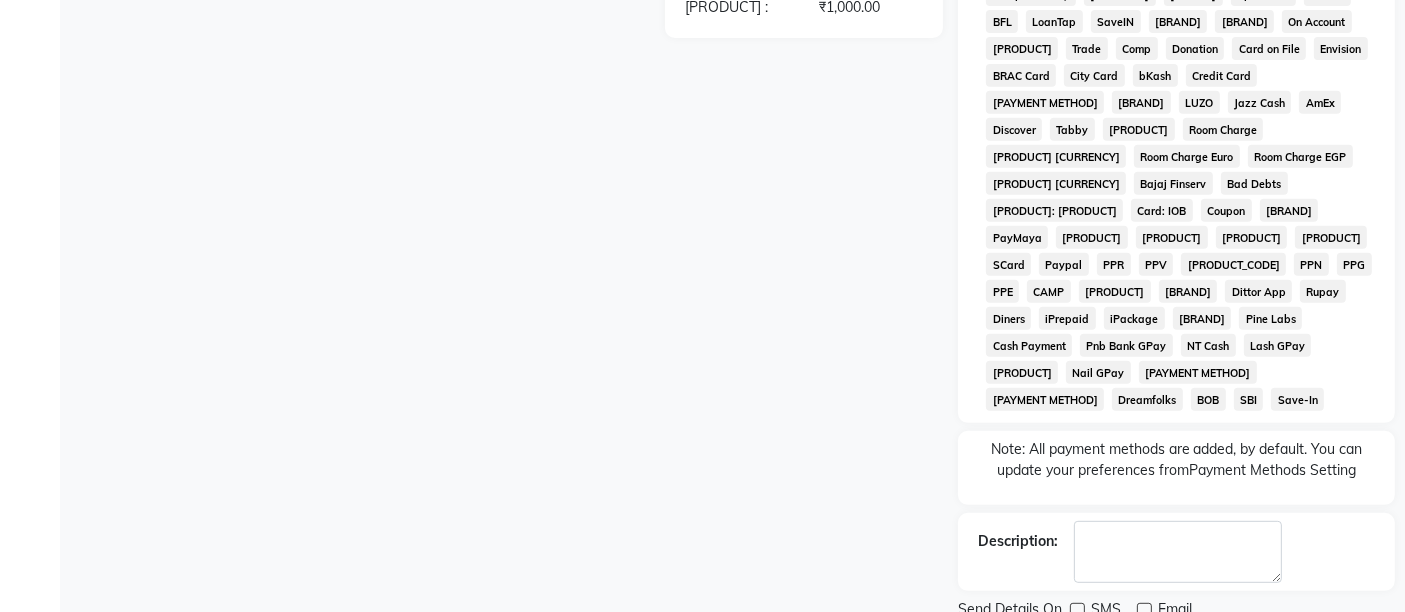 scroll, scrollTop: 536, scrollLeft: 0, axis: vertical 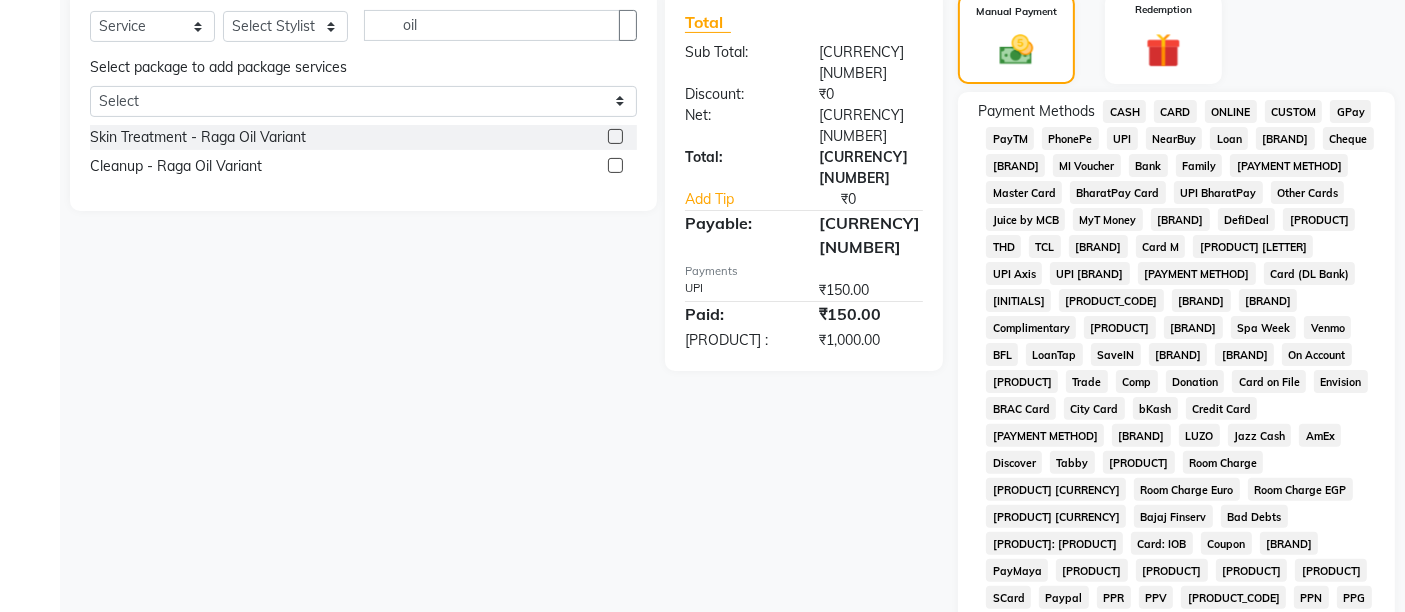 click on "CASH" at bounding box center [1124, 111] 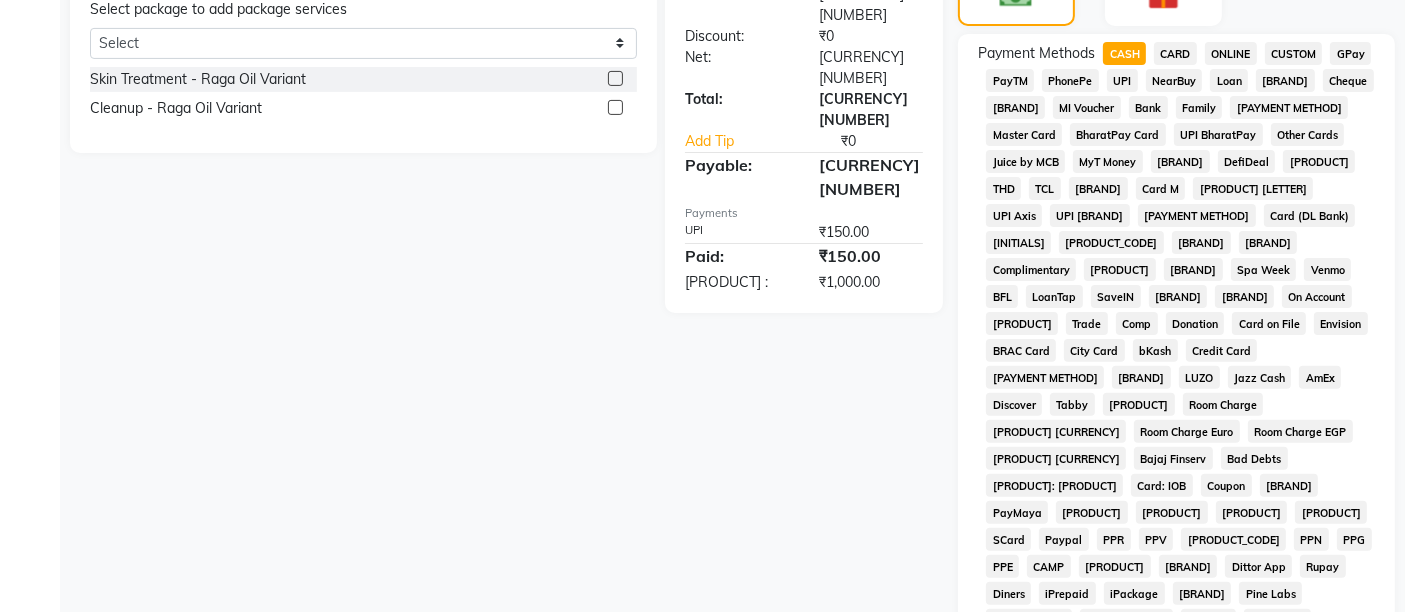 scroll, scrollTop: 869, scrollLeft: 0, axis: vertical 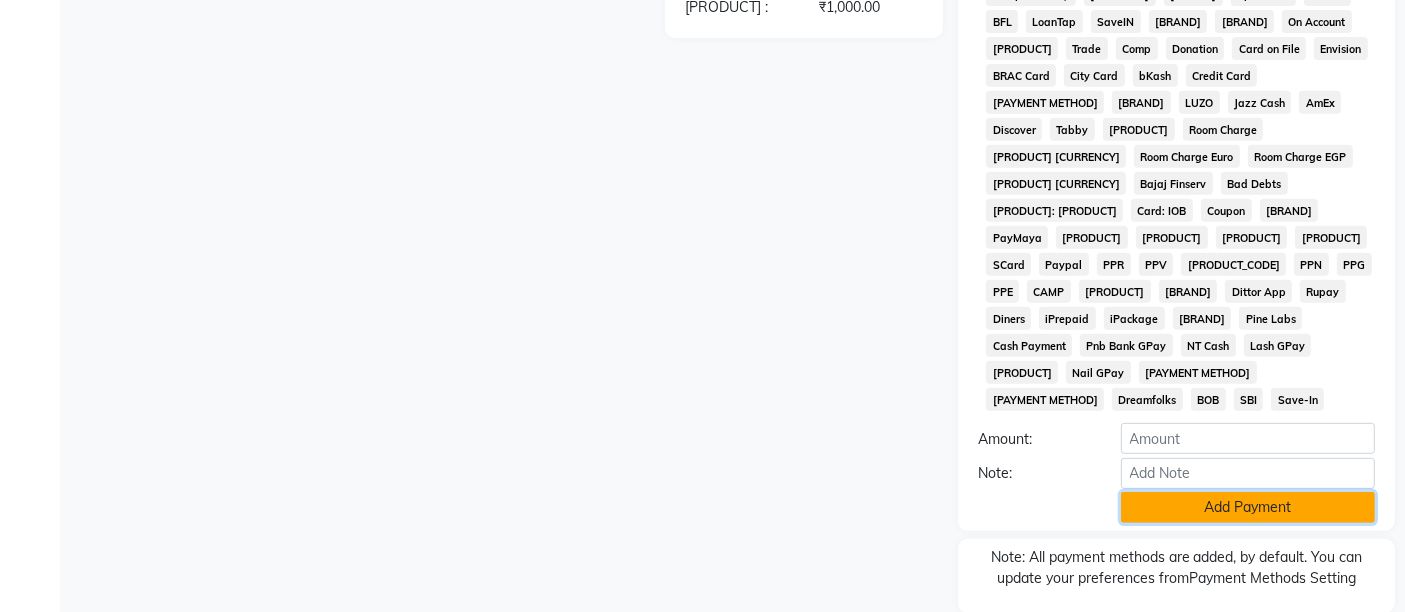 click on "Add Payment" at bounding box center [1248, 507] 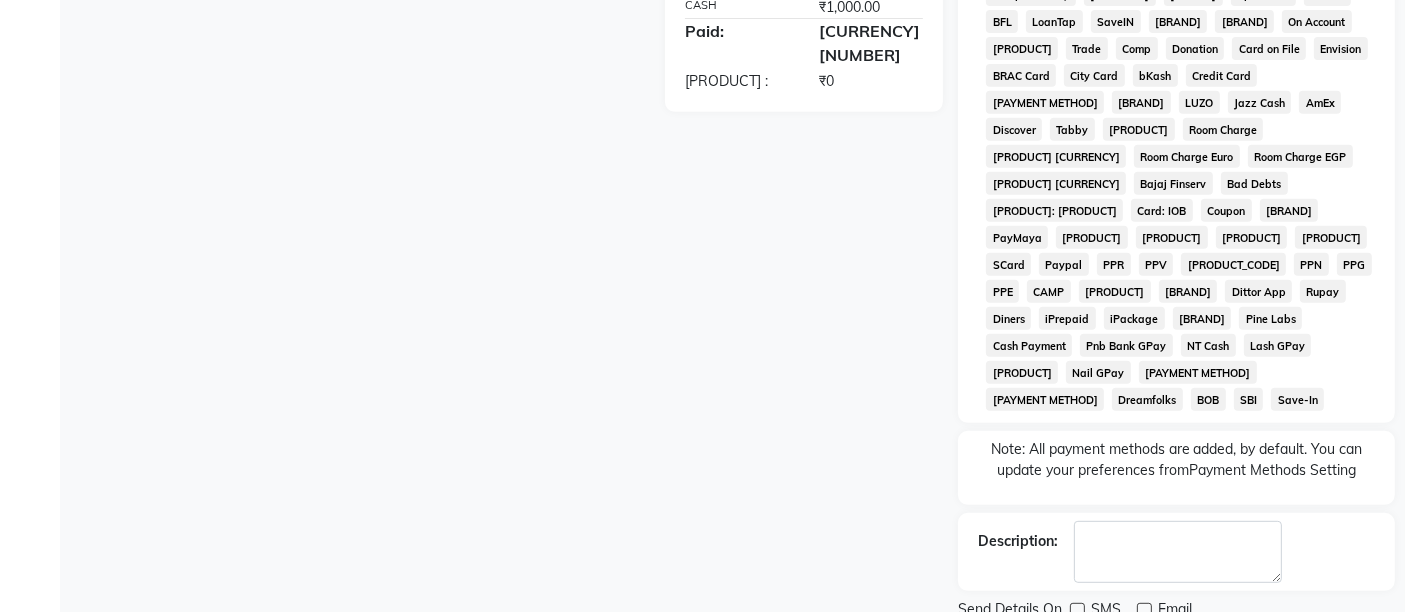 click on "Checkout" at bounding box center [1176, 643] 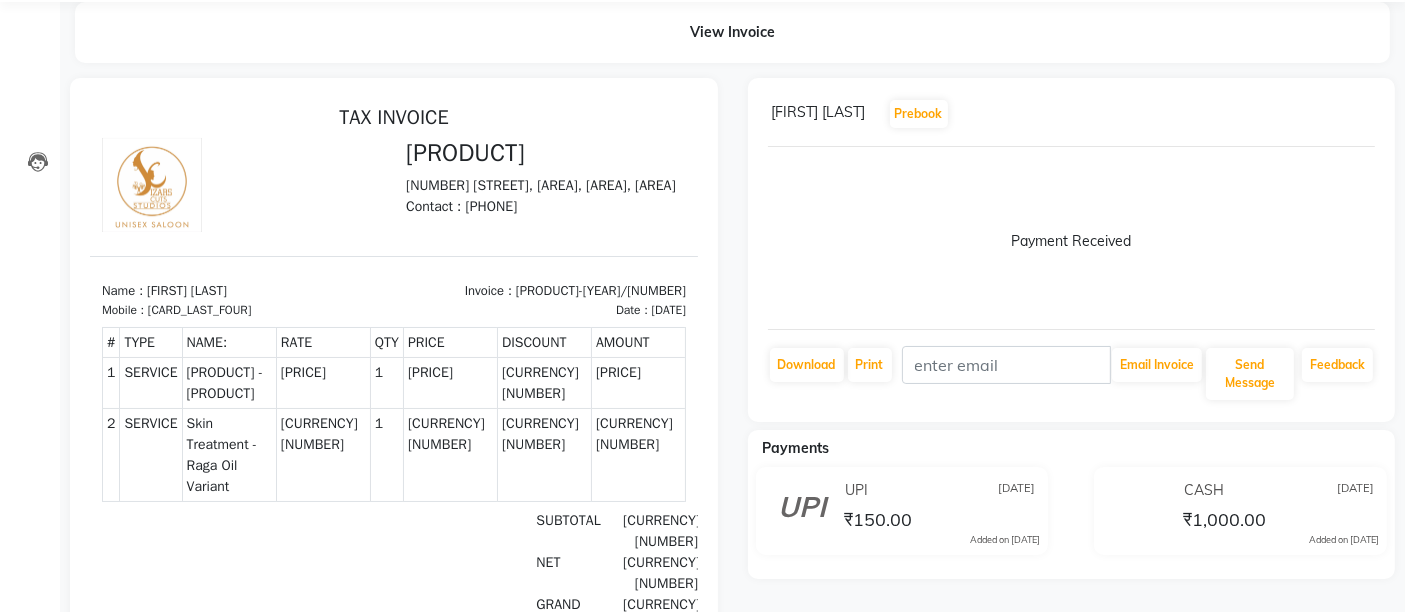 scroll, scrollTop: 0, scrollLeft: 0, axis: both 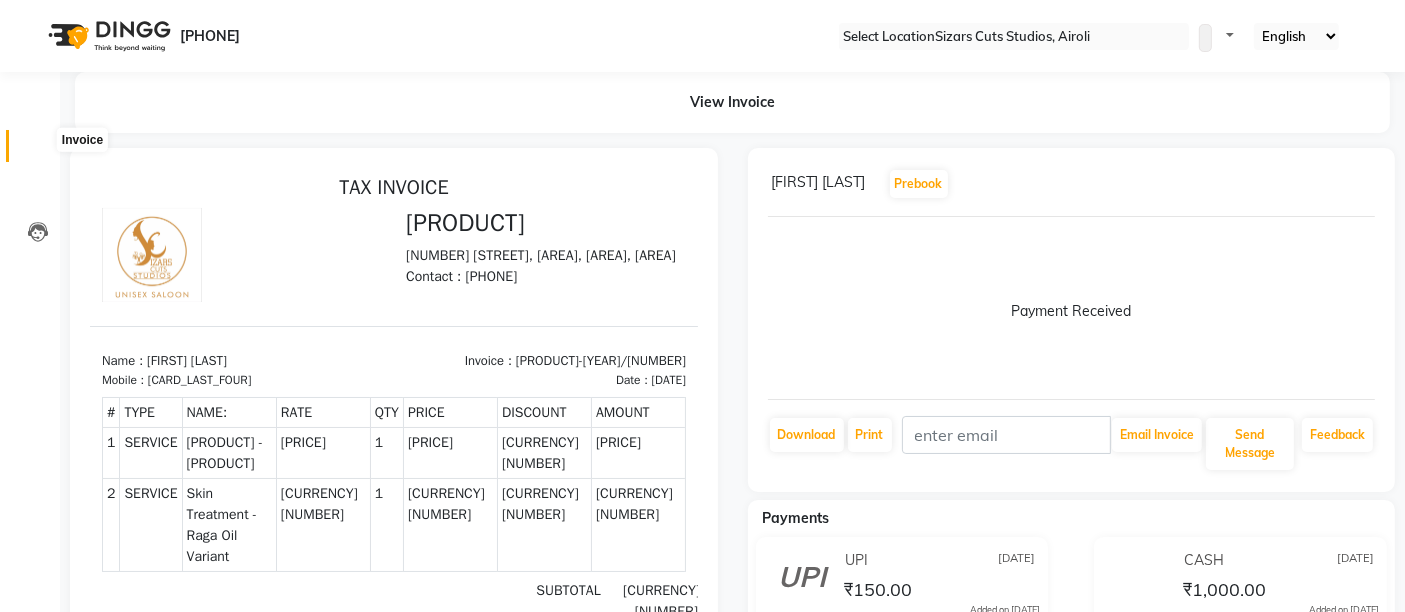 click at bounding box center (37, 151) 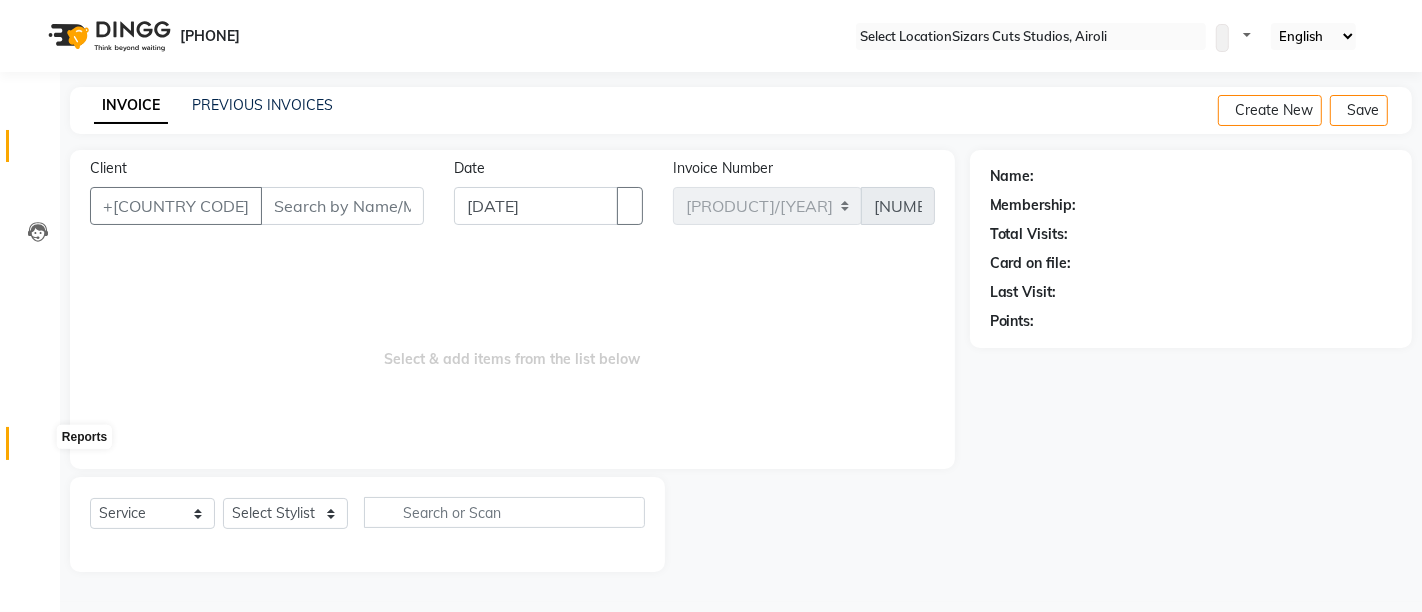 click at bounding box center [37, 448] 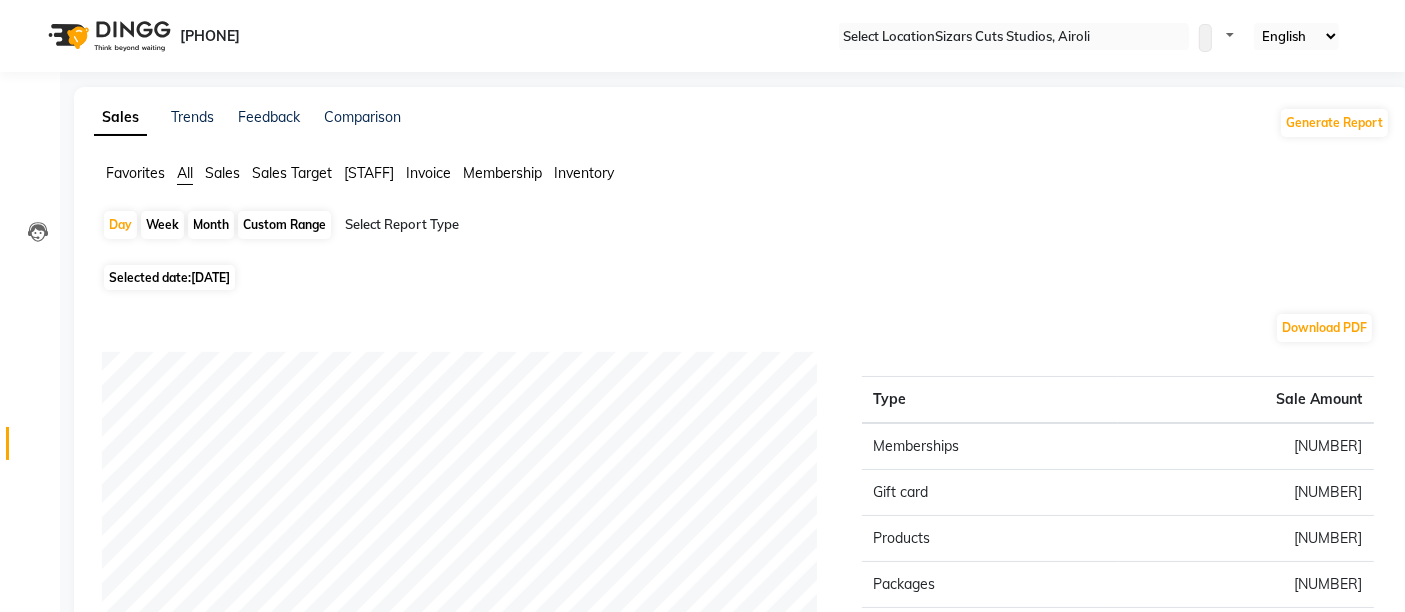 click on "Custom Range" at bounding box center (284, 225) 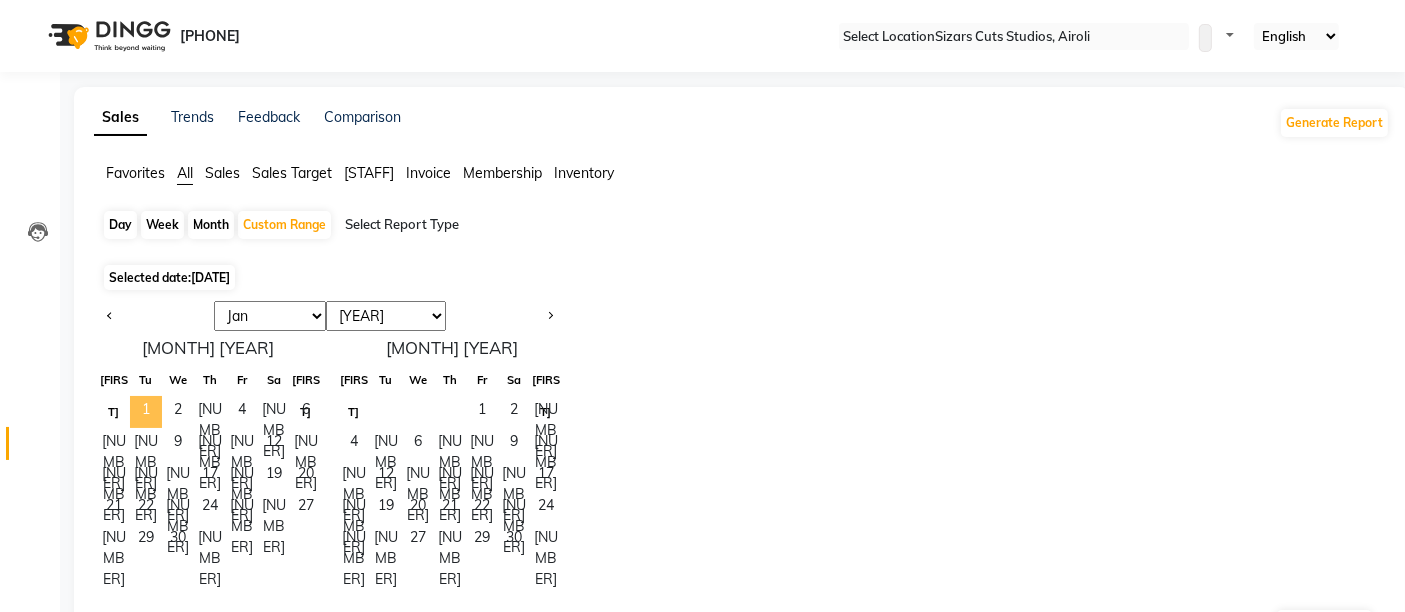 click on "1" at bounding box center (146, 412) 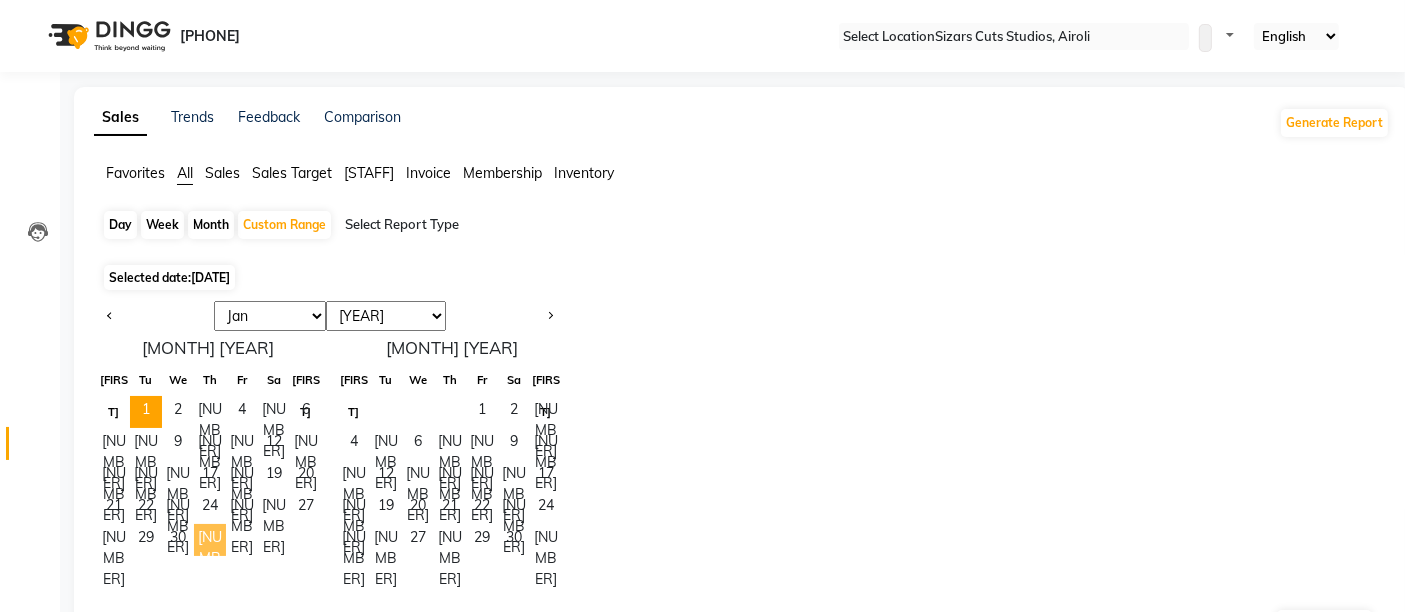 click on "[NUMBER]" at bounding box center [210, 540] 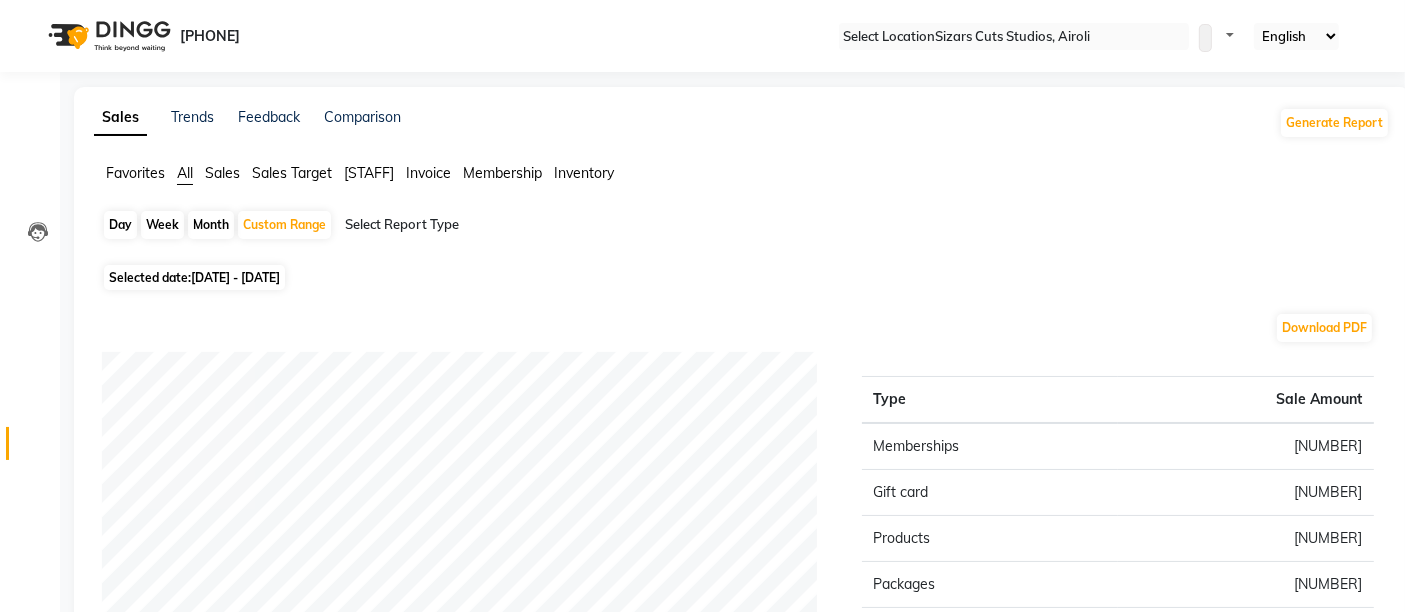 click on "[STAFF]" at bounding box center [135, 173] 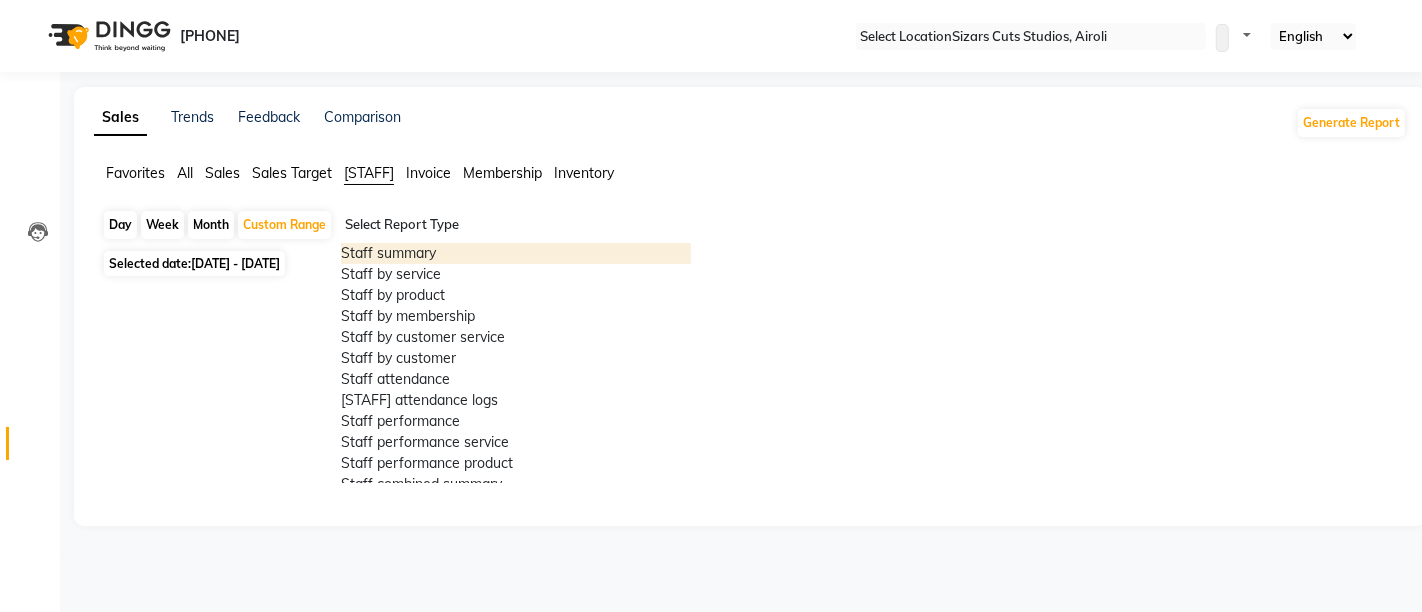click at bounding box center [687, 233] 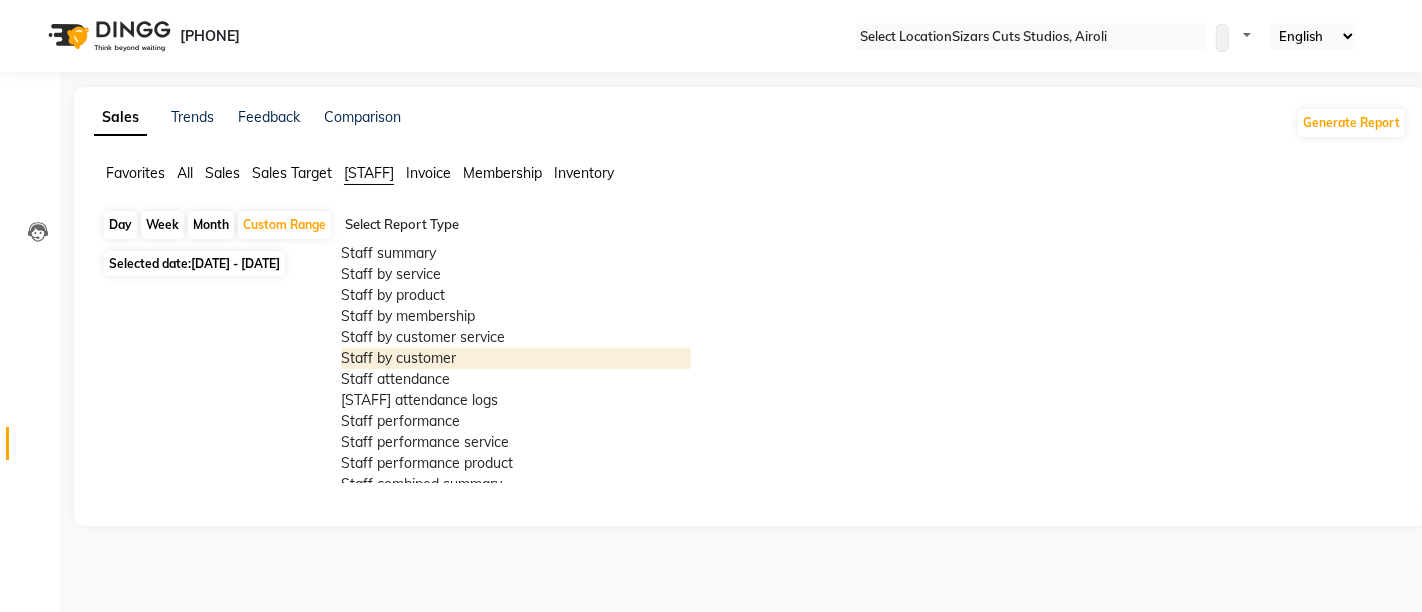 click on "Staff by customer" at bounding box center [516, 358] 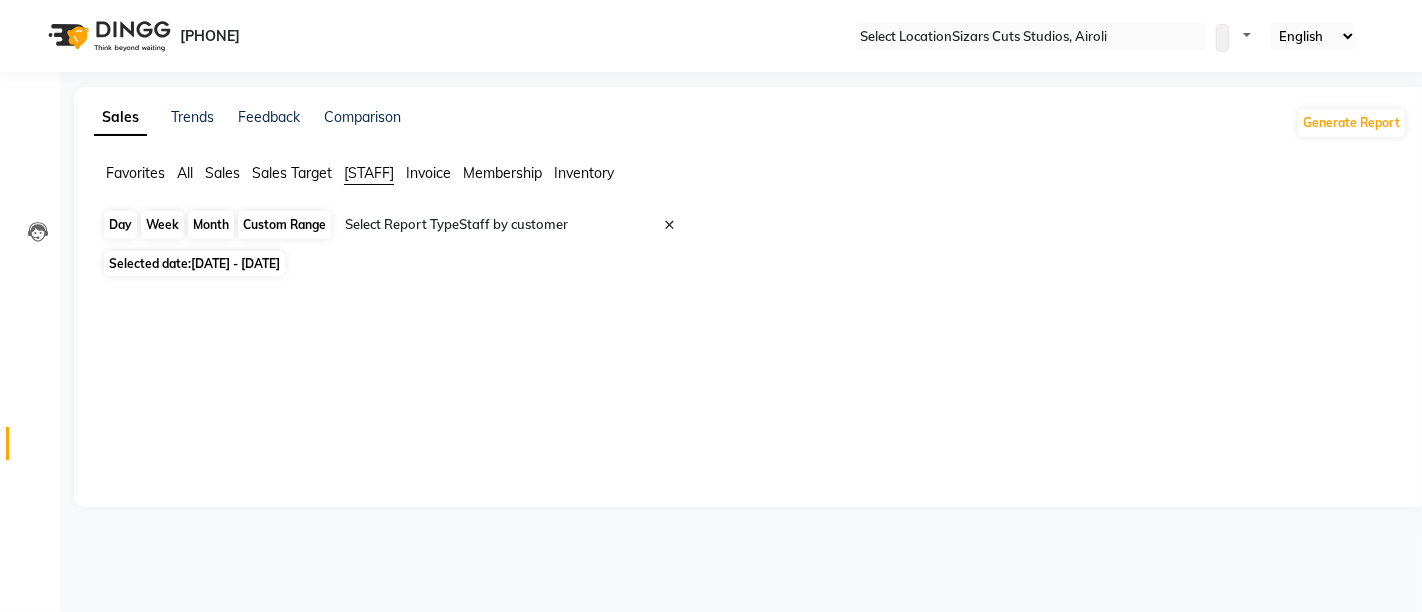 click on "Custom Range" at bounding box center (284, 225) 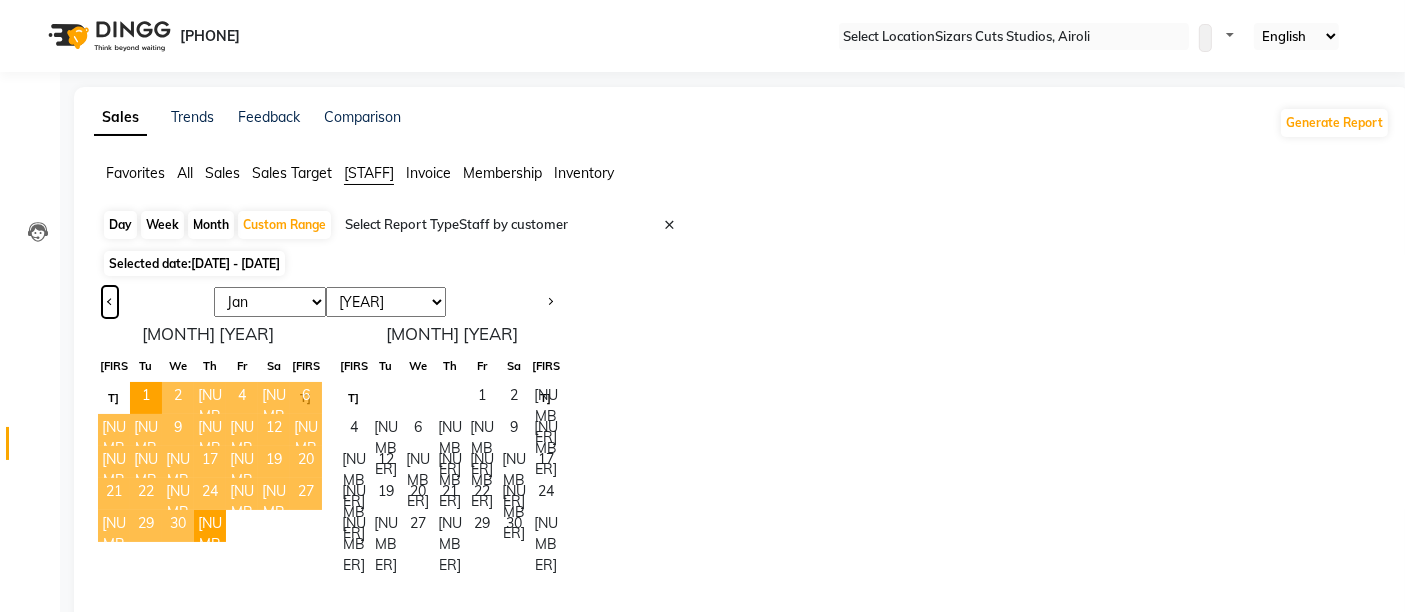 click at bounding box center (110, 302) 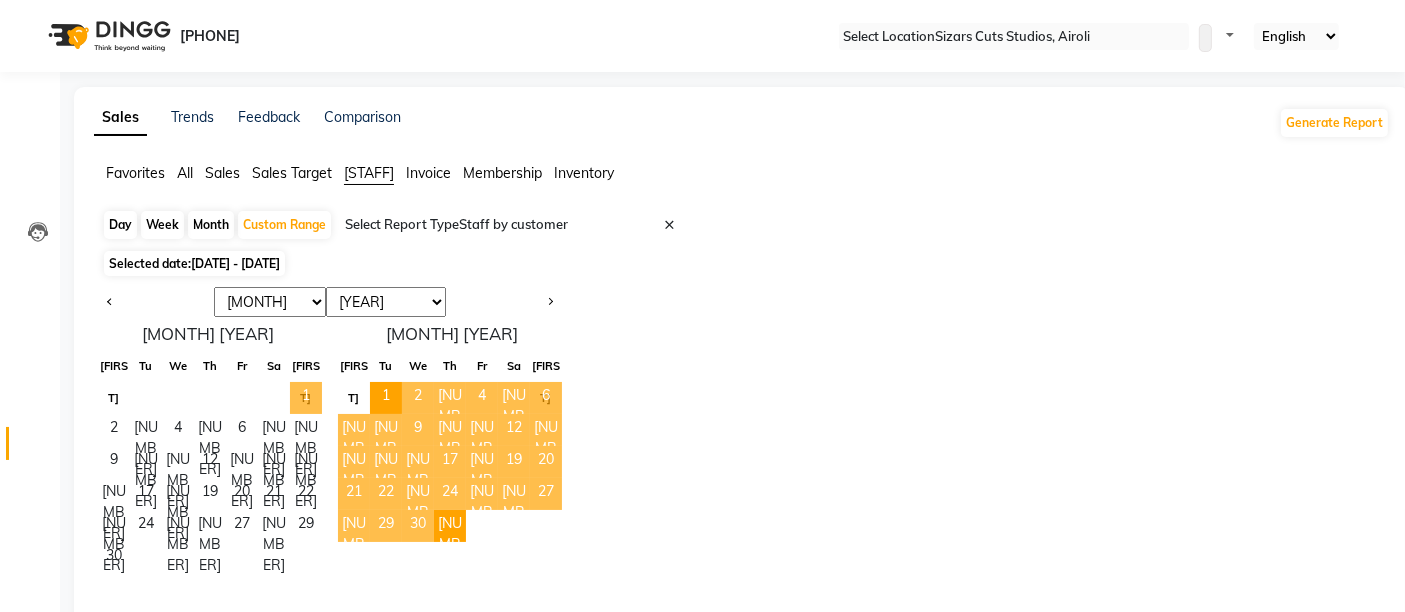 click on "1" at bounding box center (306, 398) 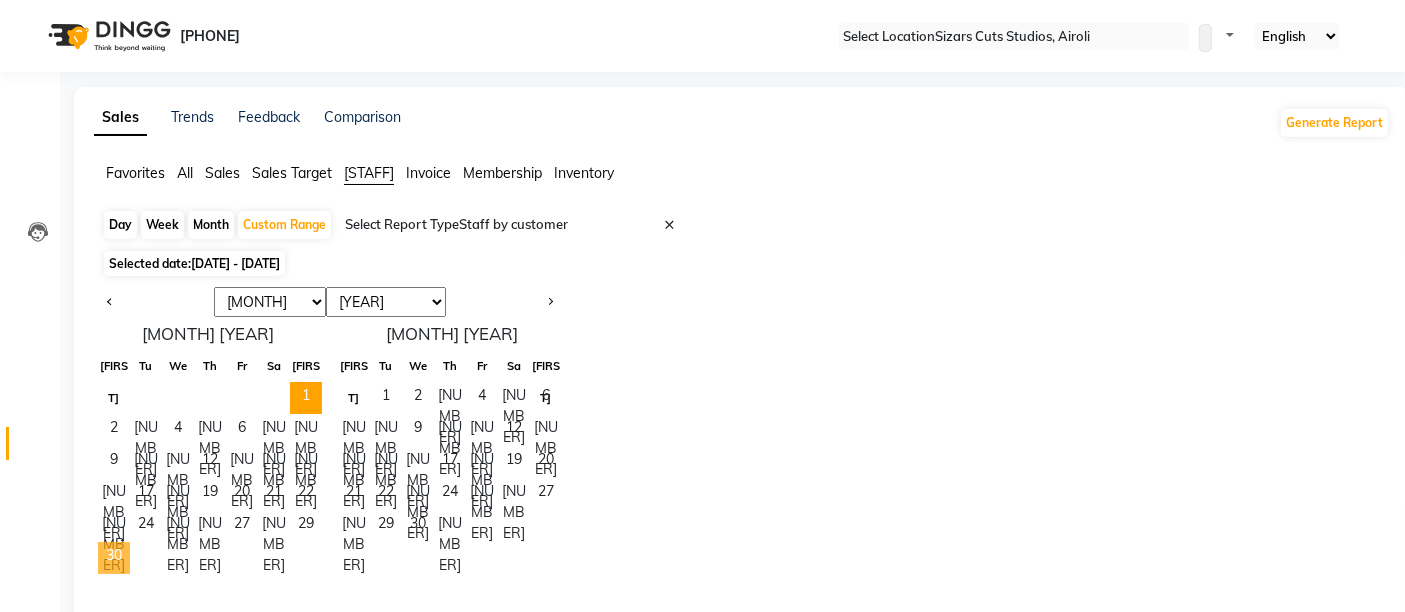 click on "30" at bounding box center [114, 558] 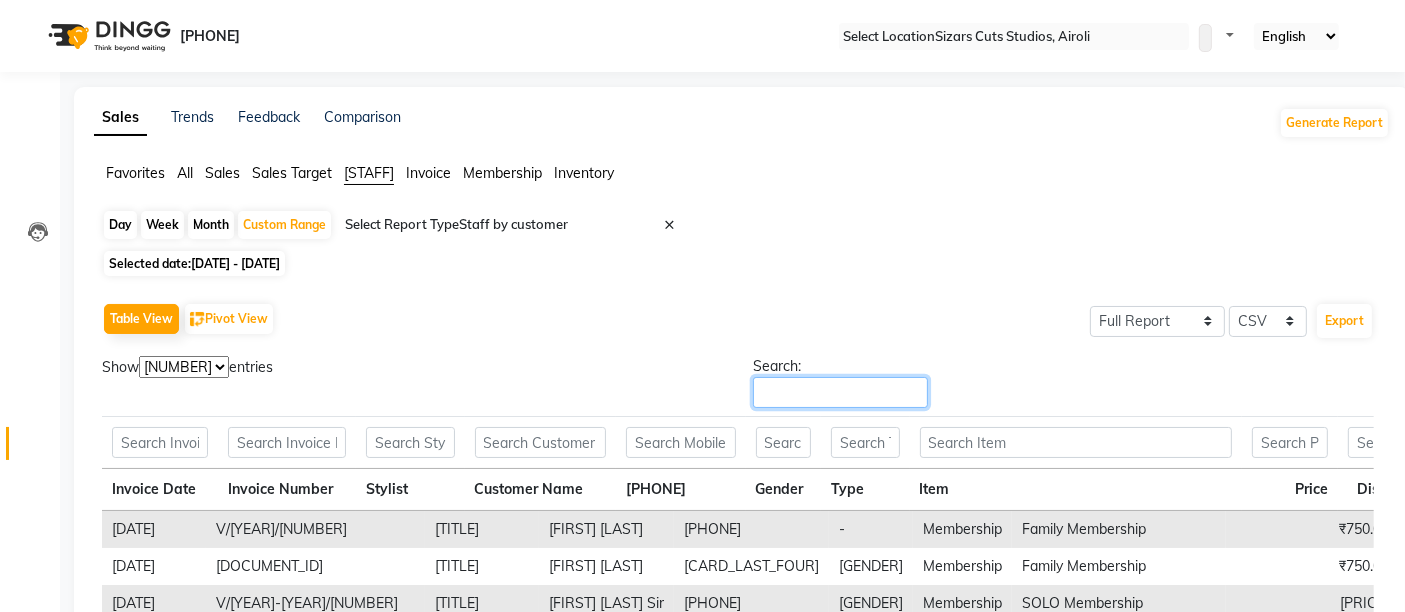 click on "Search:" at bounding box center [840, 392] 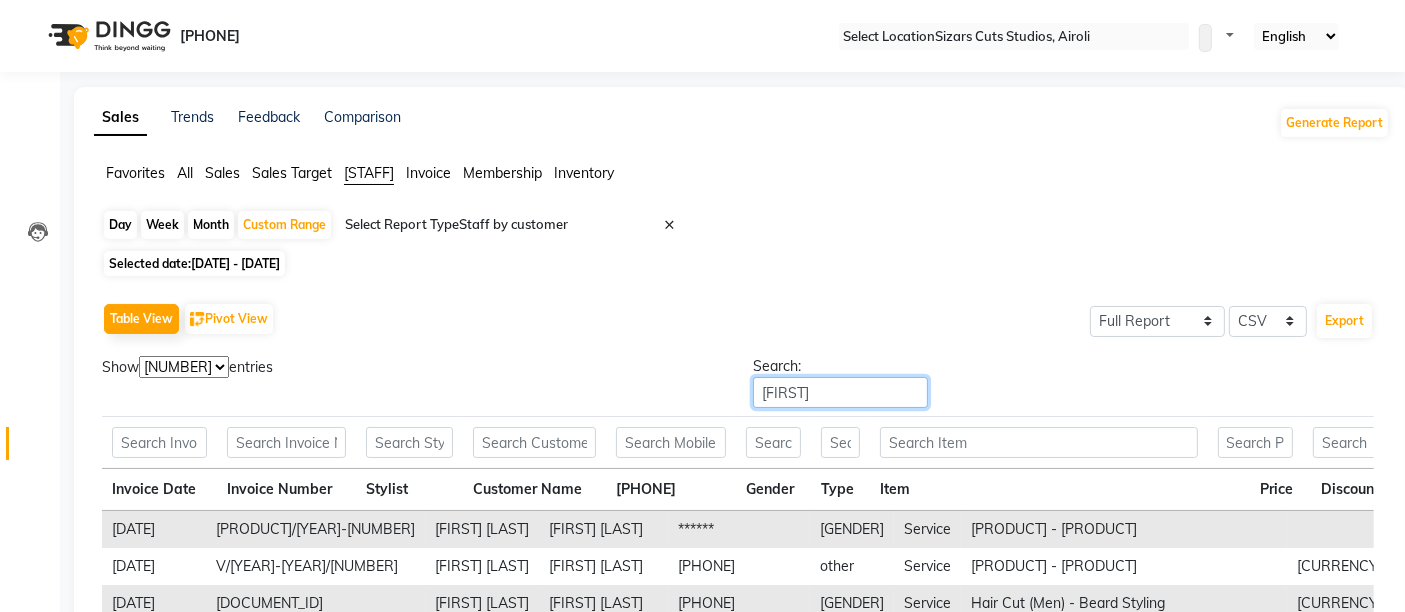 type on "[MONTH]" 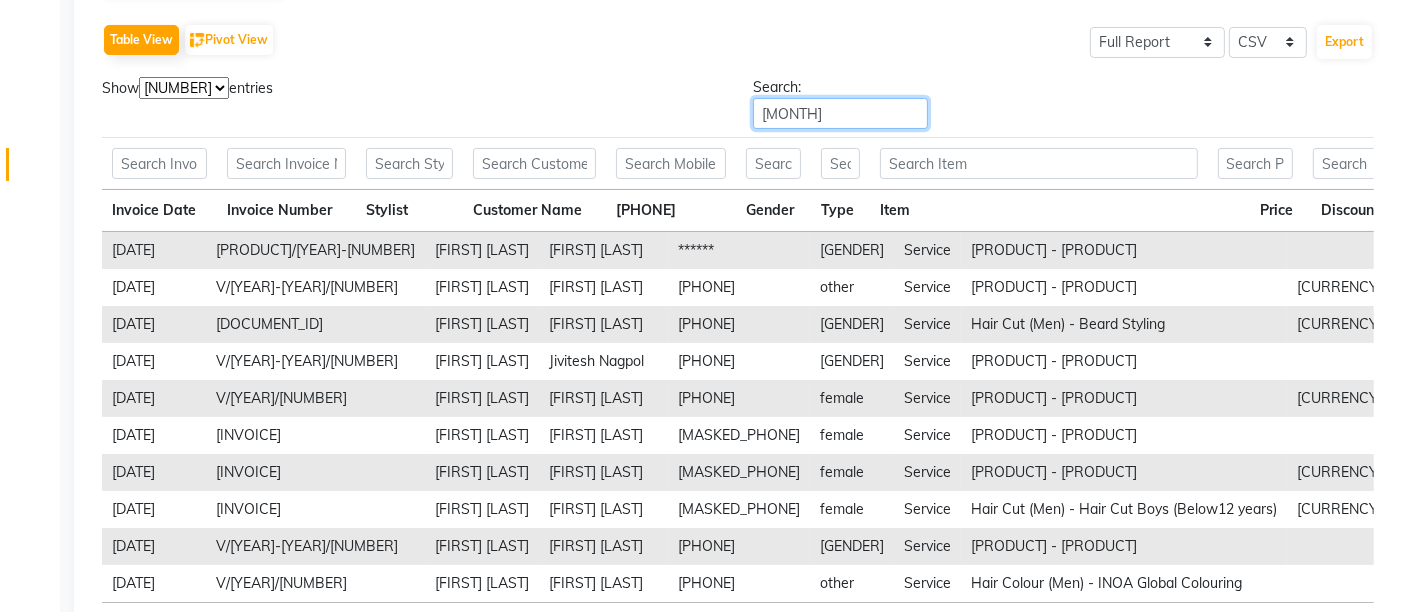 scroll, scrollTop: 437, scrollLeft: 0, axis: vertical 